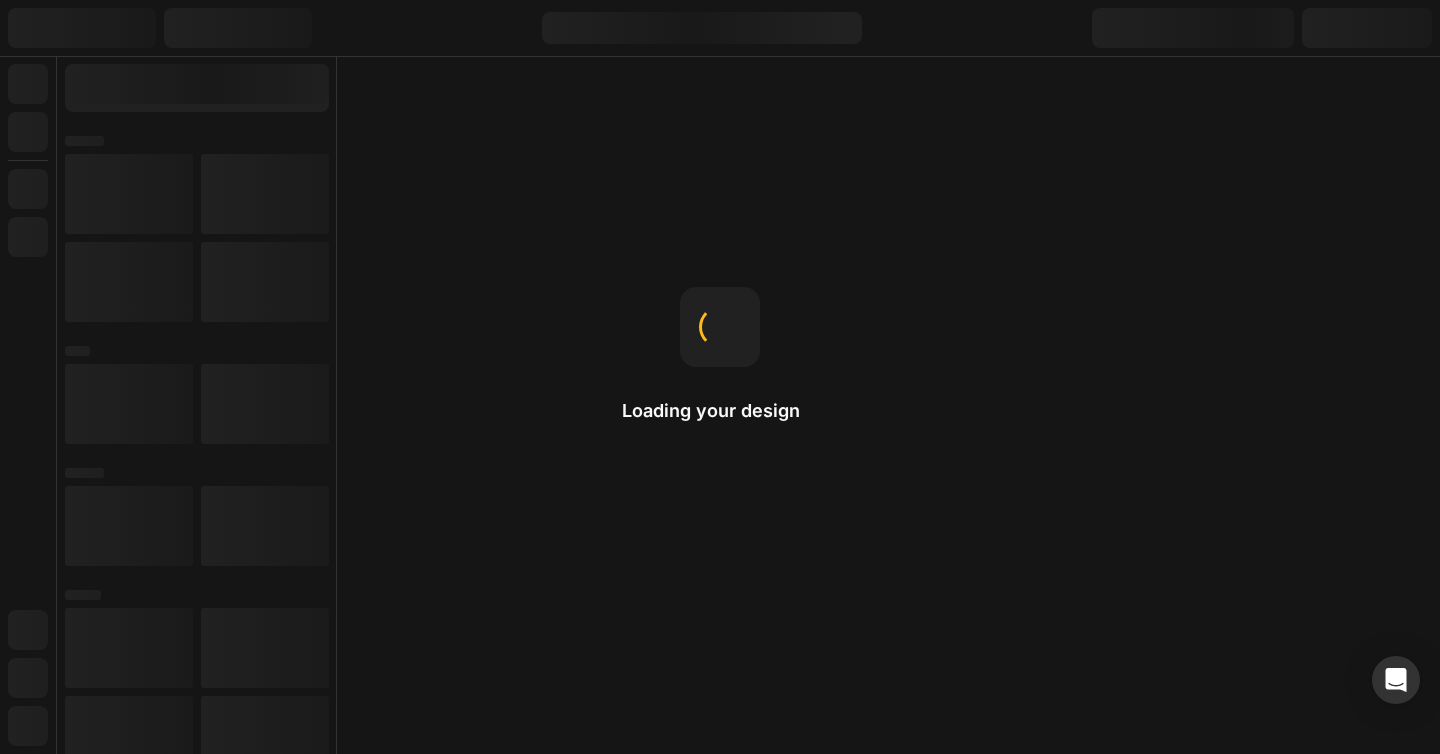 scroll, scrollTop: 0, scrollLeft: 0, axis: both 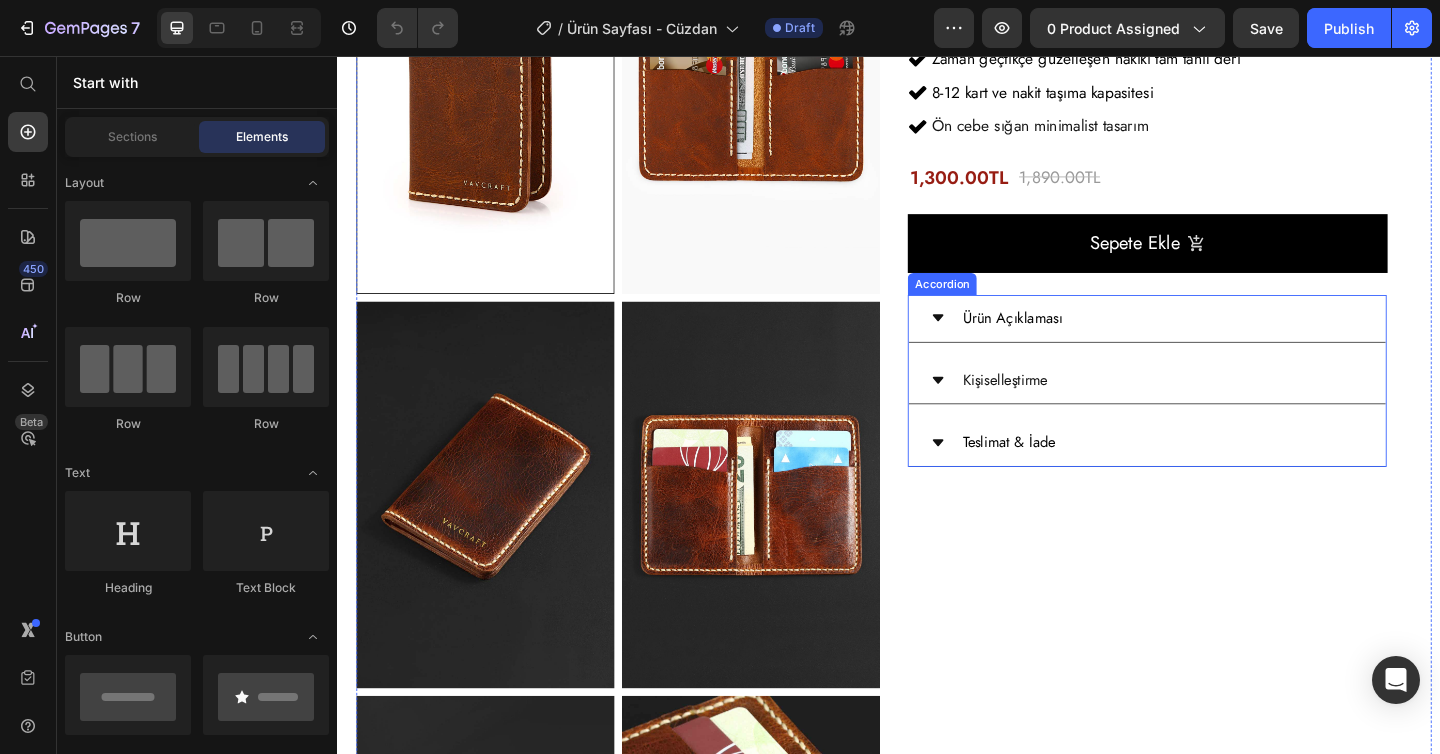 click 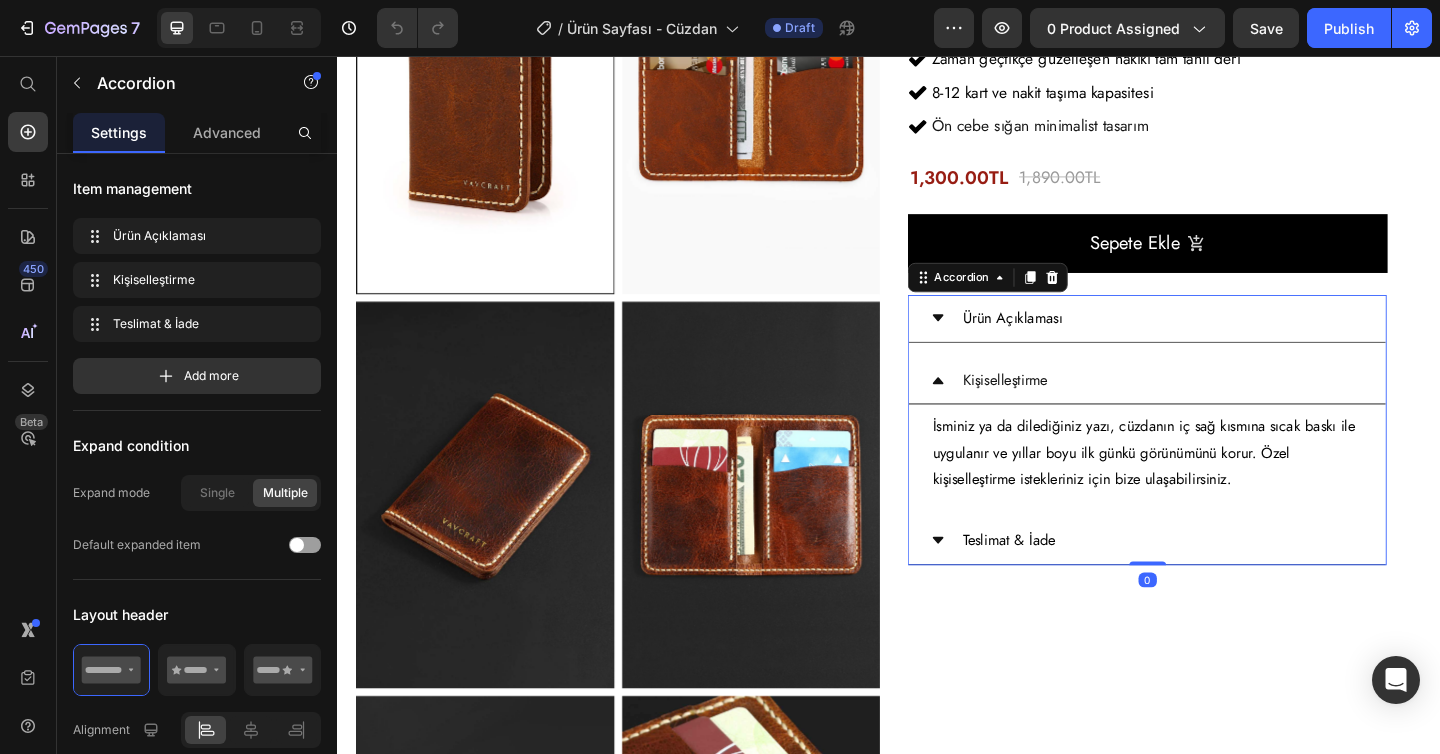 click 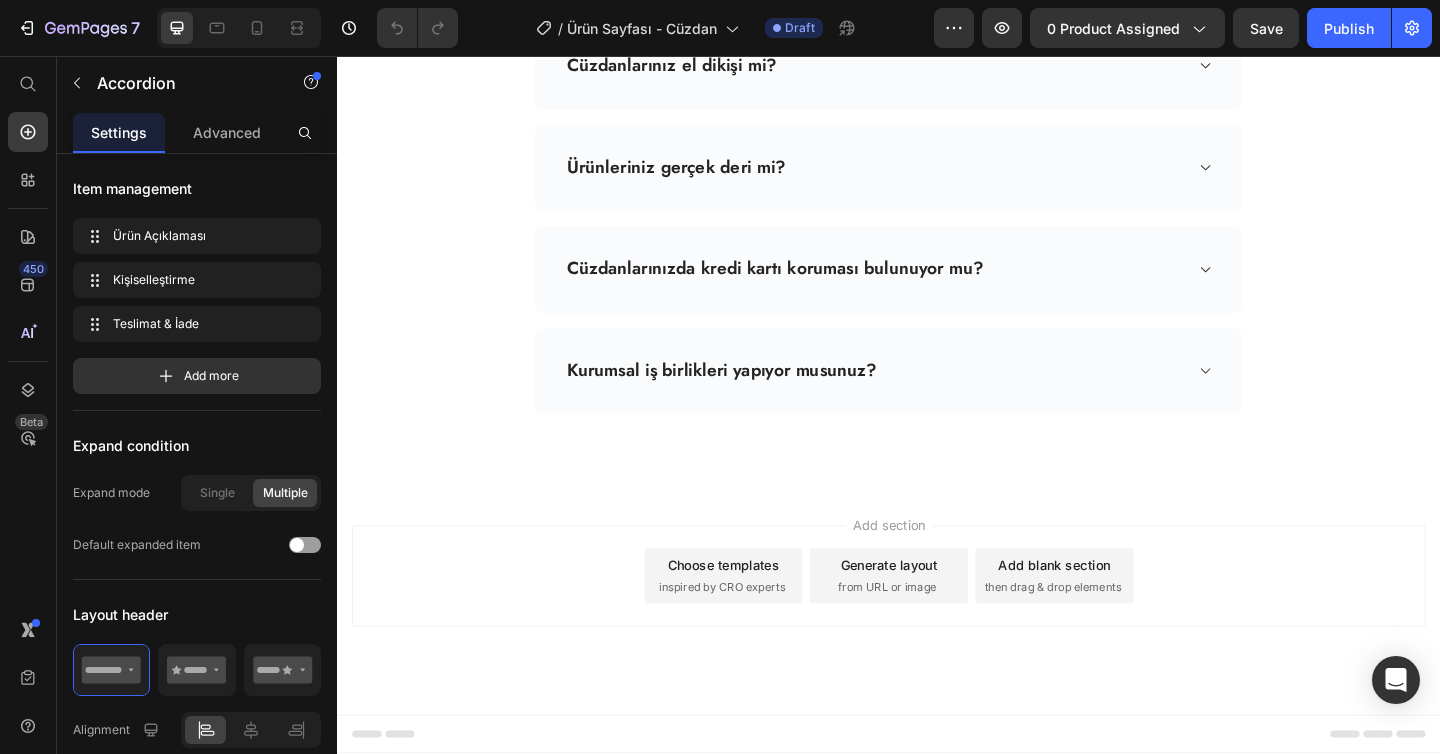 scroll, scrollTop: 4058, scrollLeft: 0, axis: vertical 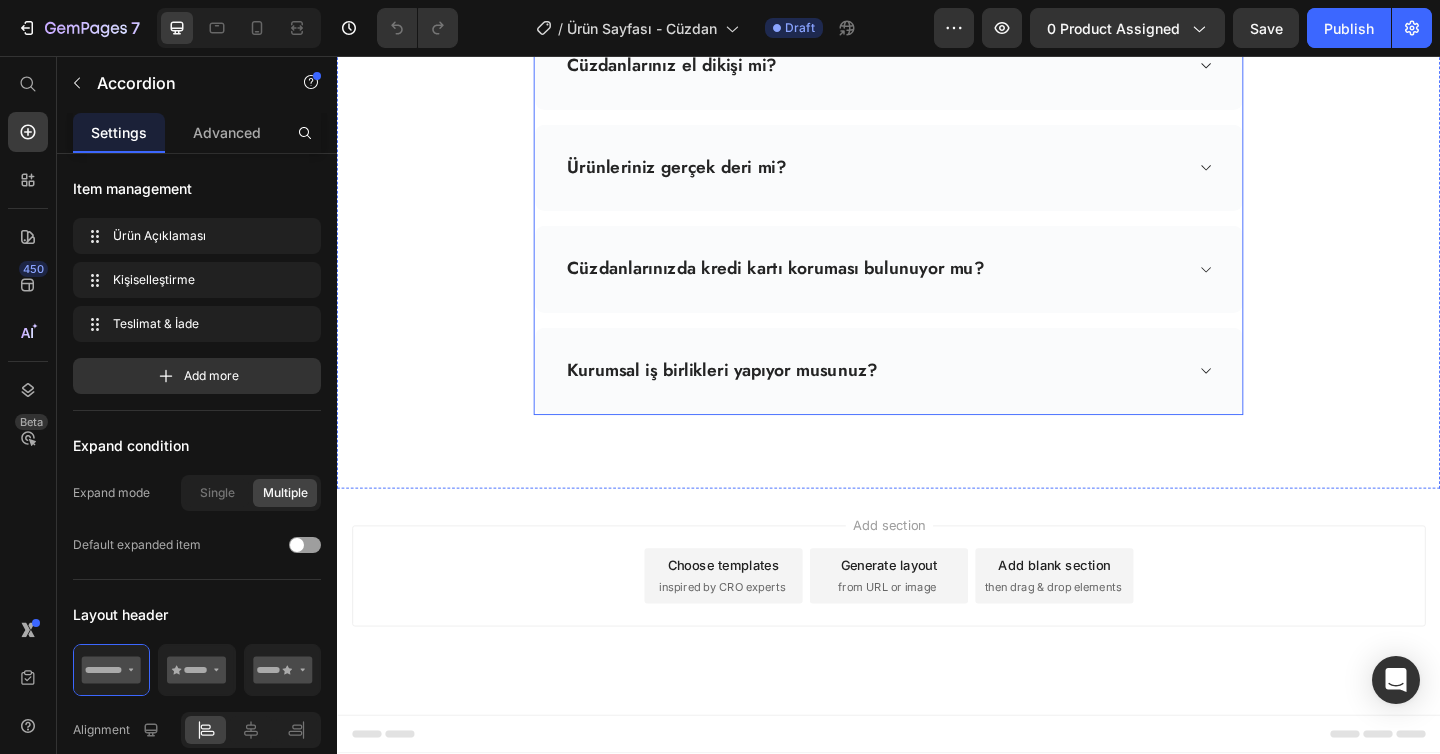 click 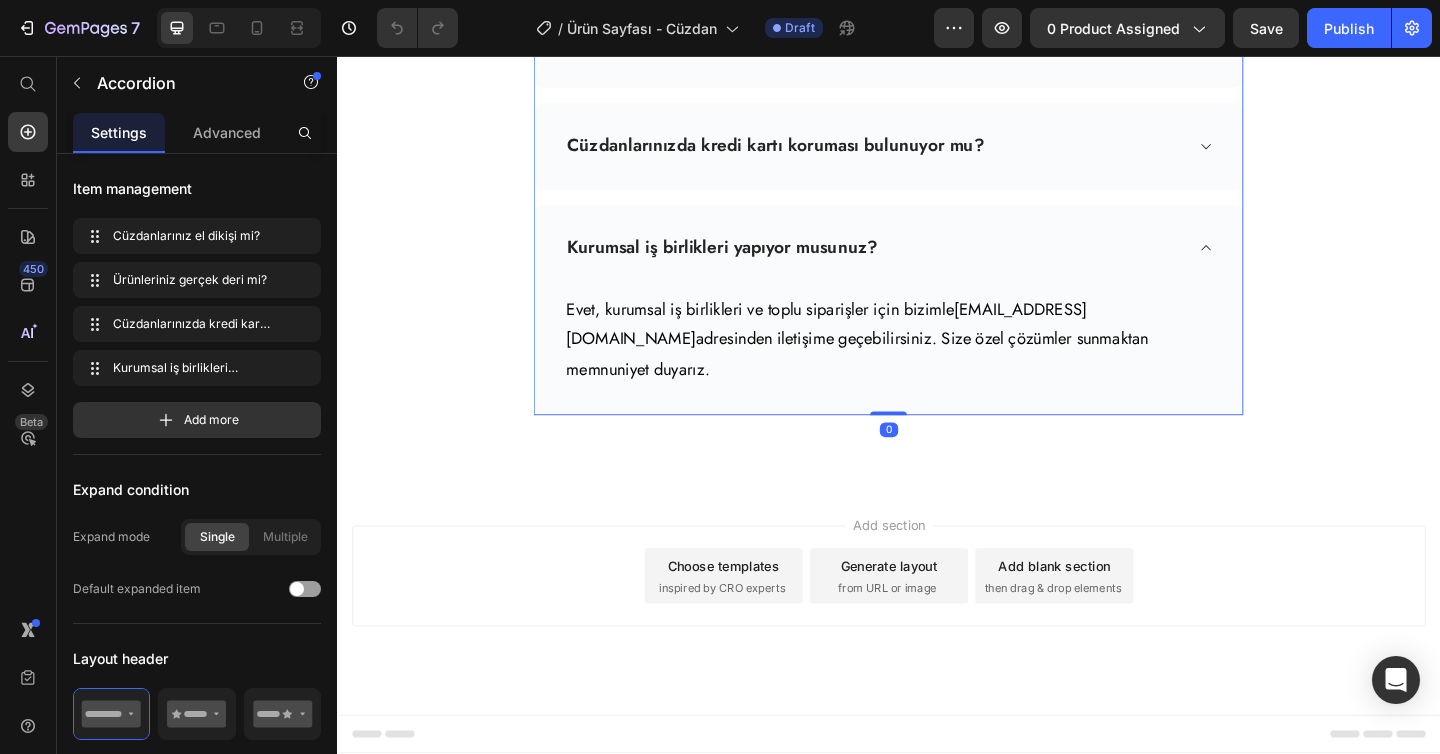 click 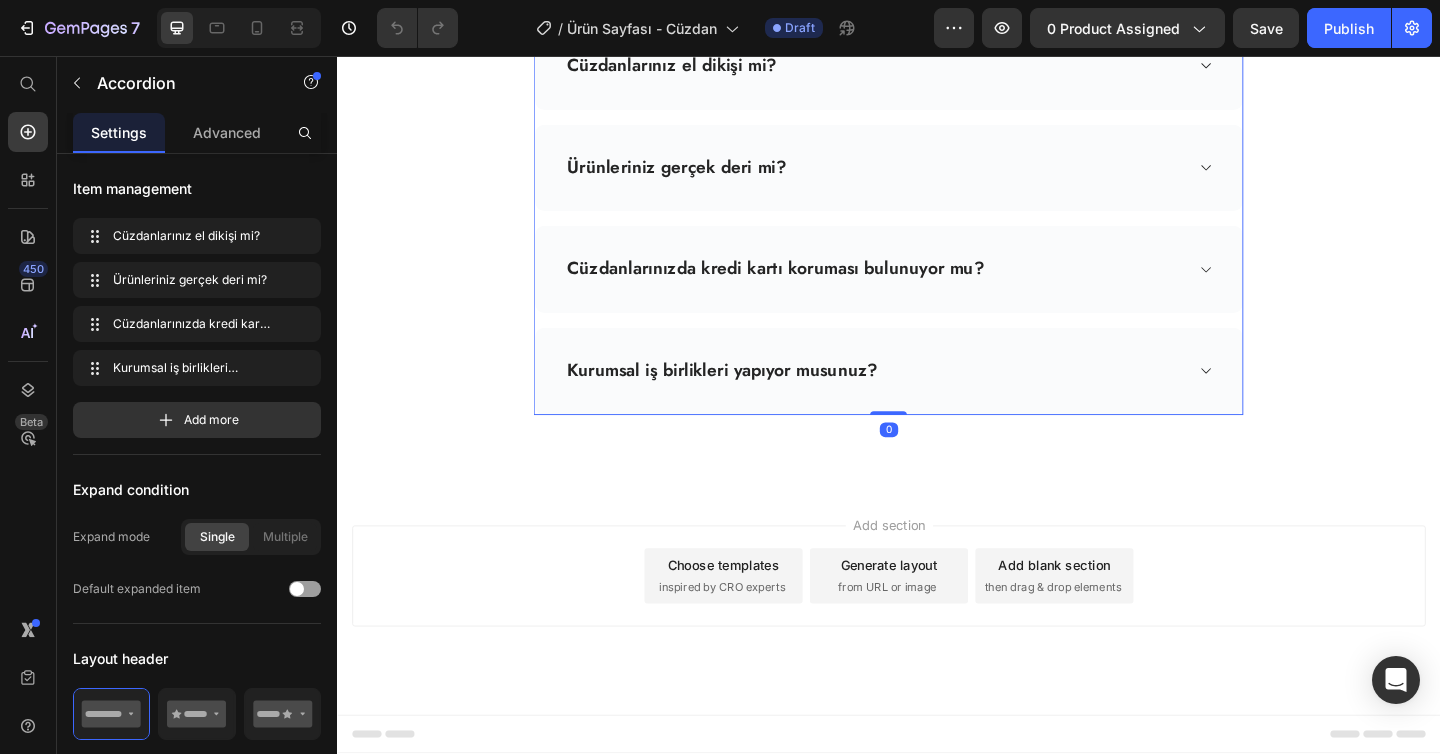 click 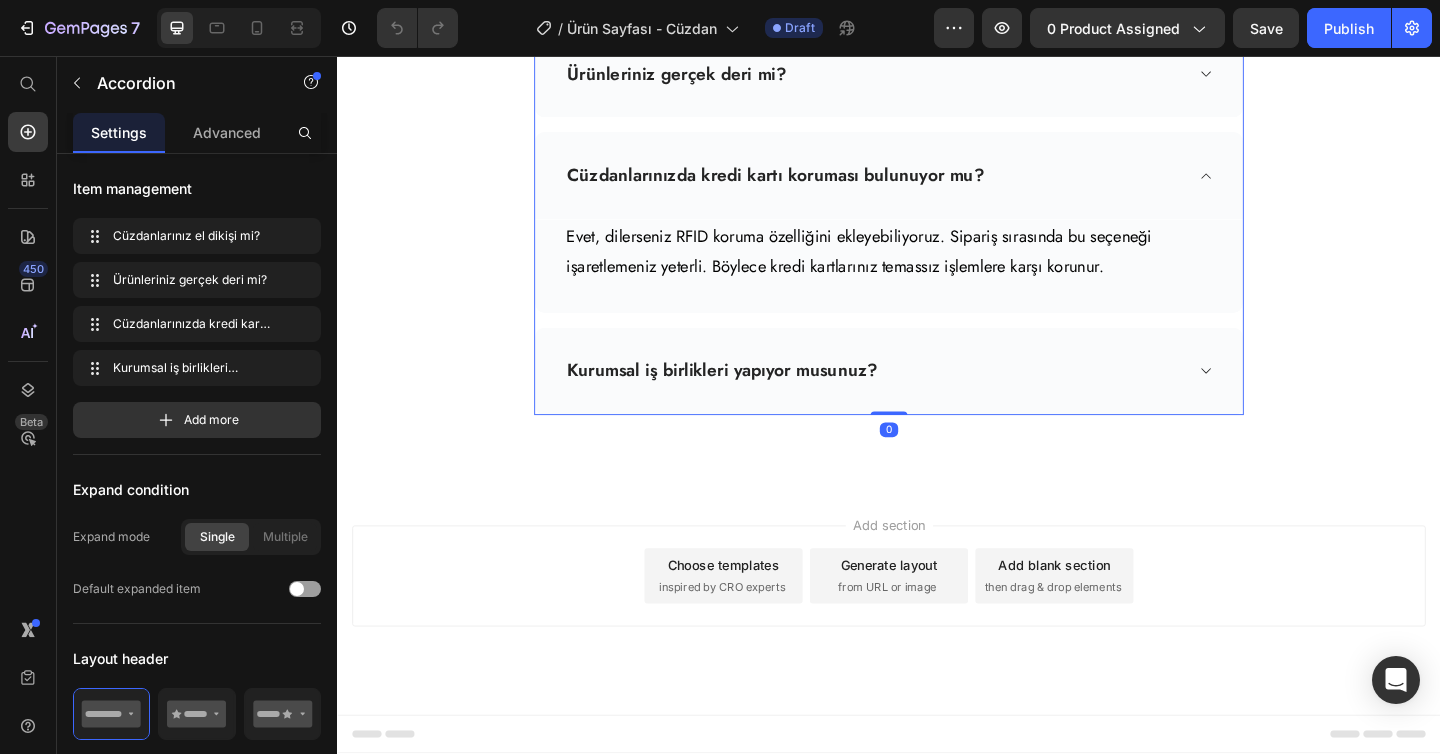 click 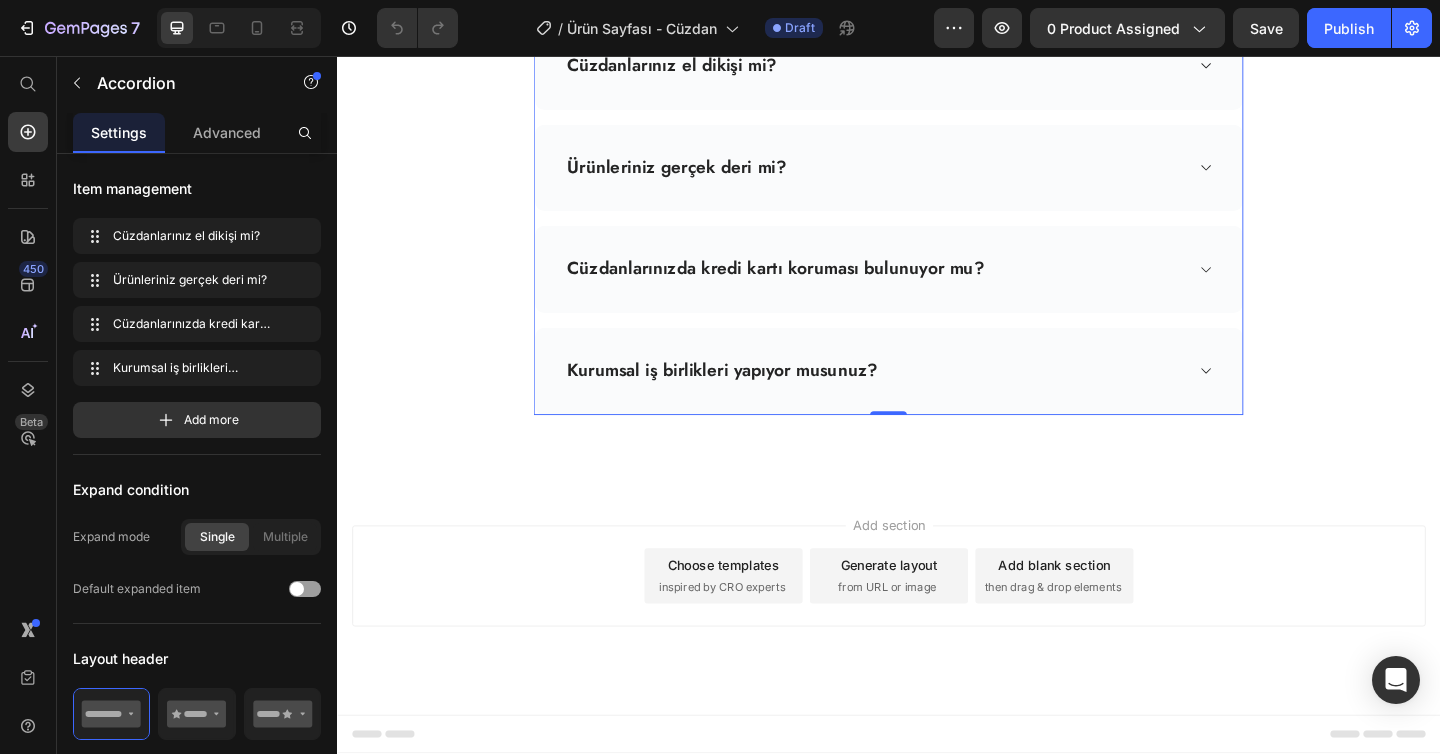 click 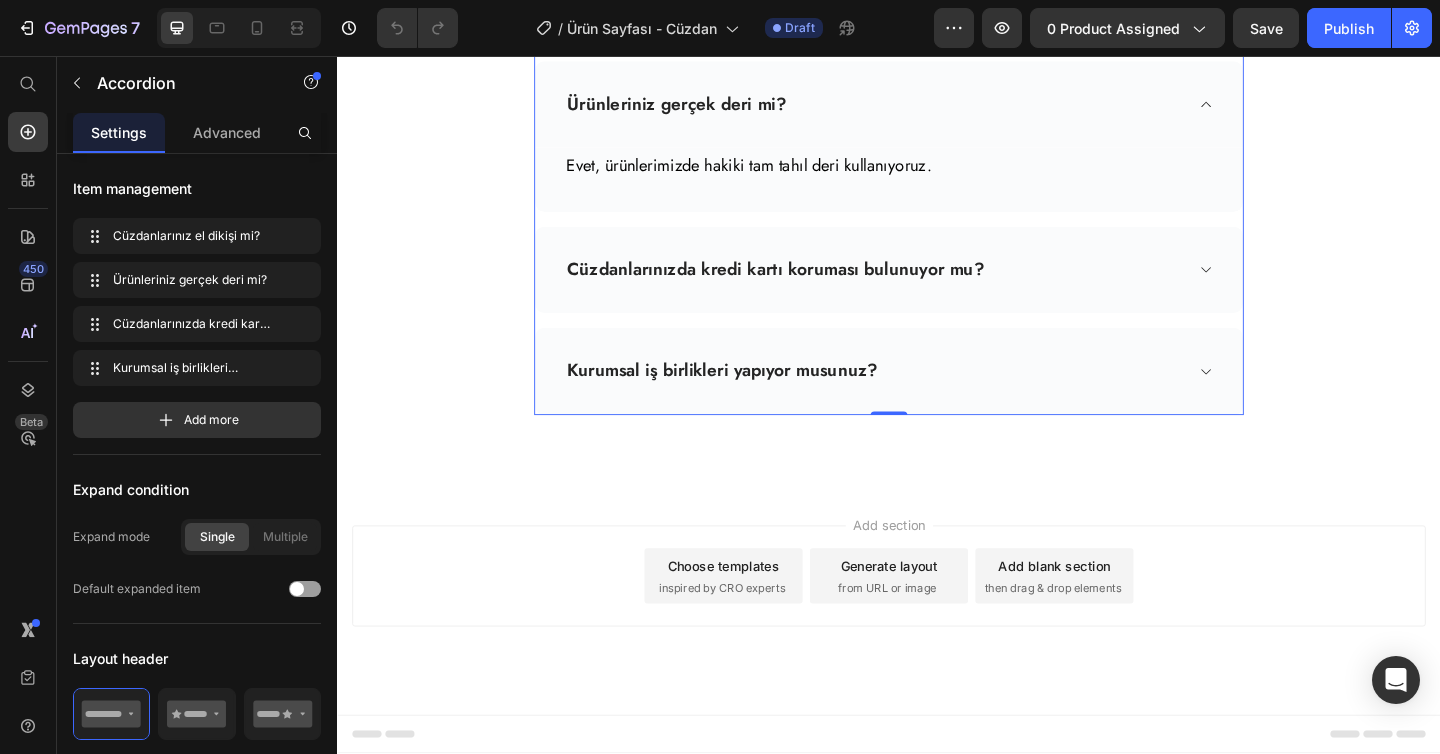 click 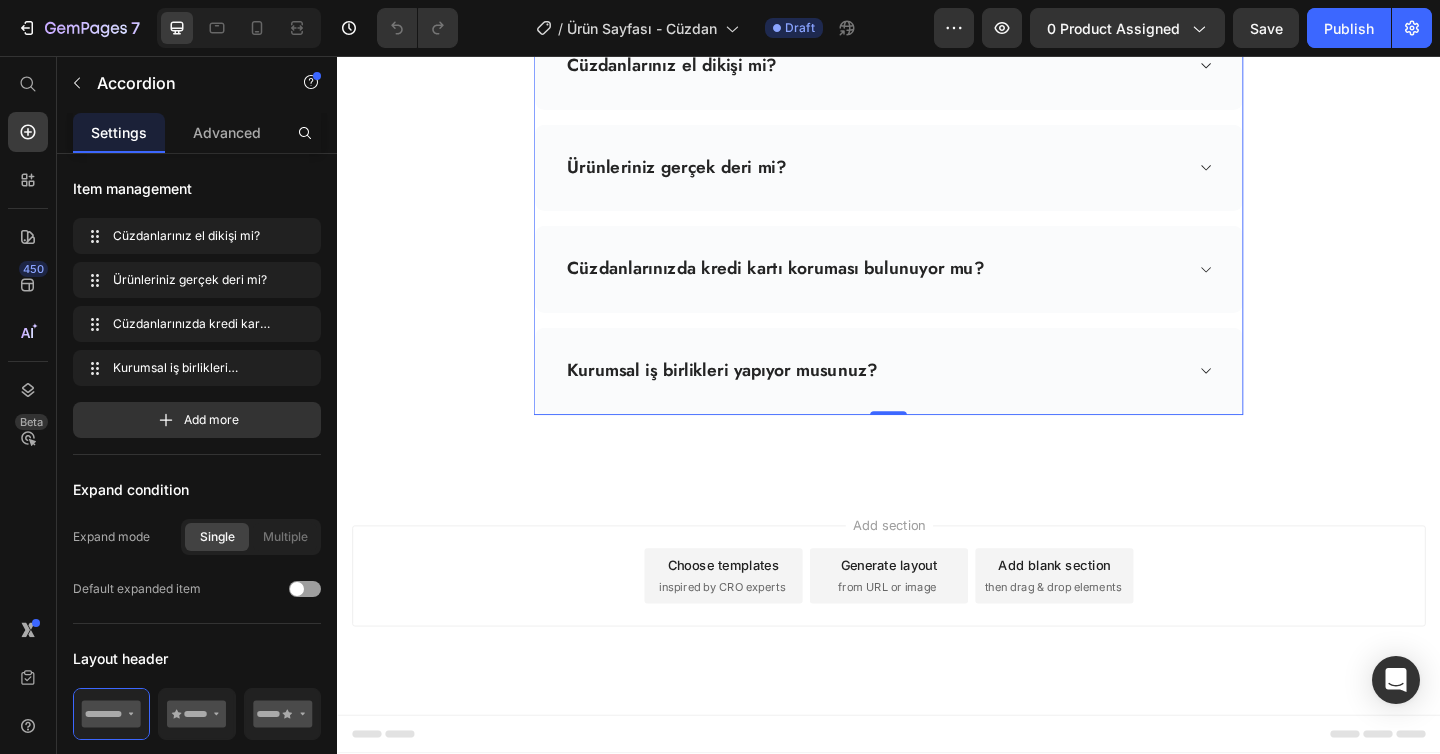 scroll, scrollTop: 3942, scrollLeft: 0, axis: vertical 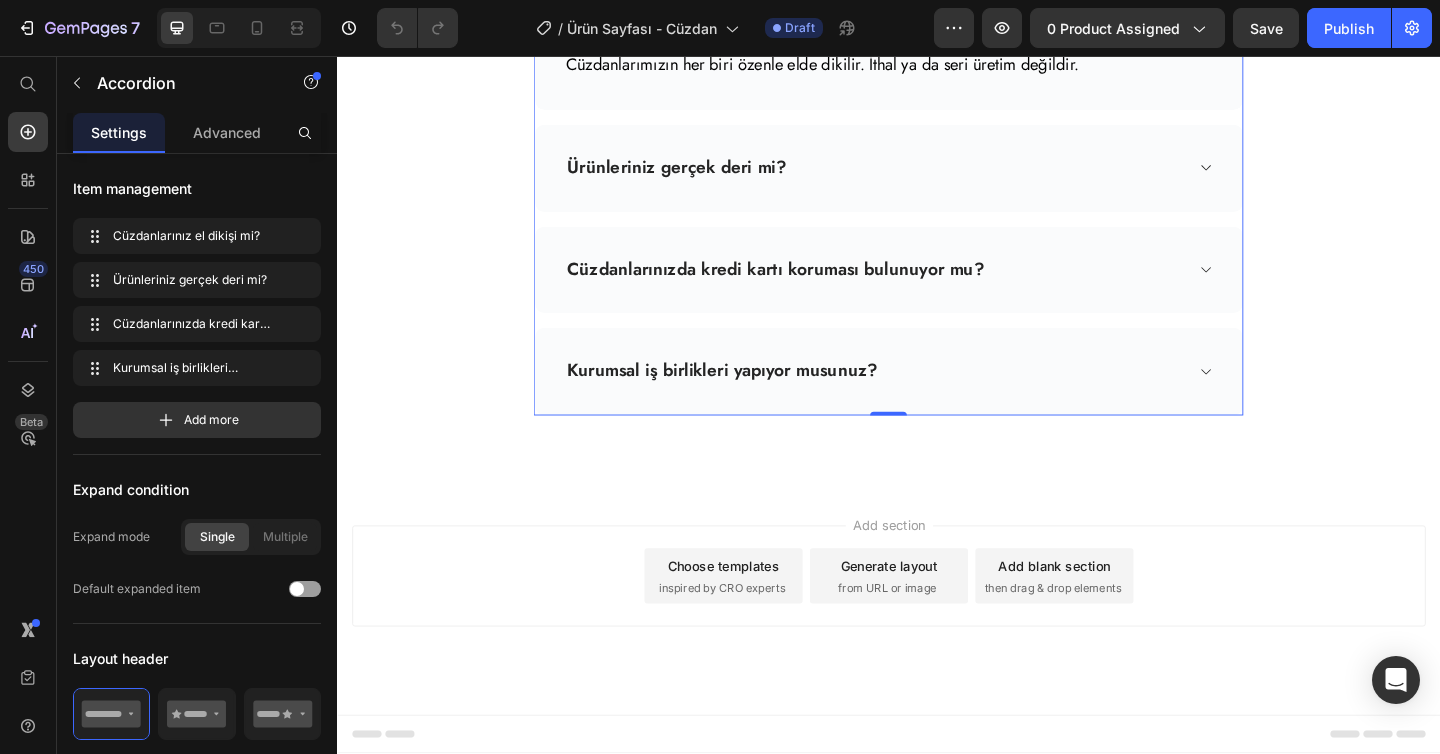 click 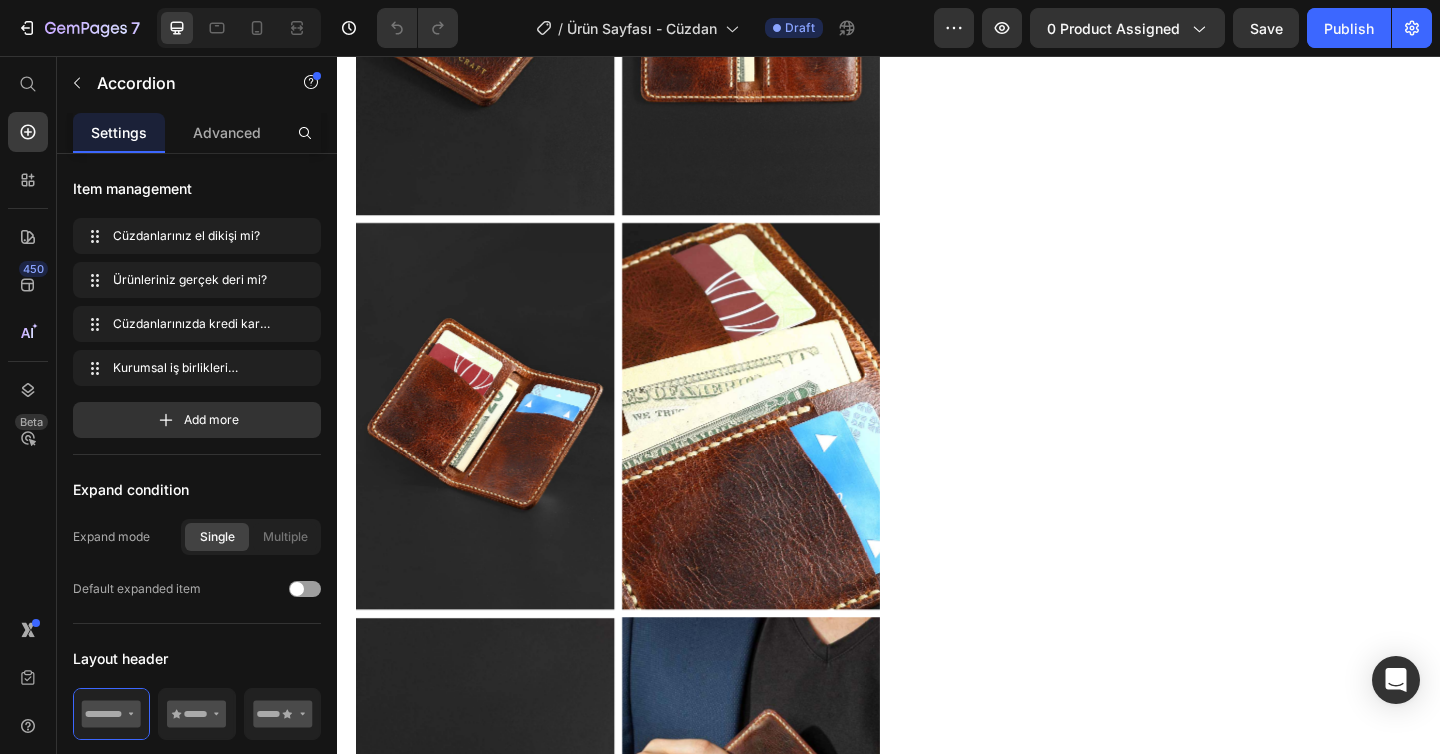scroll, scrollTop: 773, scrollLeft: 0, axis: vertical 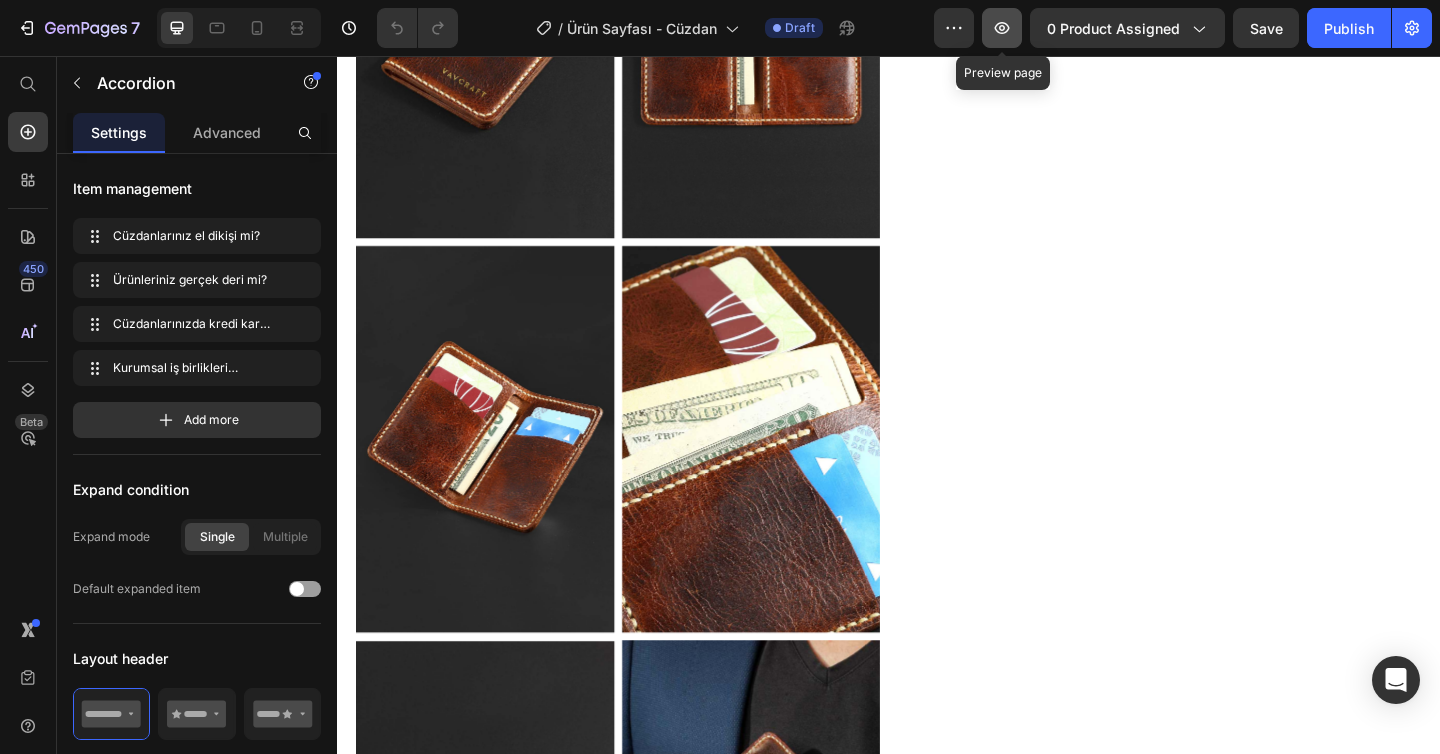click 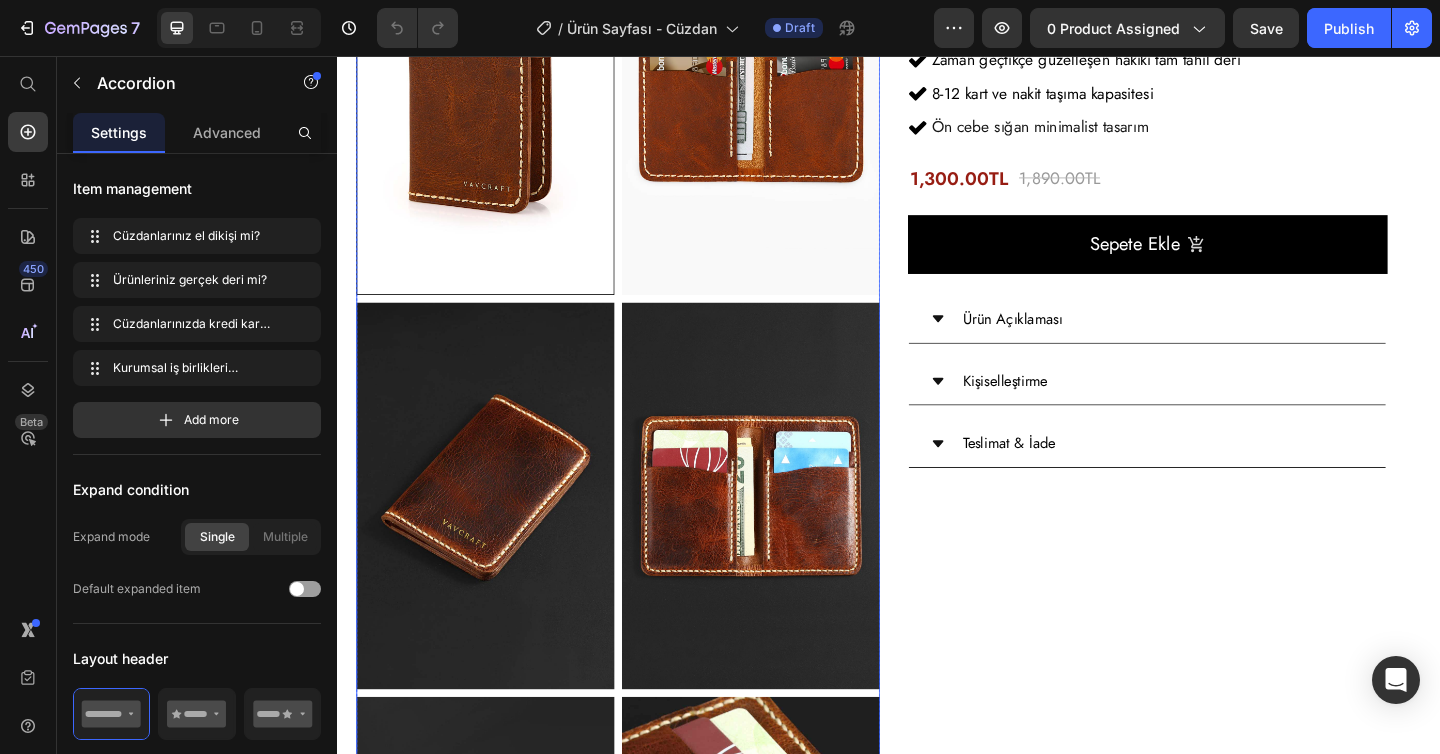scroll, scrollTop: 0, scrollLeft: 0, axis: both 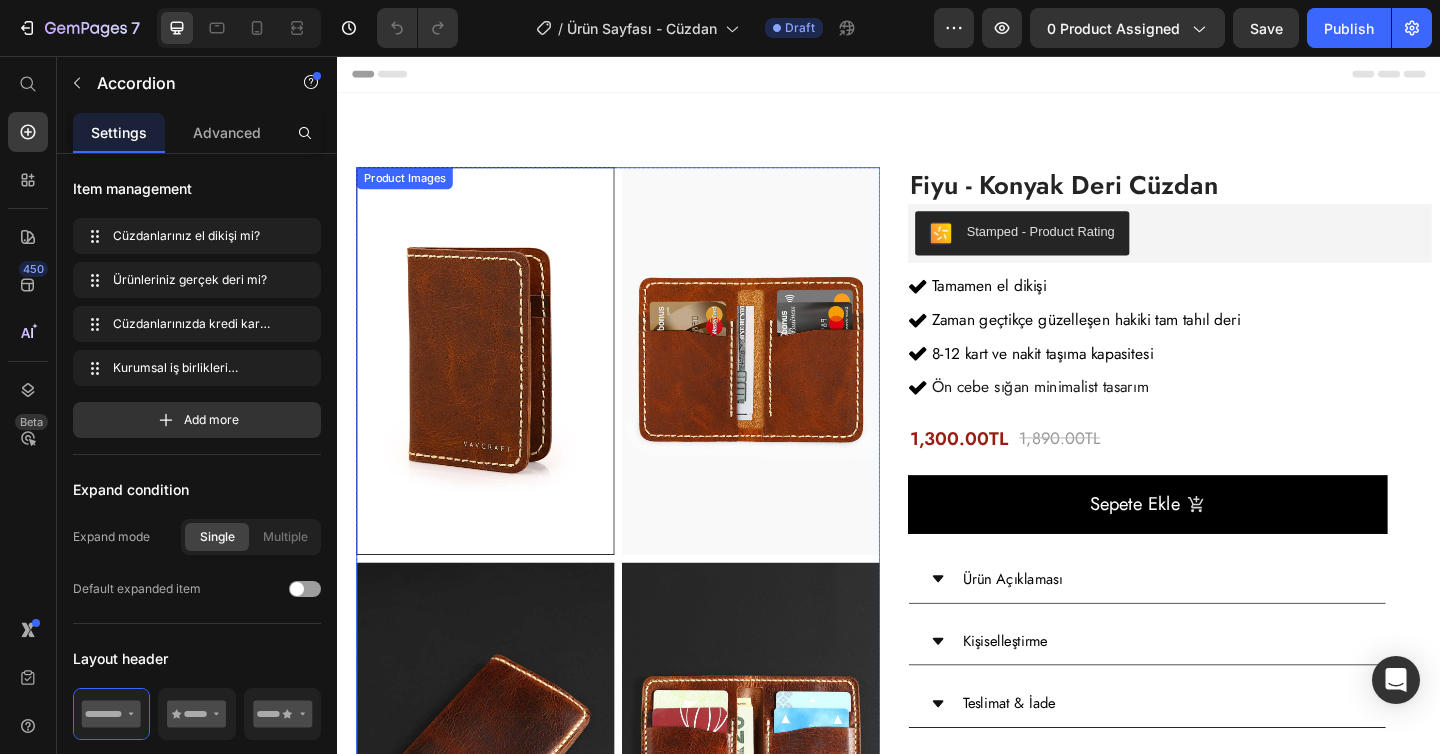 click at bounding box center (498, 388) 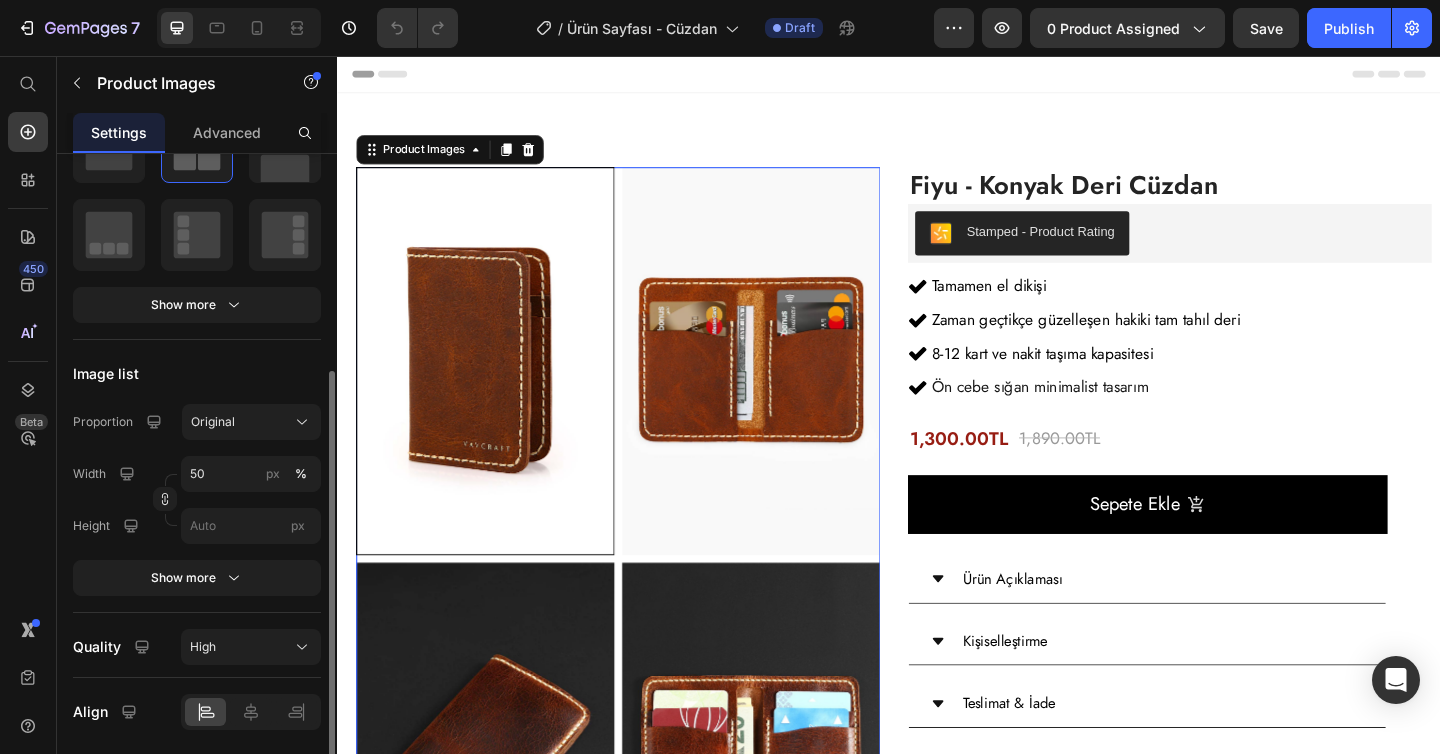 scroll, scrollTop: 423, scrollLeft: 0, axis: vertical 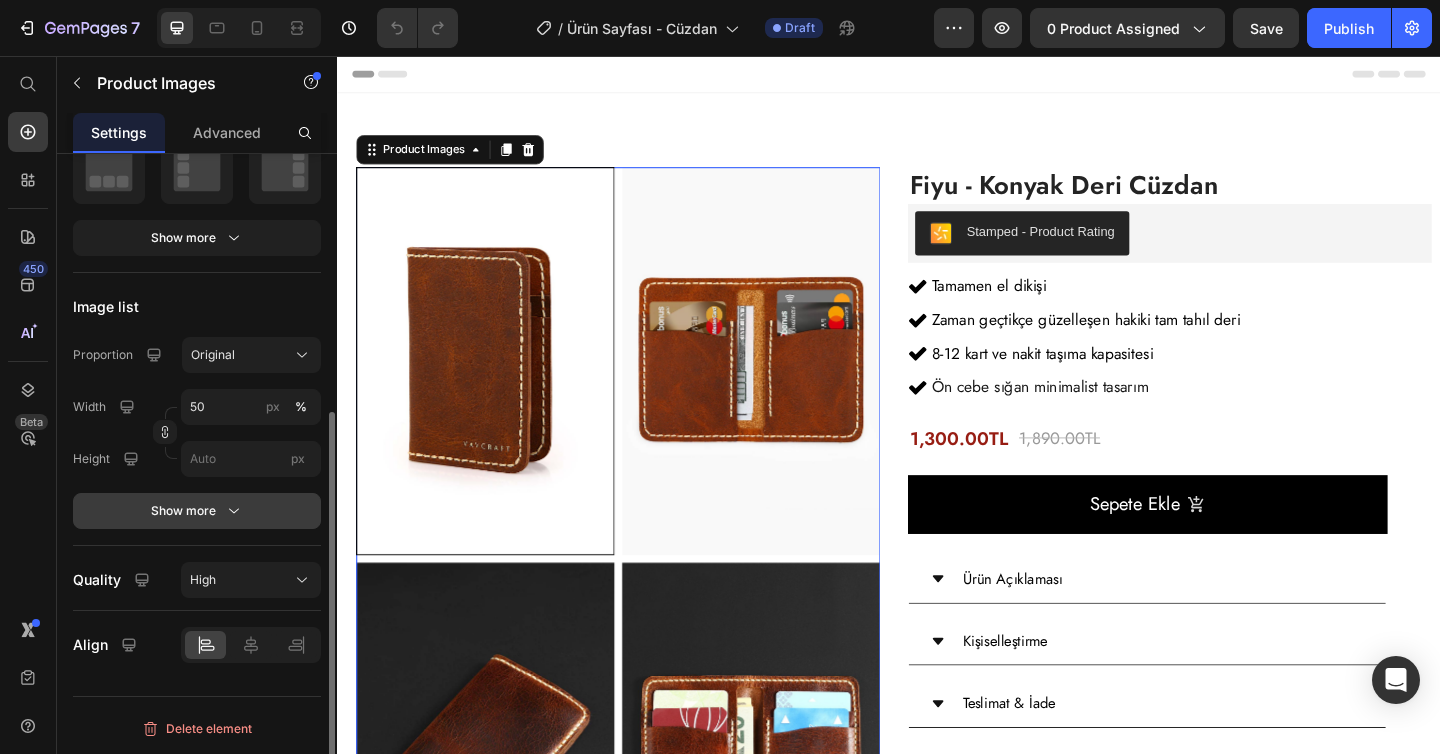 click on "Show more" at bounding box center (197, 511) 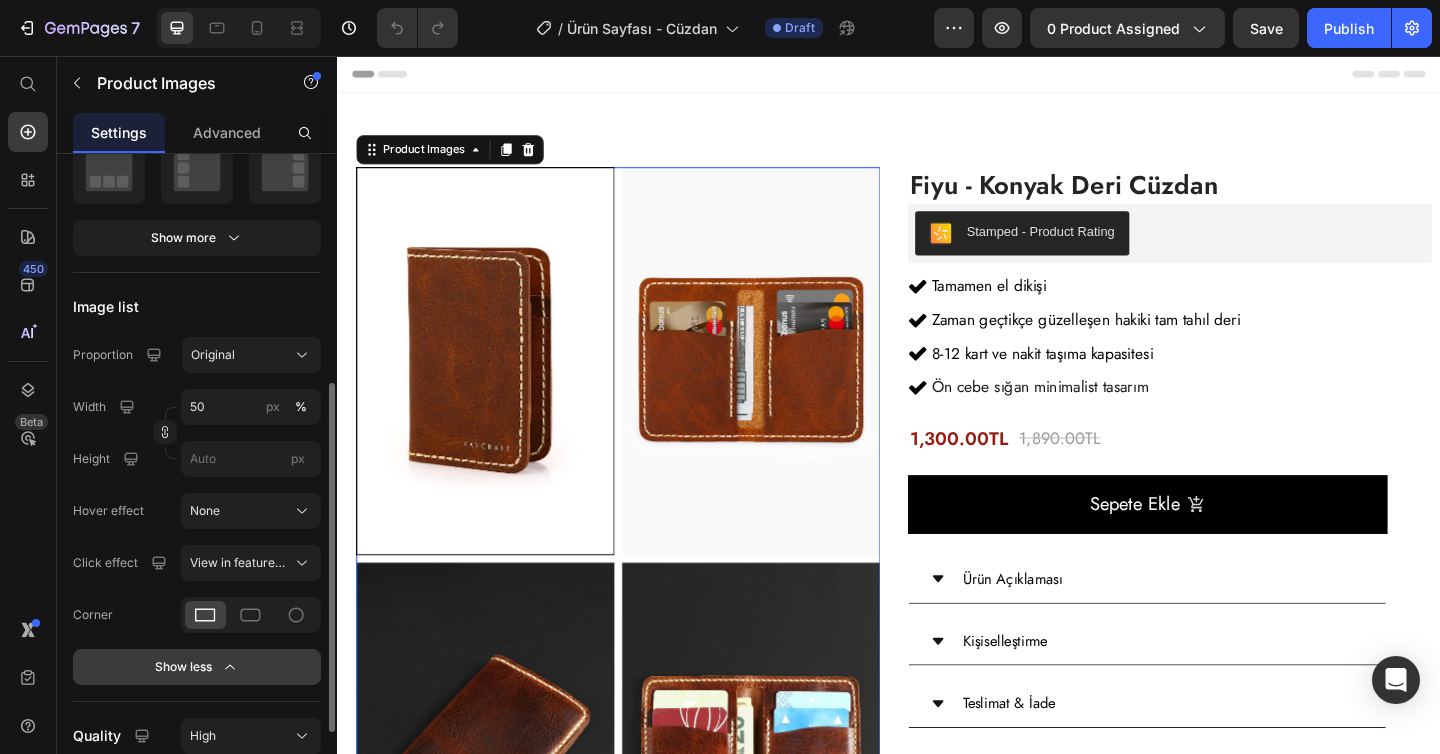 scroll, scrollTop: 579, scrollLeft: 0, axis: vertical 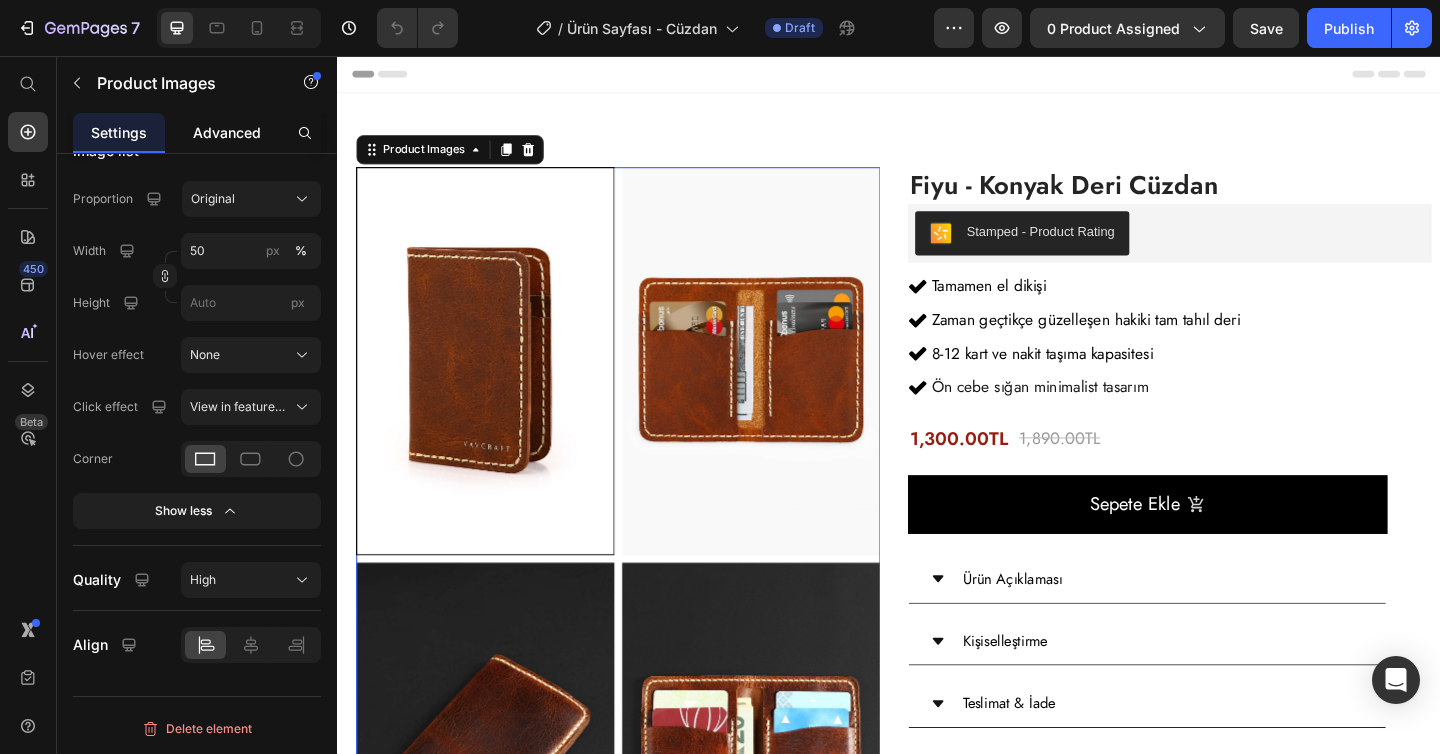 click on "Advanced" at bounding box center (227, 132) 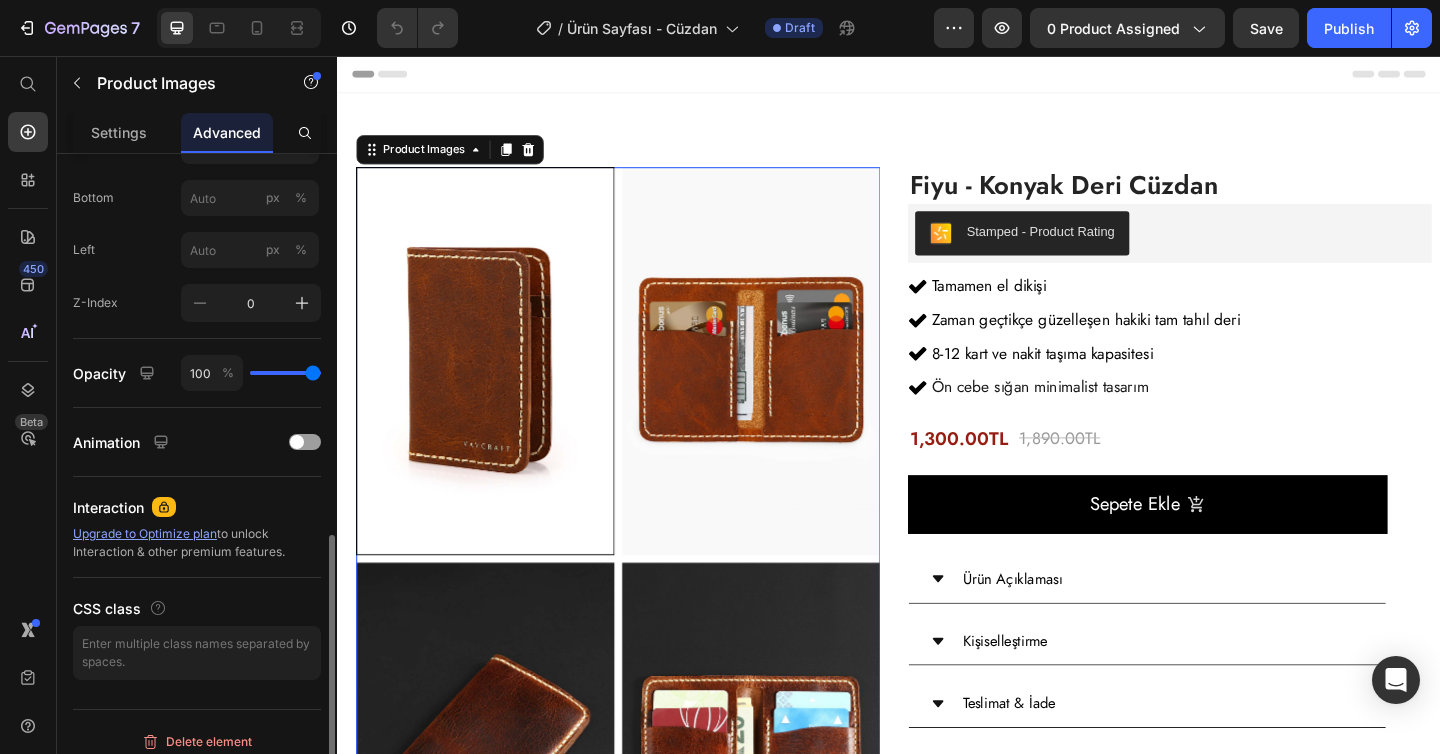 scroll, scrollTop: 874, scrollLeft: 0, axis: vertical 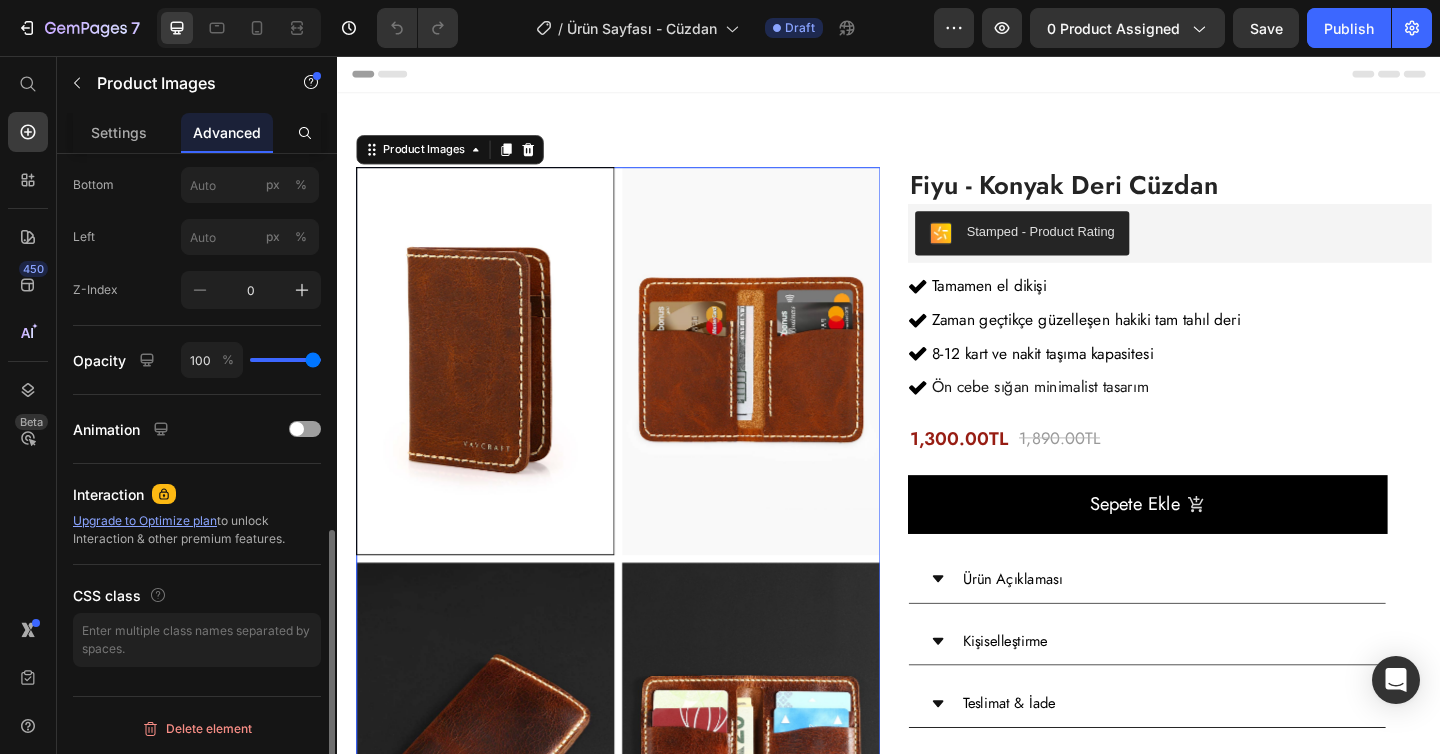 click at bounding box center (498, 388) 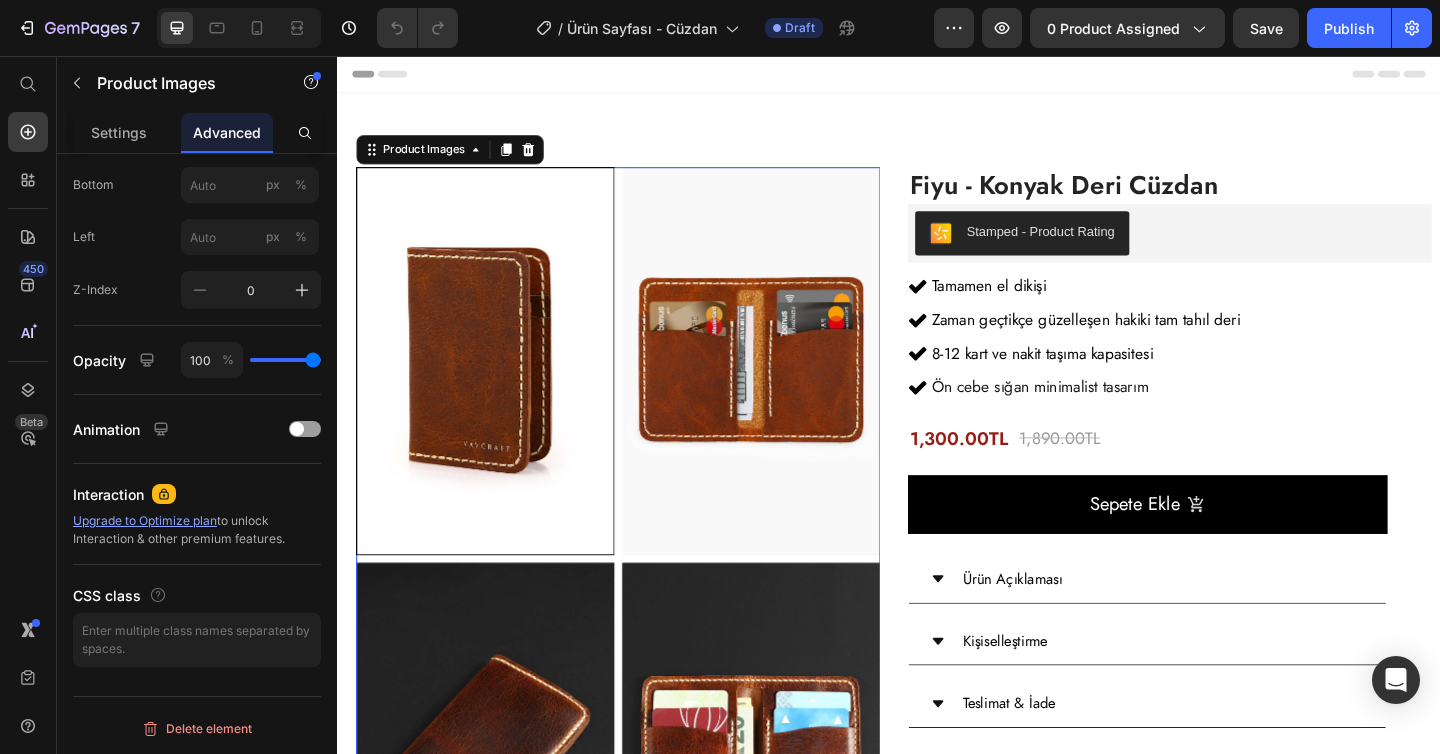 click at bounding box center (787, 388) 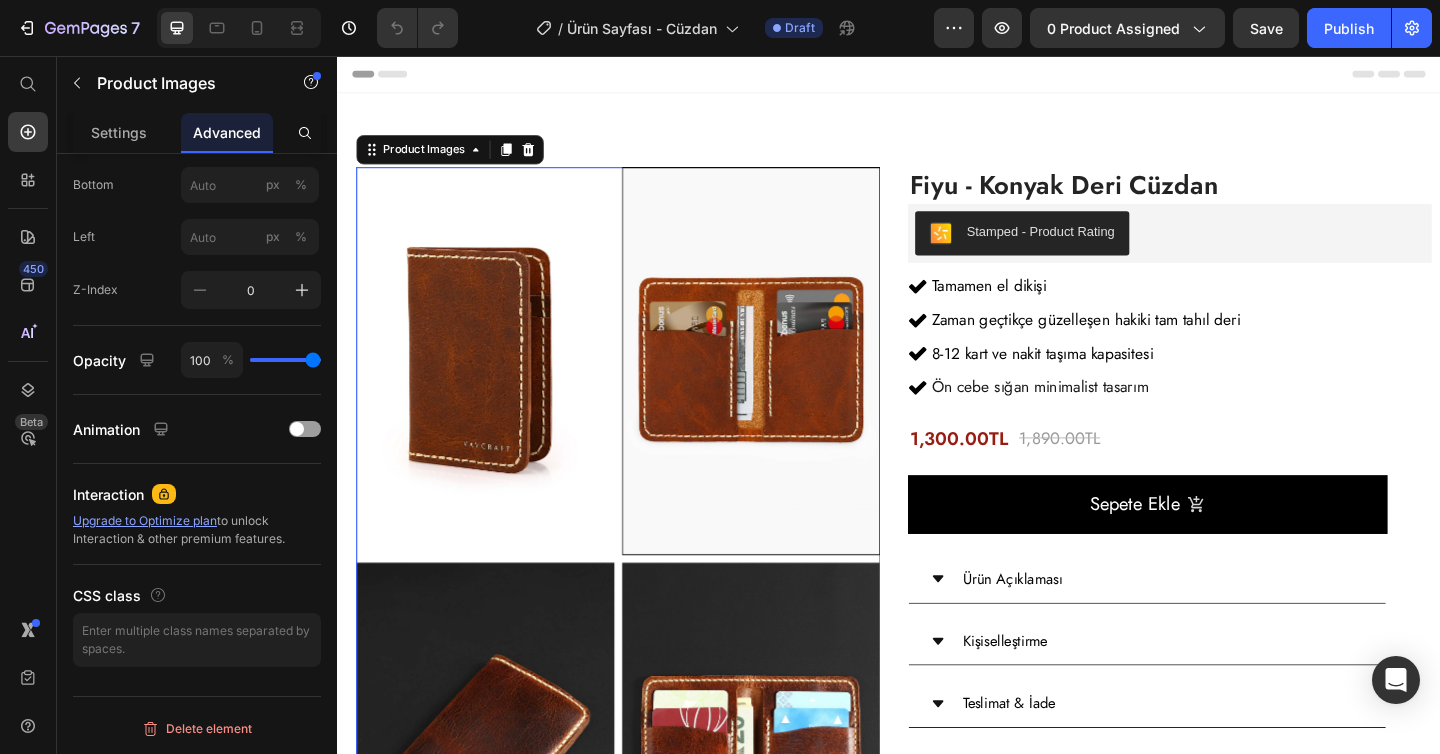 click at bounding box center (498, 388) 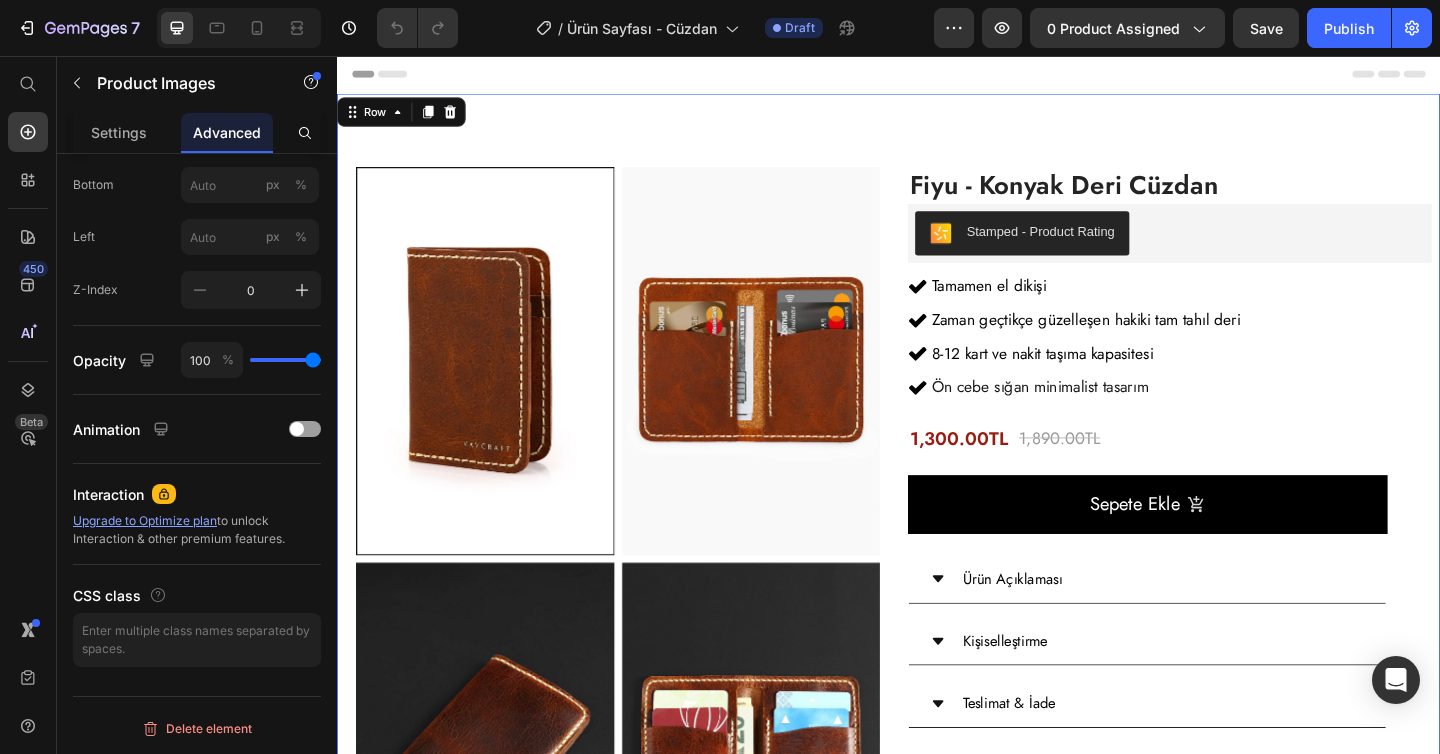 scroll, scrollTop: 0, scrollLeft: 0, axis: both 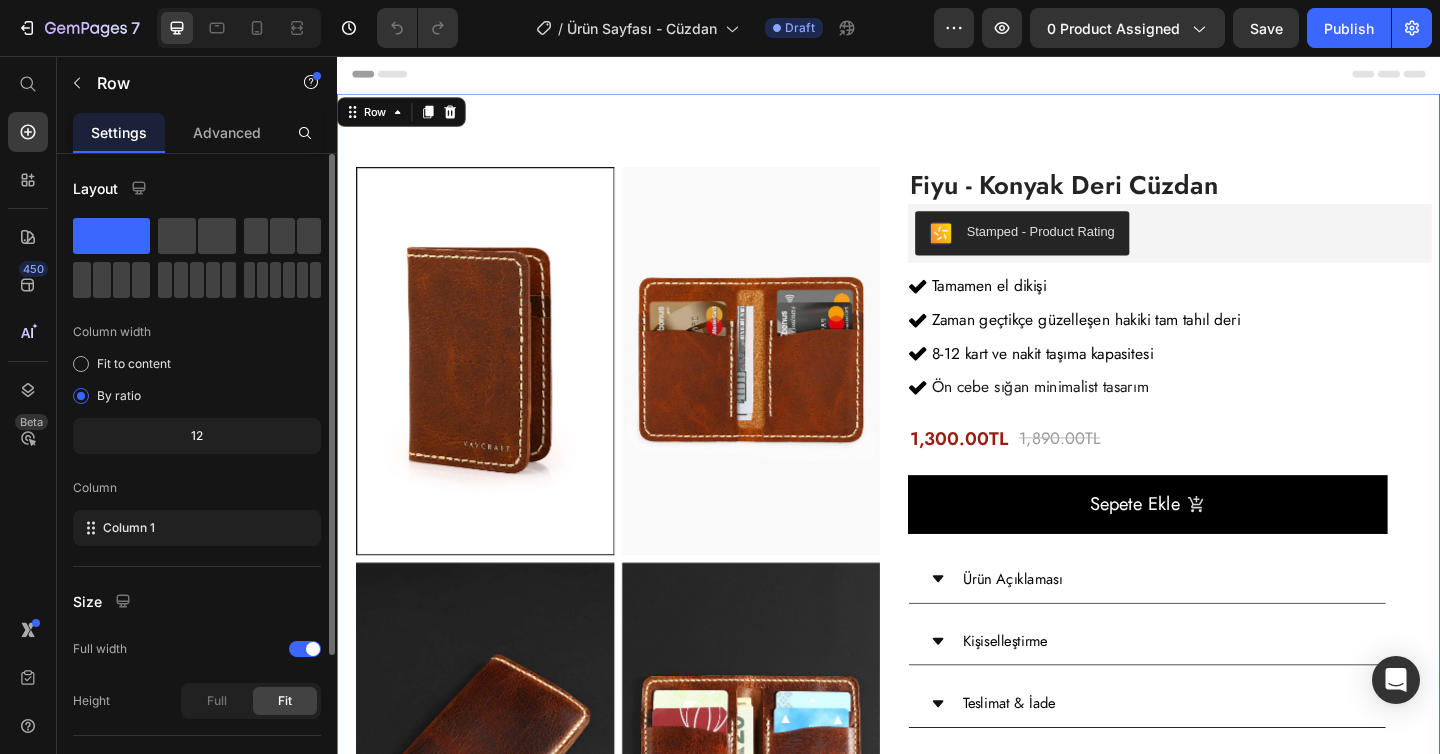 click on "Product Images Row (P) Images & Gallery Fiyu - Konyak Deri Cüzdan (P) Title Stamped - Product Rating Stamped
Icon Tamamen el dikişi Text block
Icon Zaman geçtikçe güzelleşen hakiki tam tahıl deri Text block
Icon 8-12 kart ve nakit taşıma kapasitesi Text block
Icon Ön cebe sığan minimalist tasarım Text block Icon List 1,300.00TL (P) Price 1,890.00TL (P) Price Row
Icon Tamamen el dikişi Text block
Icon Zaman geçtikçe güzelleşen hakiki tam tahıl deri Text block
Icon 8-12 kart ve nakit taşıma kapasitesi Text block
Icon Ön cebe sığan minimalist tasarım Text block Icon List Sepete Ekle (P) Cart Button Row Sepete Ekle (P) Cart Button
Ürün Açıklaması
Kişiselleştirme
Teslimat & İade Accordion Product Row Row   0" at bounding box center [937, 1247] 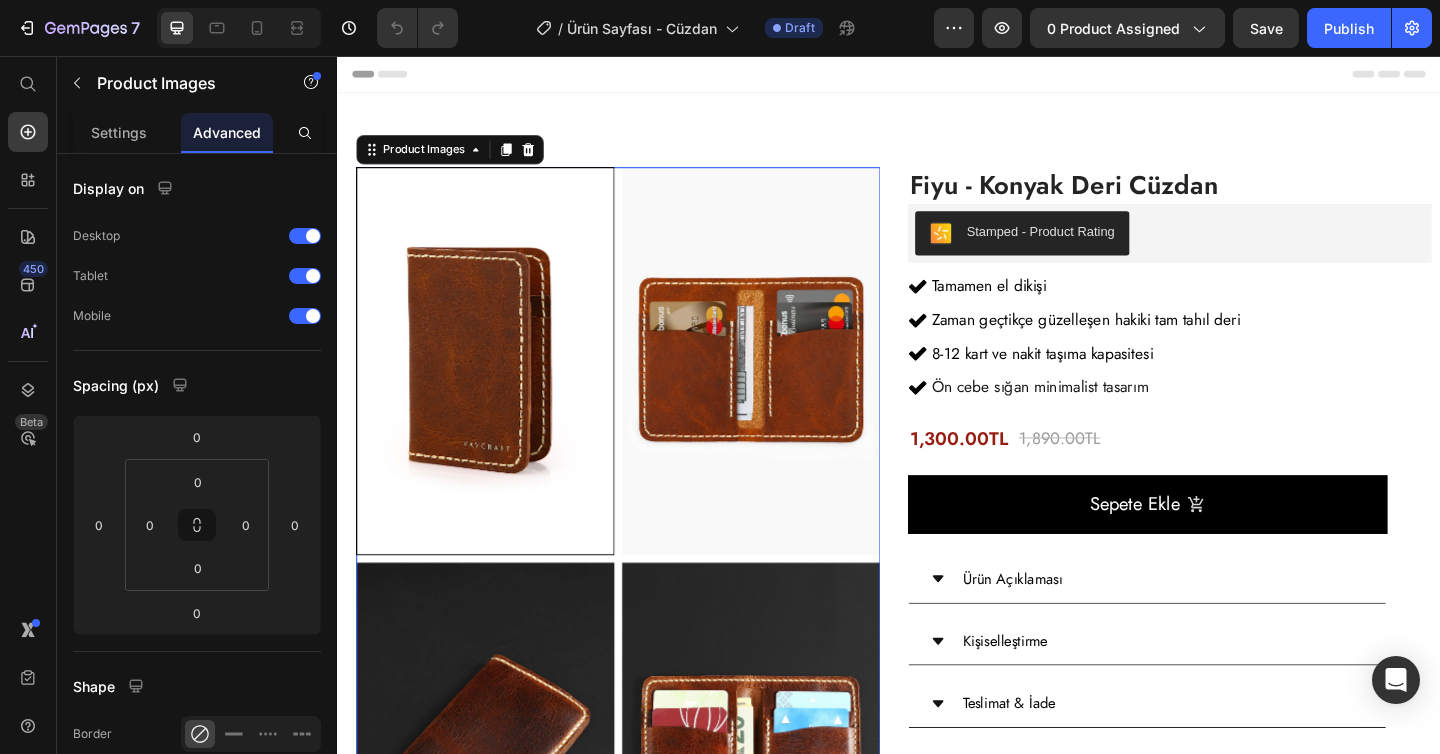 click at bounding box center (498, 388) 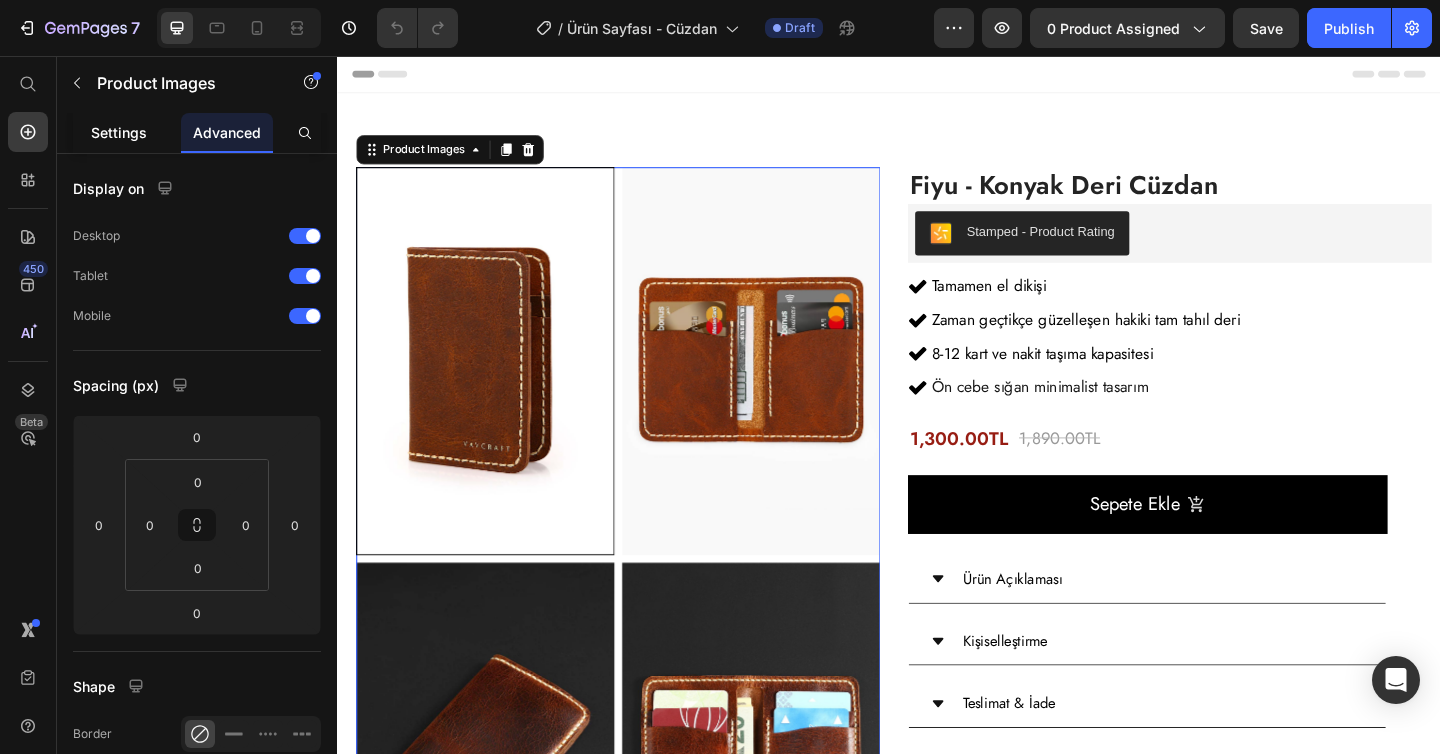 click on "Settings" at bounding box center [119, 132] 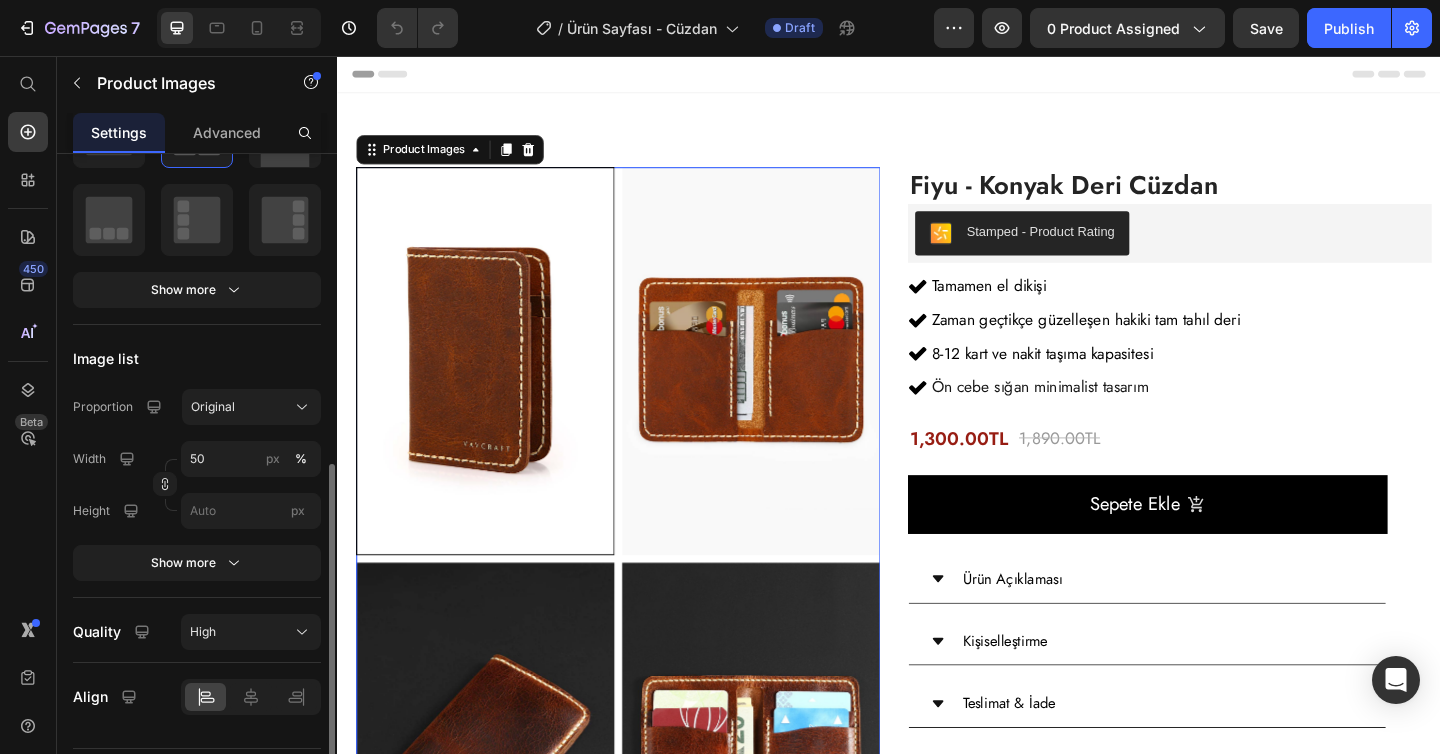 scroll, scrollTop: 423, scrollLeft: 0, axis: vertical 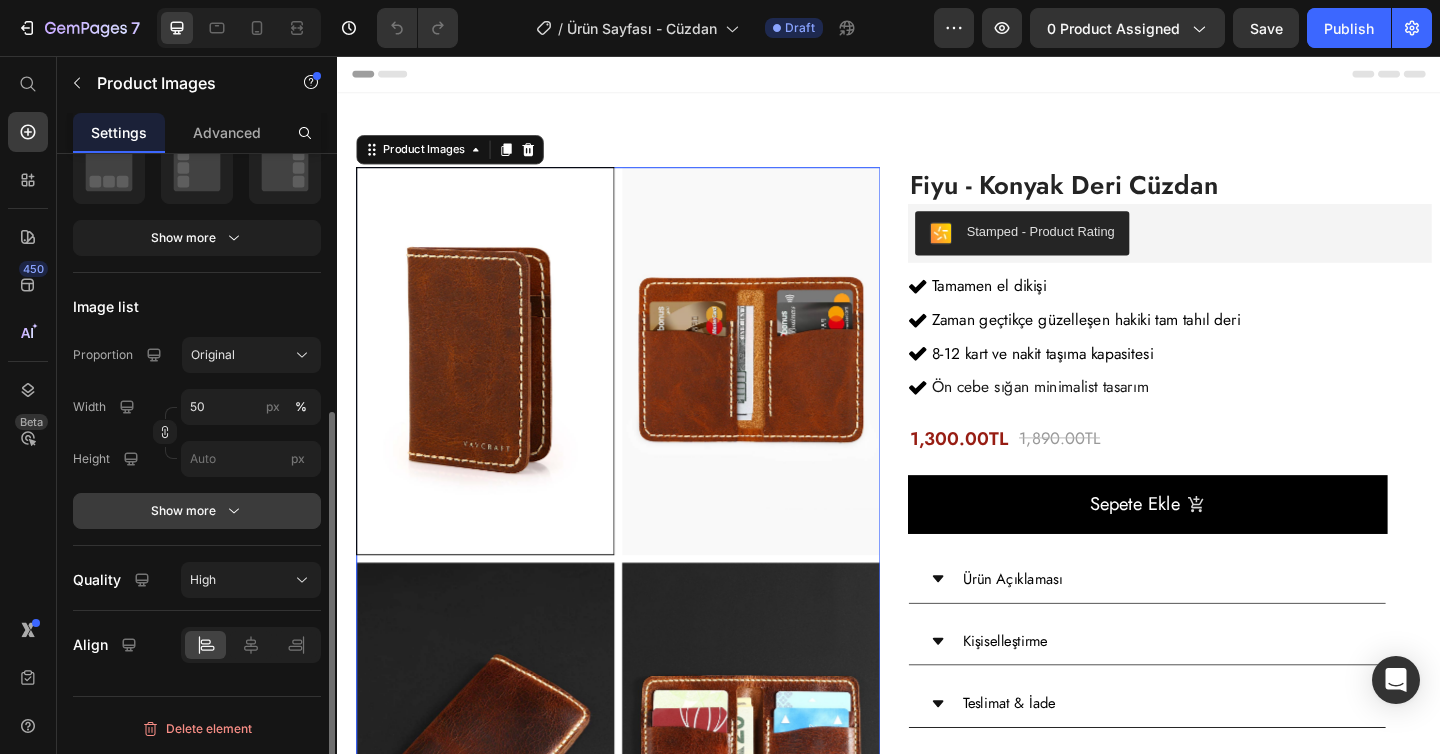 click on "Show more" at bounding box center [197, 511] 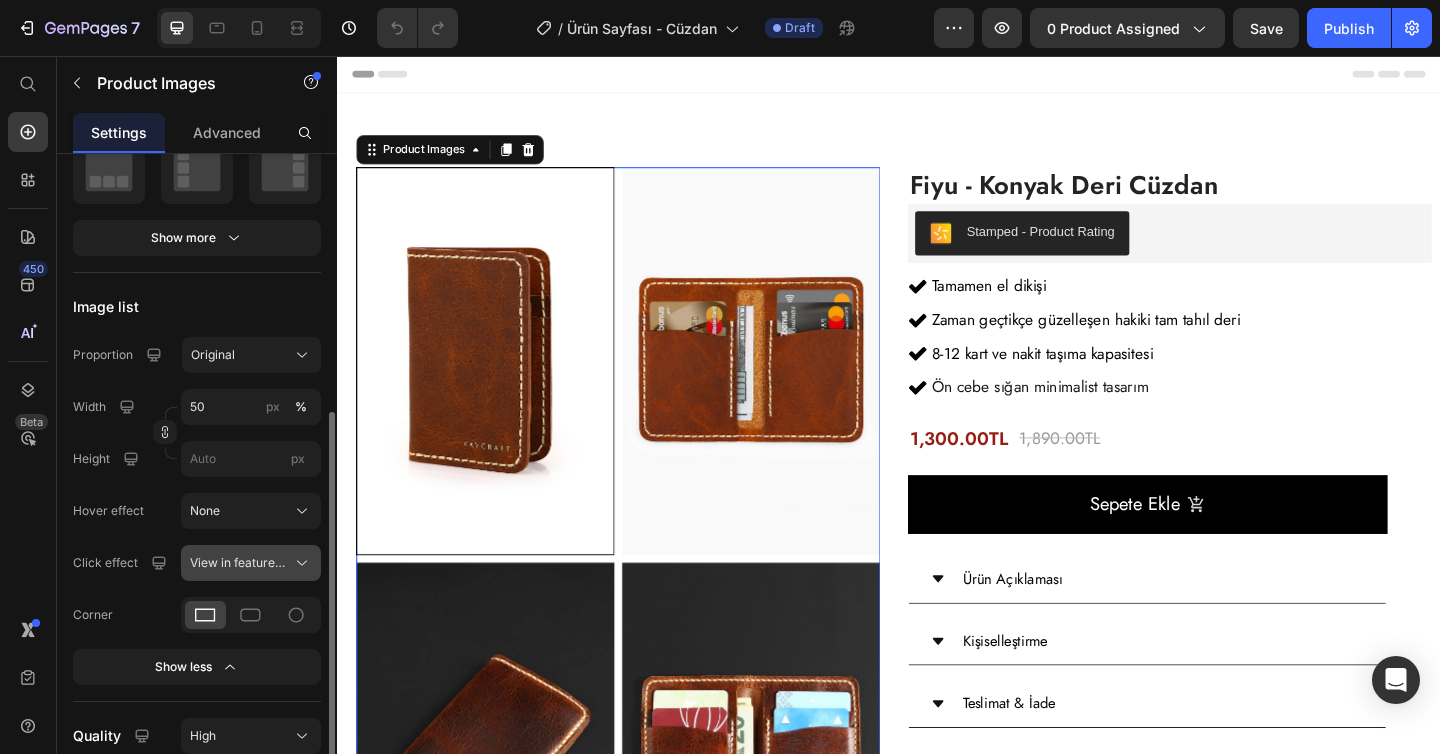 click on "View in featured image" at bounding box center (239, 563) 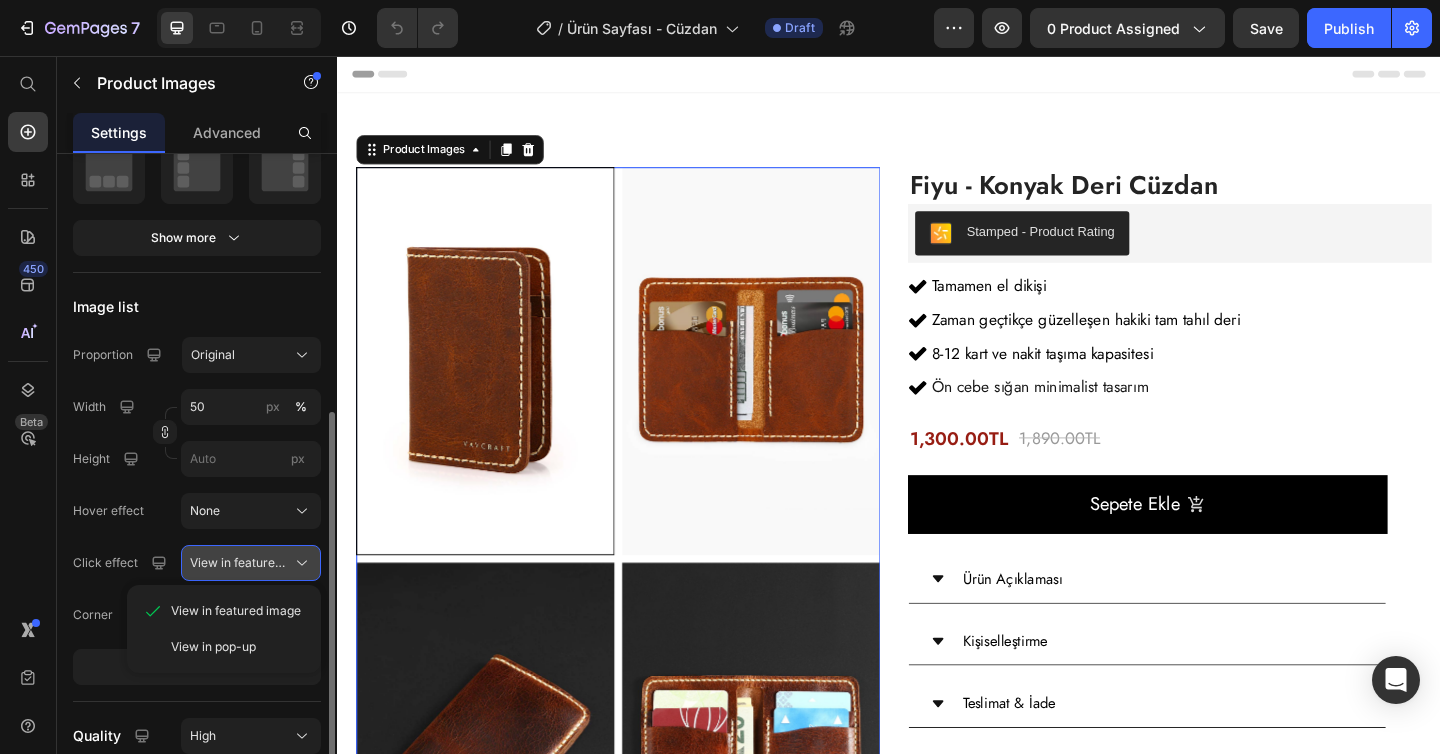 click on "View in featured image" at bounding box center (239, 563) 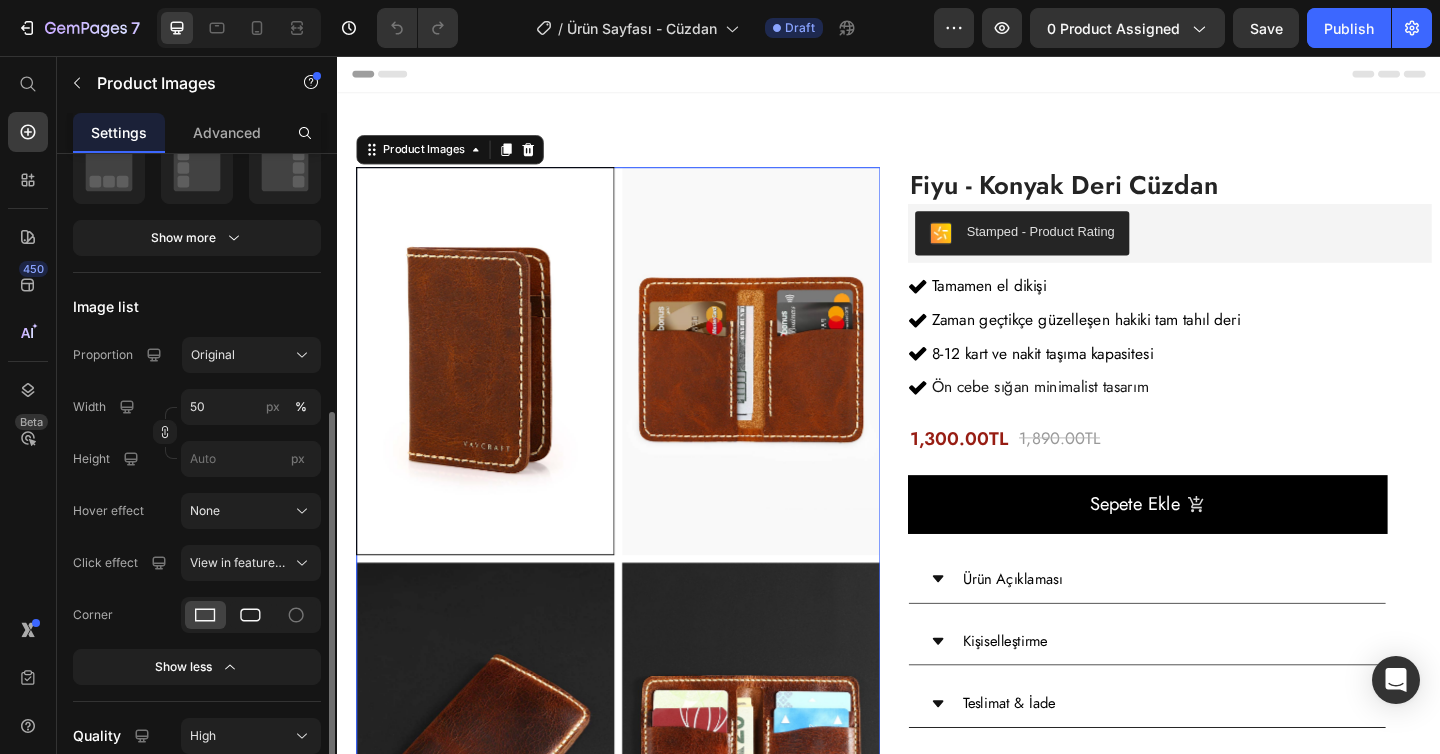 click 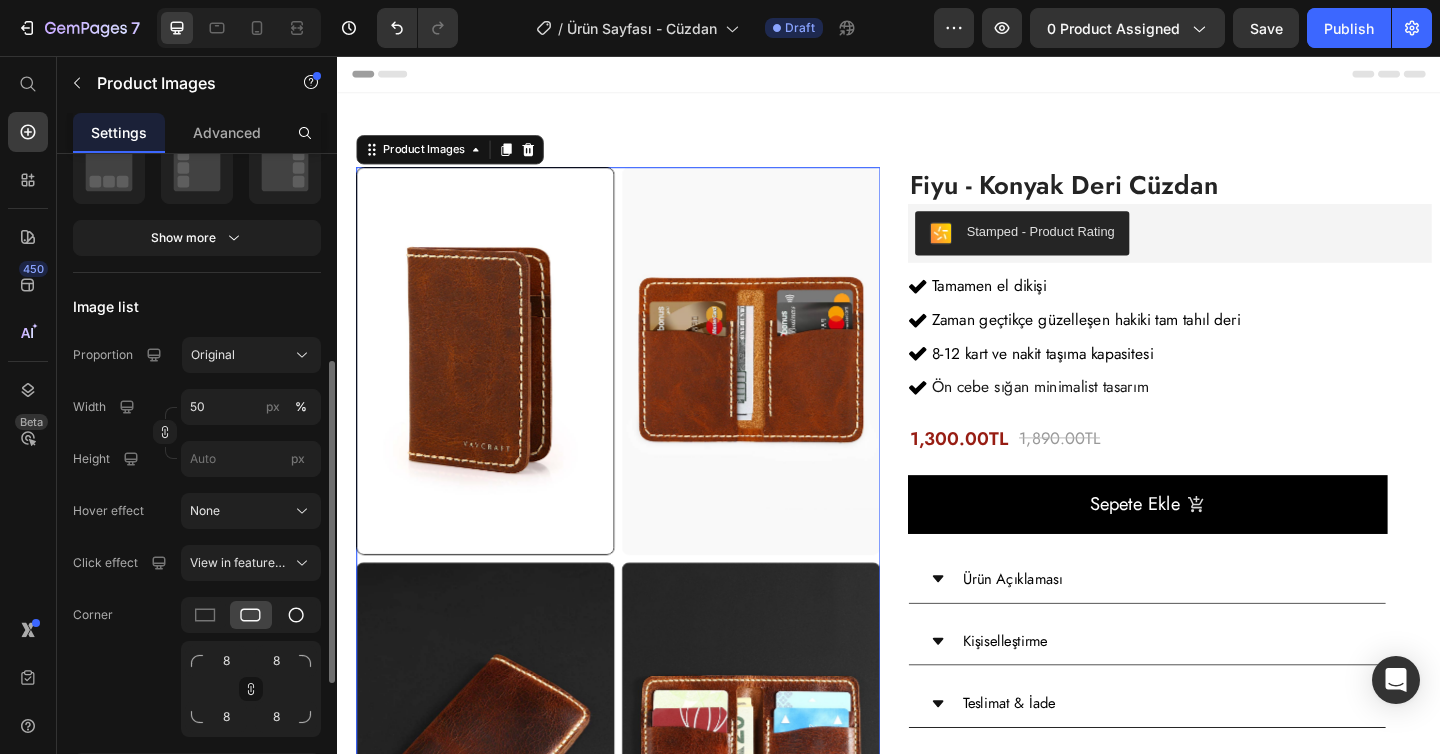 click 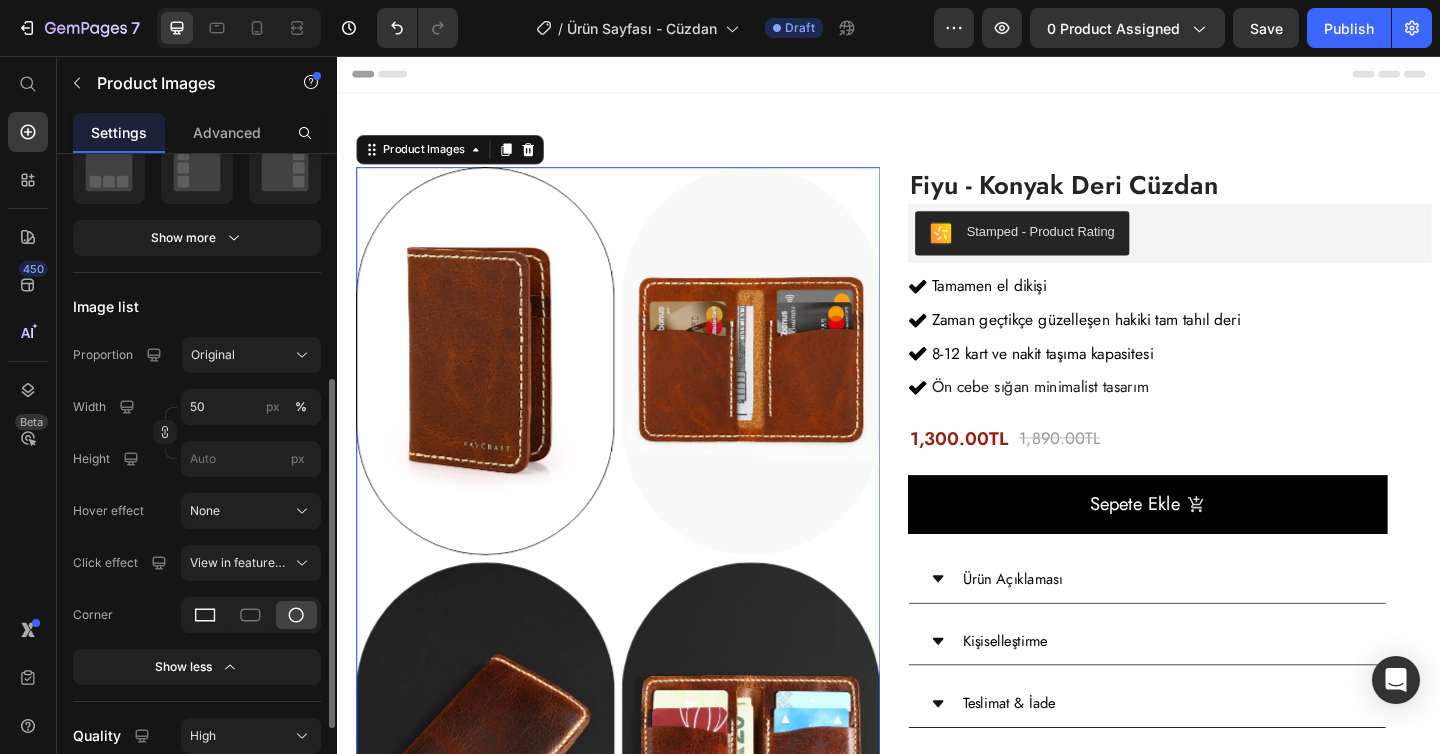click 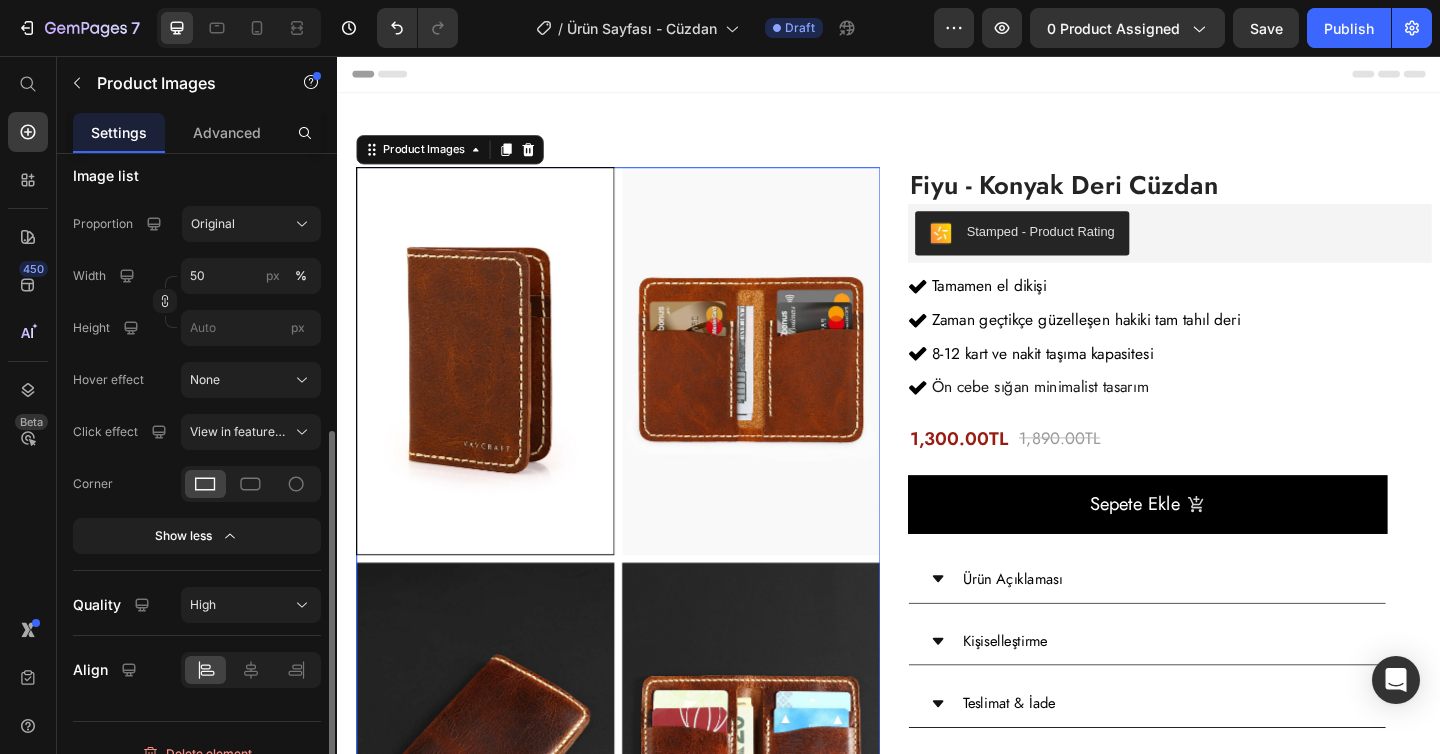 scroll, scrollTop: 579, scrollLeft: 0, axis: vertical 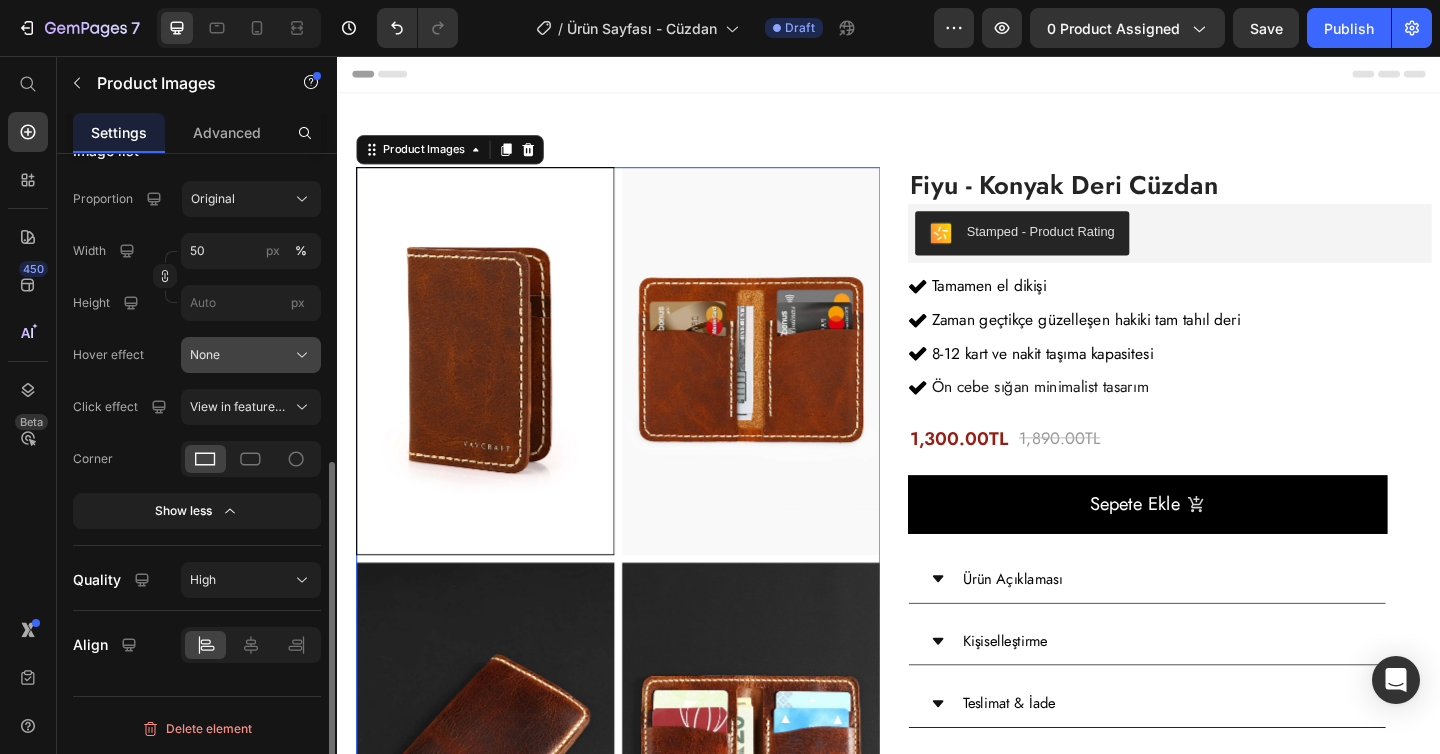 click on "None" 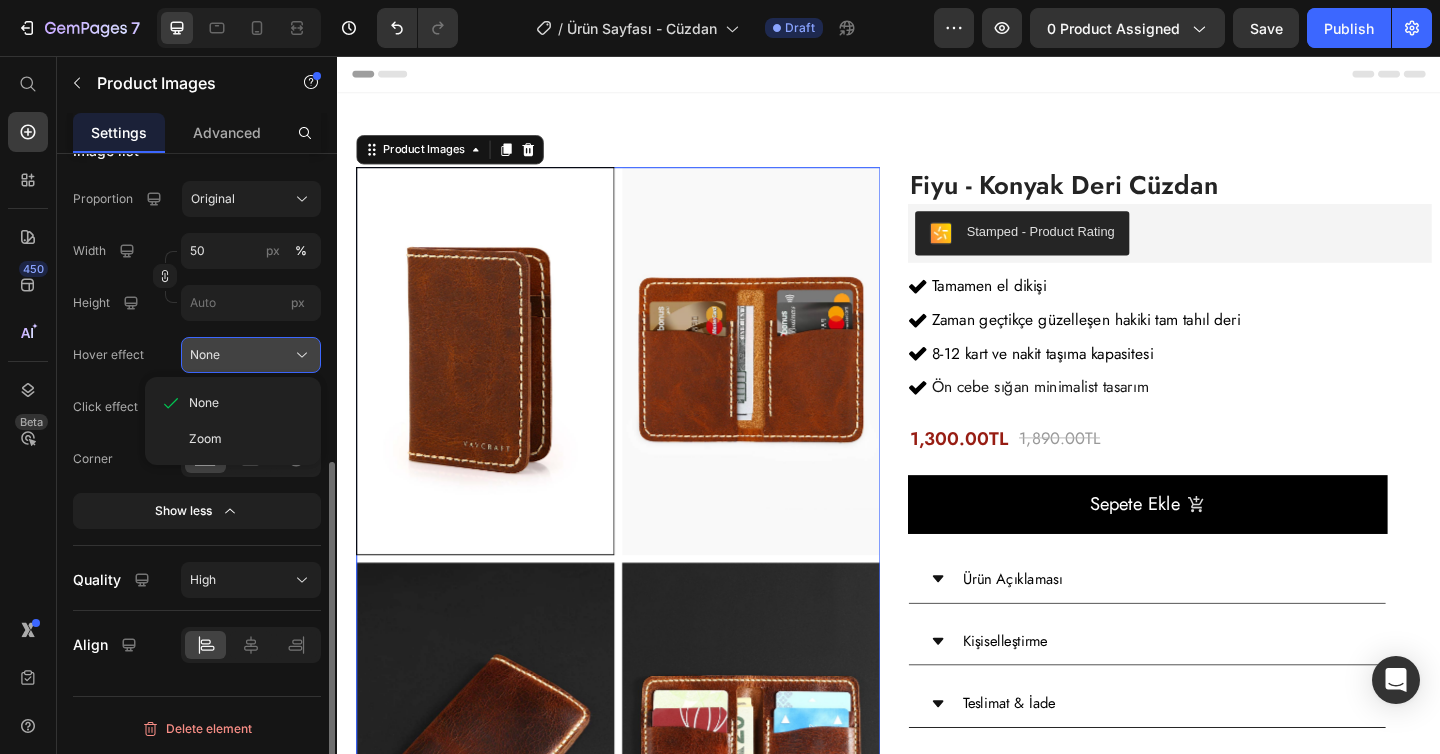 click on "None" 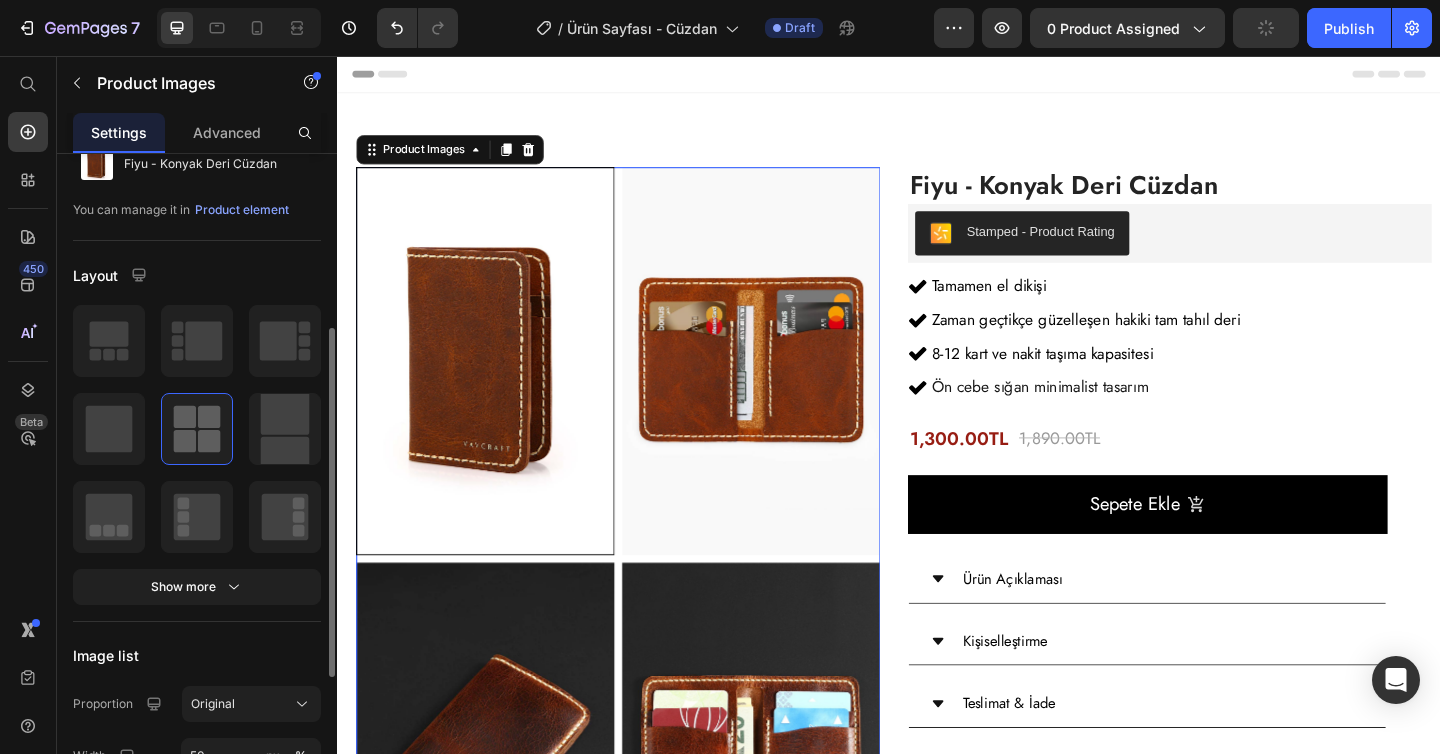 scroll, scrollTop: 0, scrollLeft: 0, axis: both 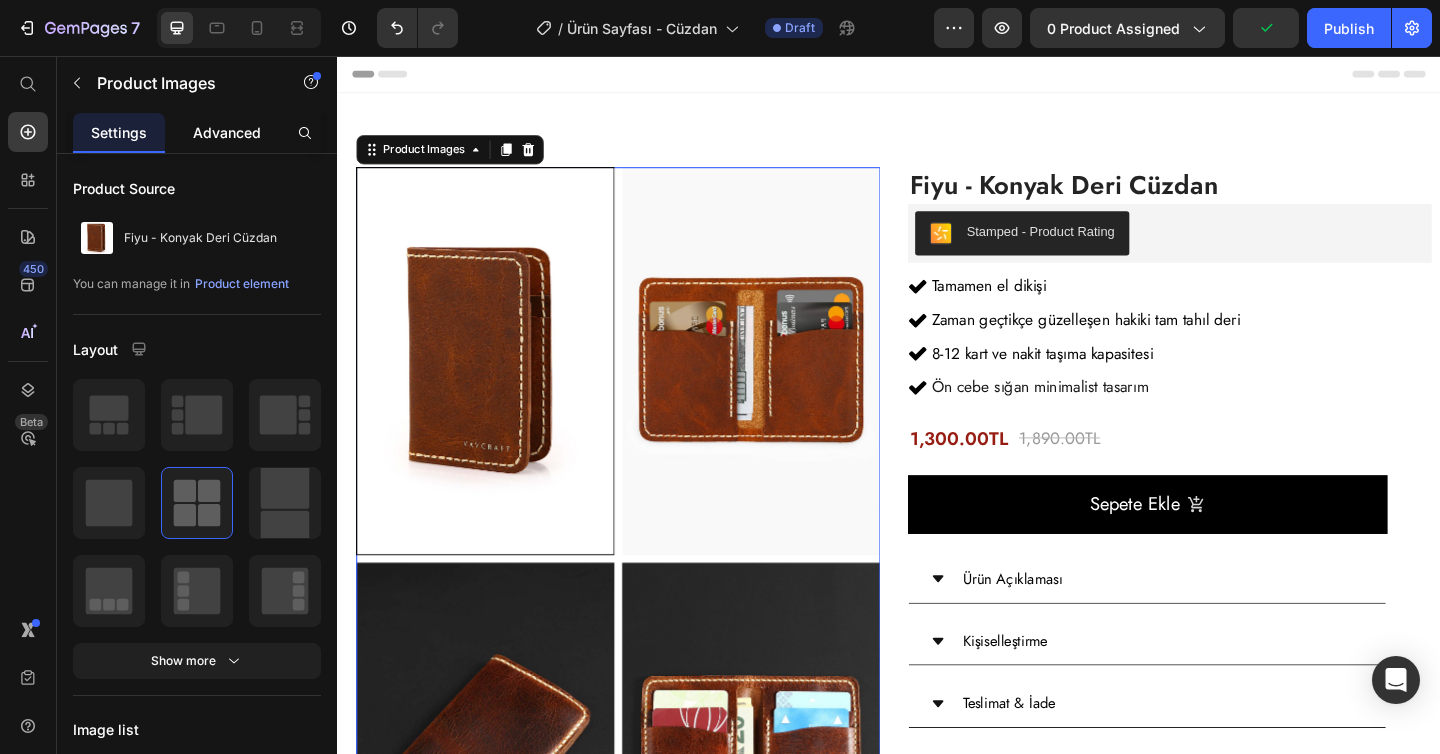 click on "Advanced" at bounding box center (227, 132) 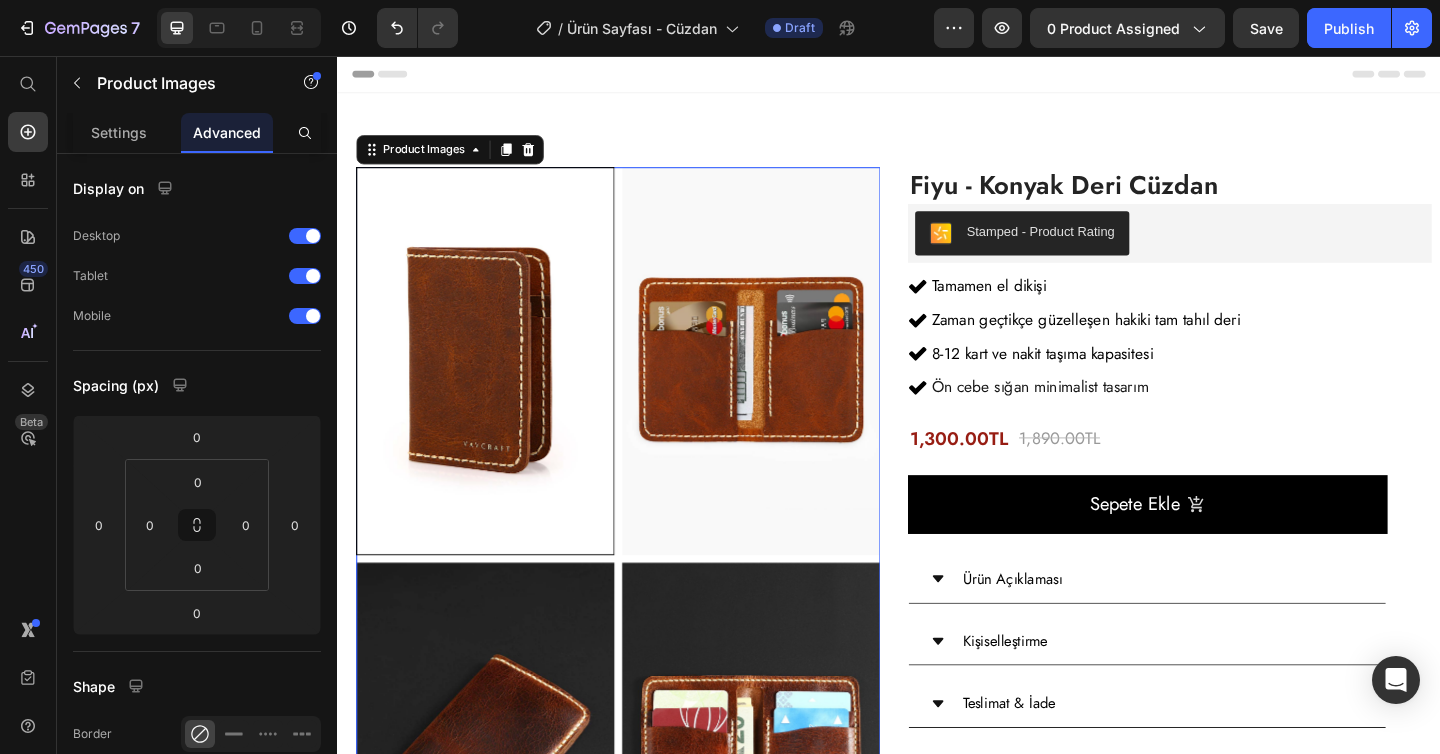 click on "Settings Advanced" at bounding box center (197, 133) 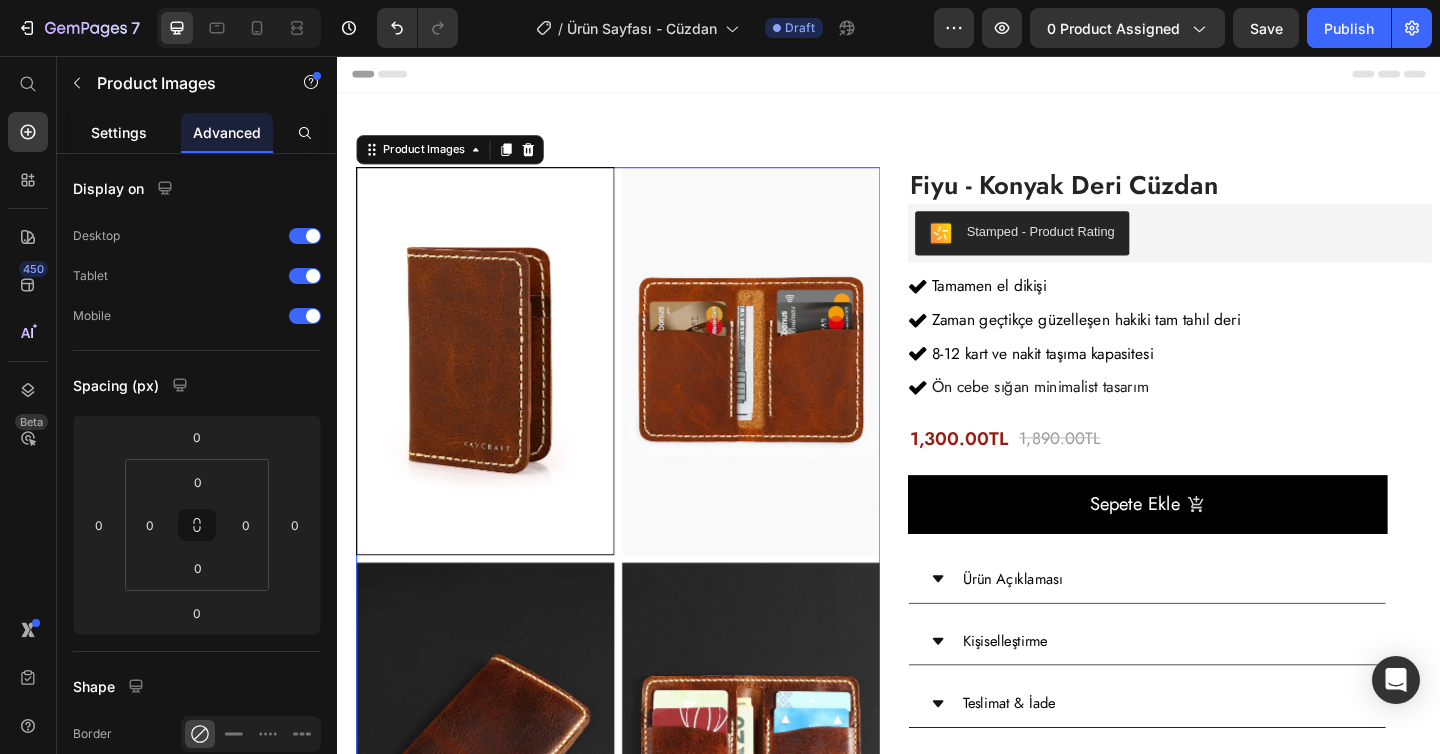click on "Settings" at bounding box center (119, 132) 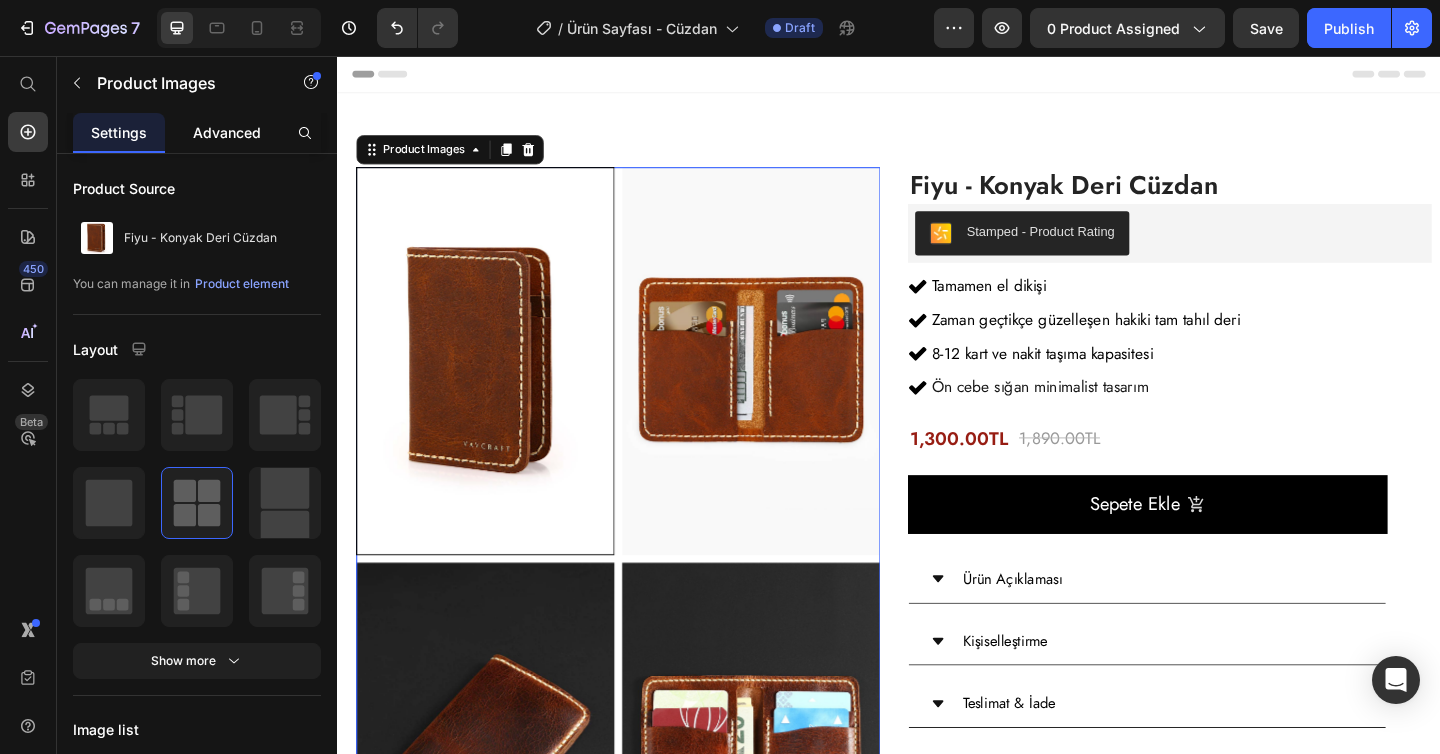 click on "Advanced" 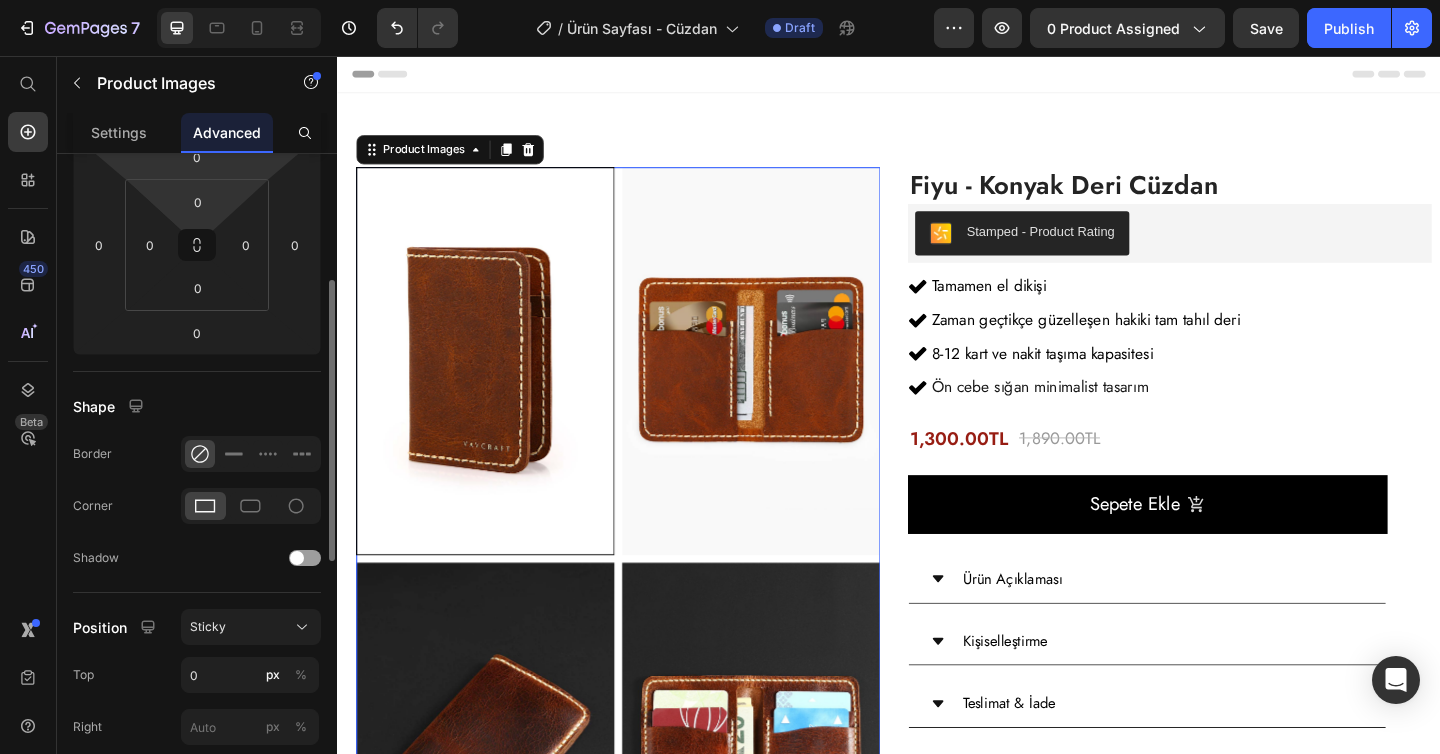 scroll, scrollTop: 284, scrollLeft: 0, axis: vertical 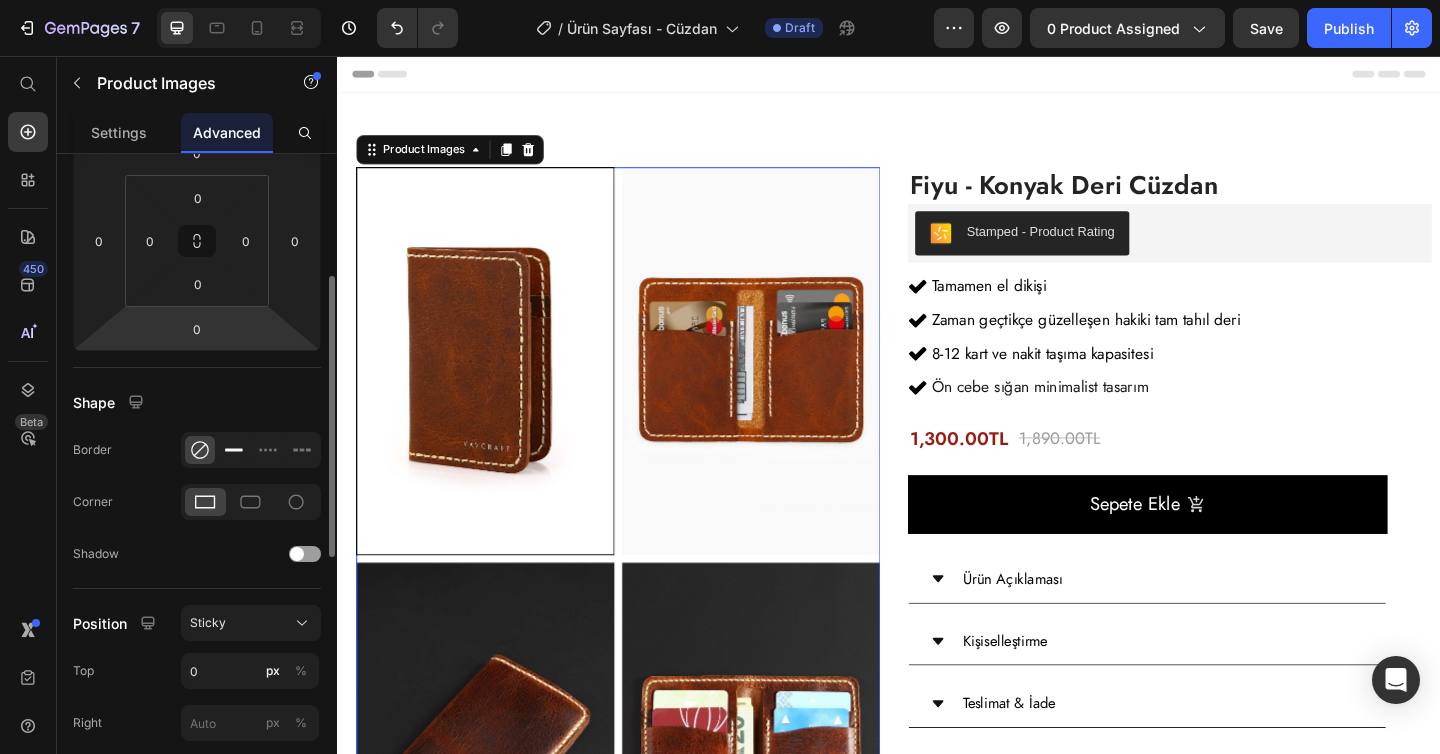 click 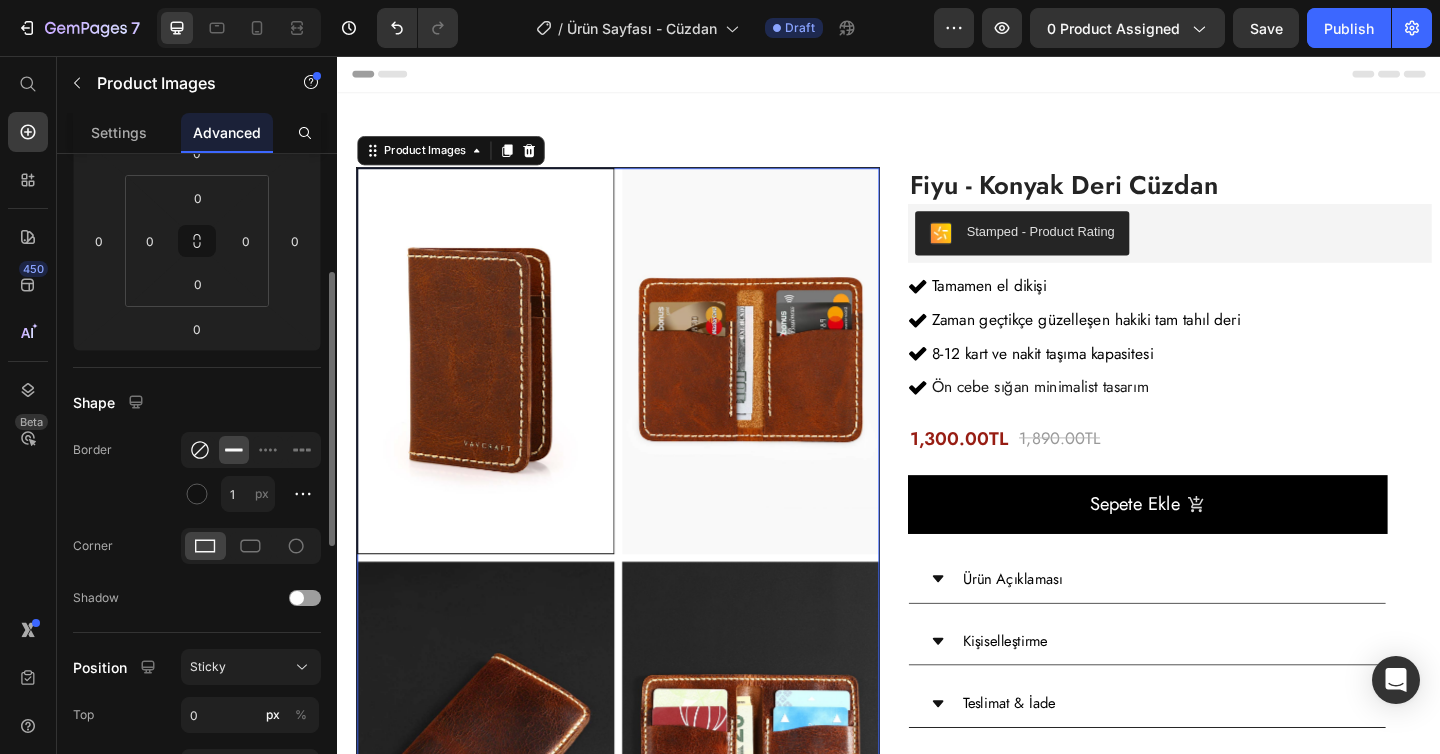 click 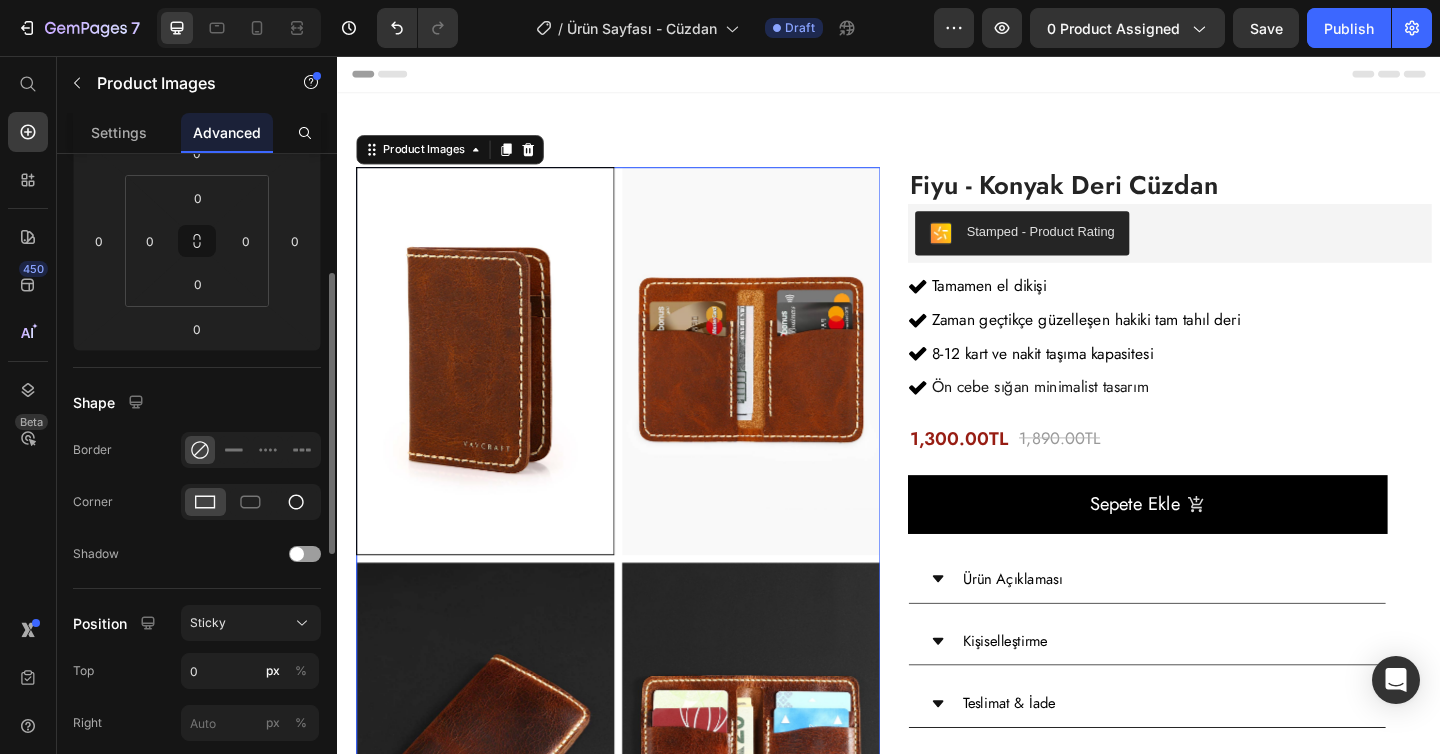 scroll, scrollTop: 277, scrollLeft: 0, axis: vertical 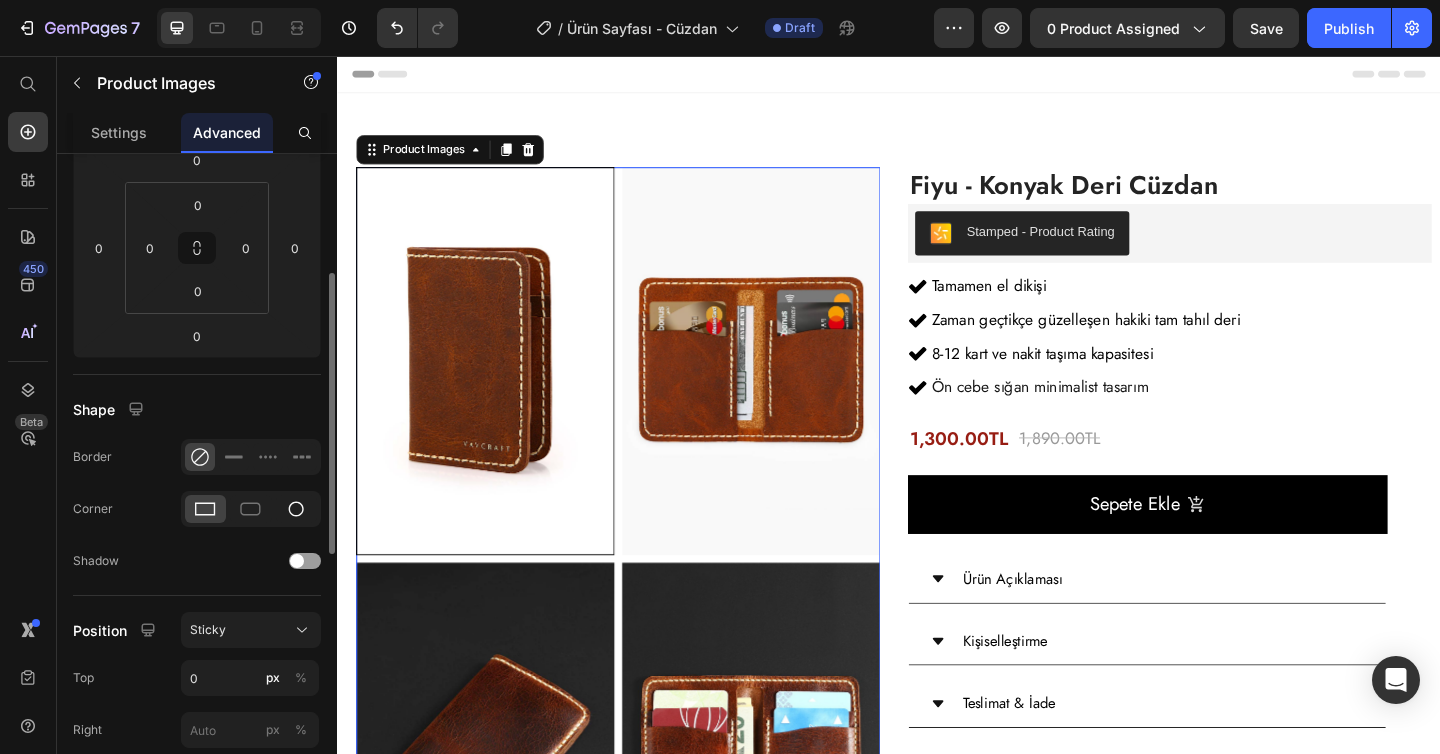 click 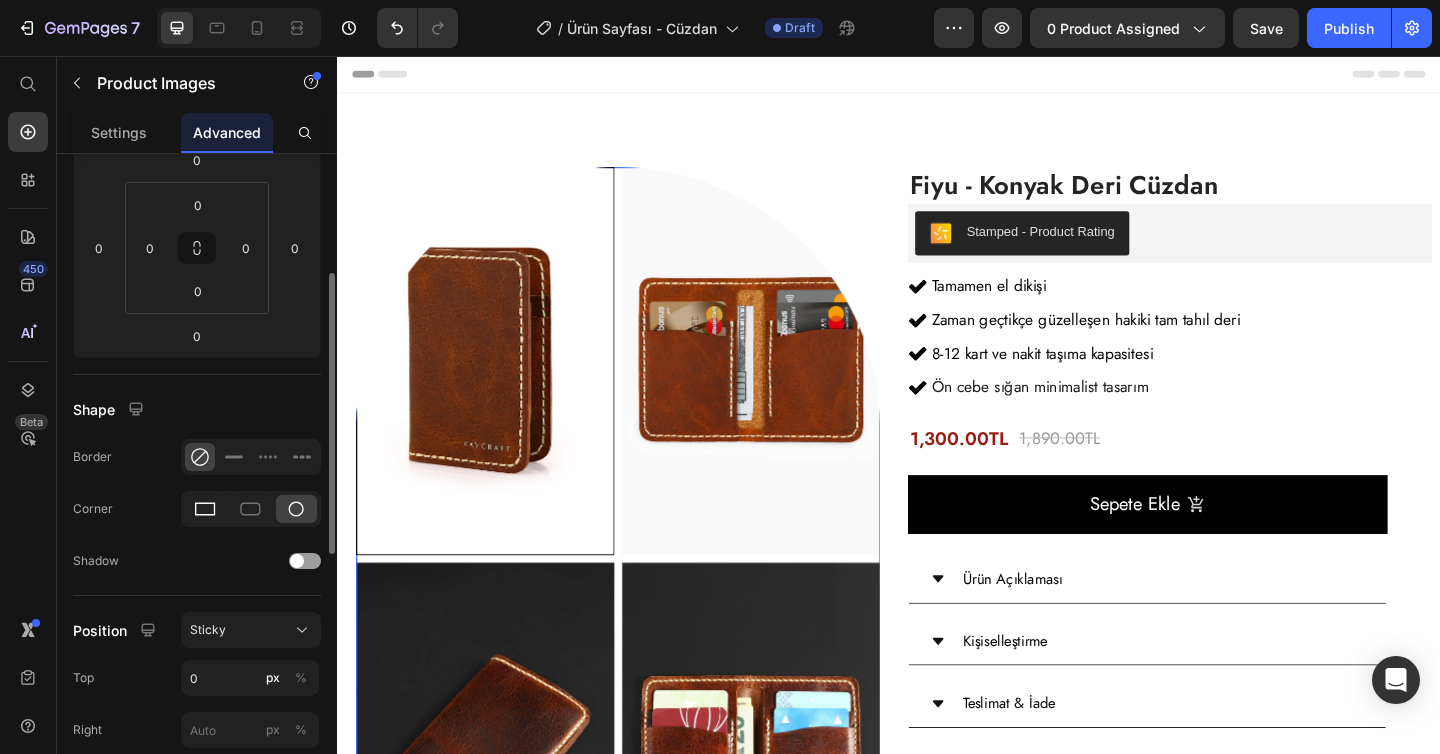 click 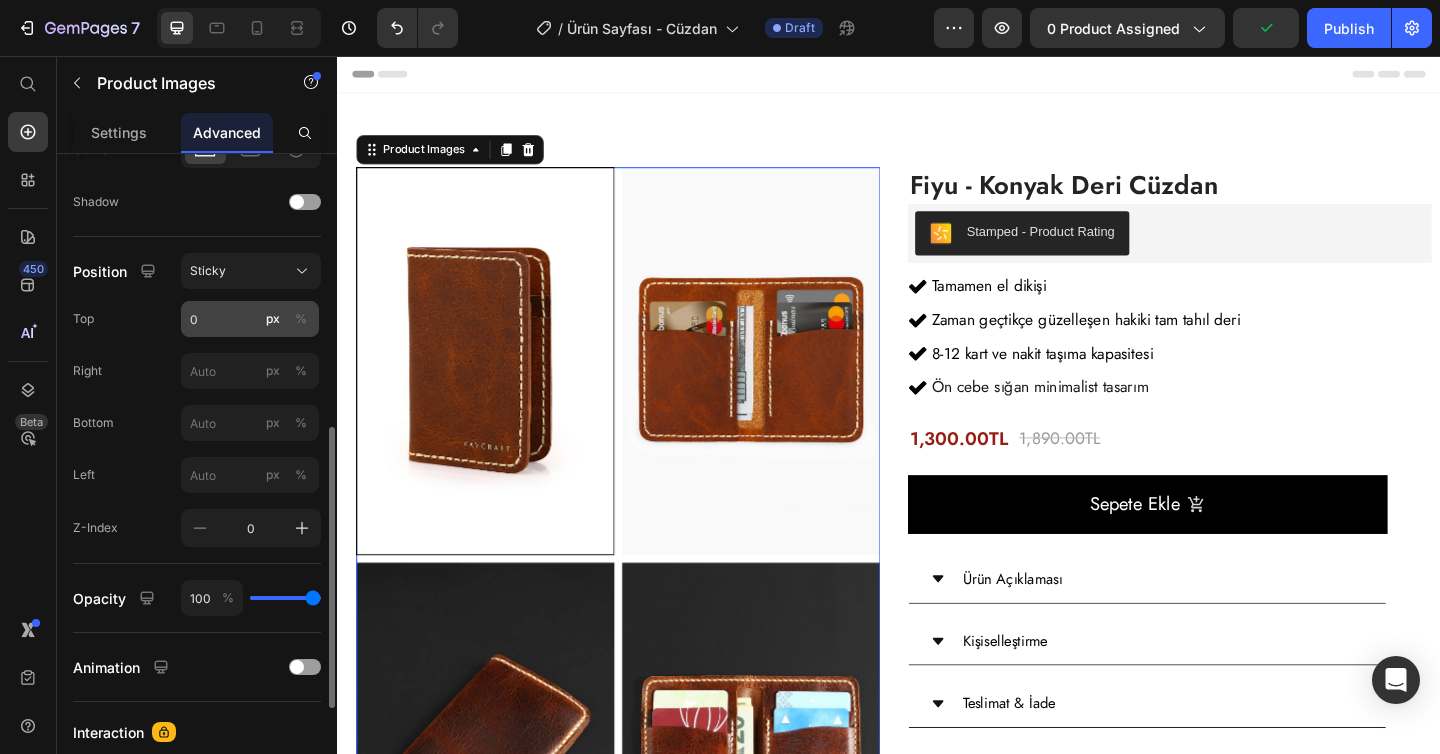 scroll, scrollTop: 653, scrollLeft: 0, axis: vertical 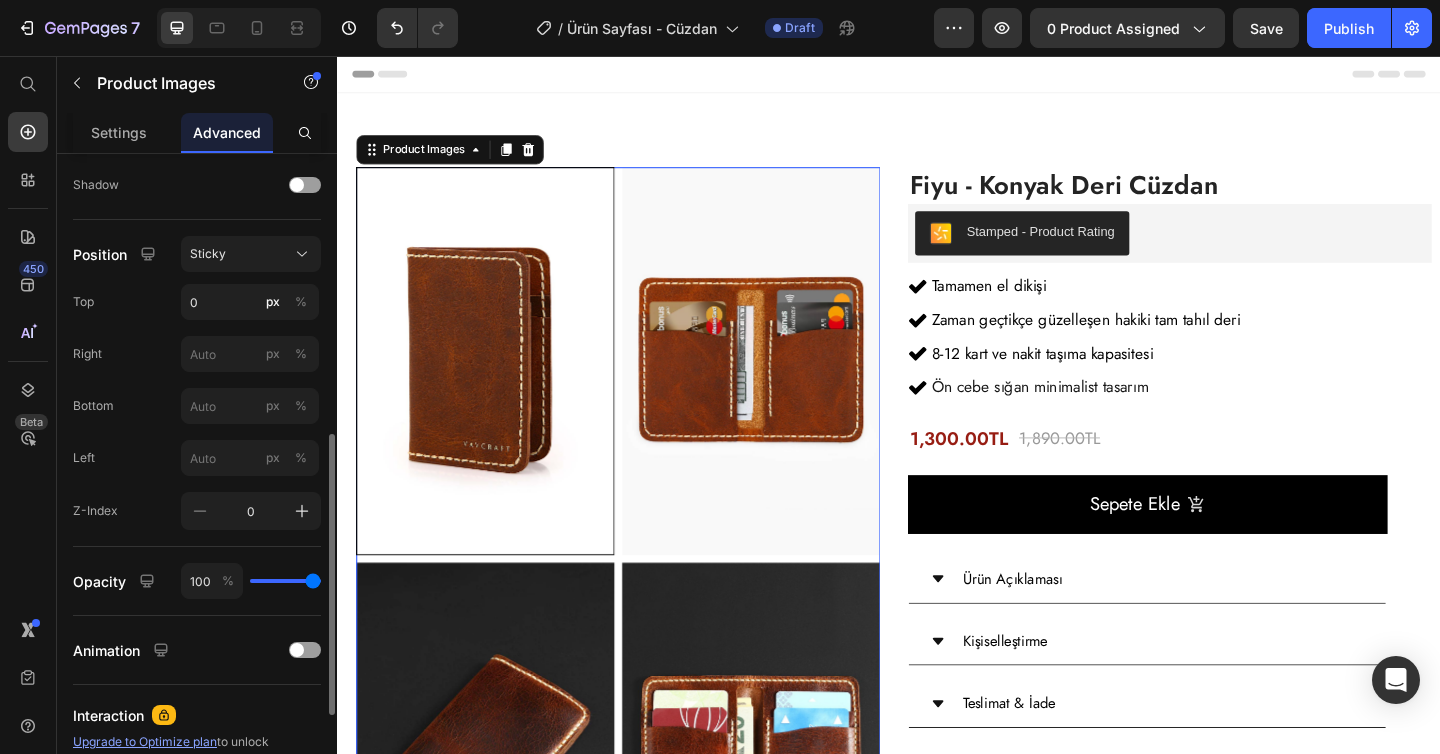 type on "97" 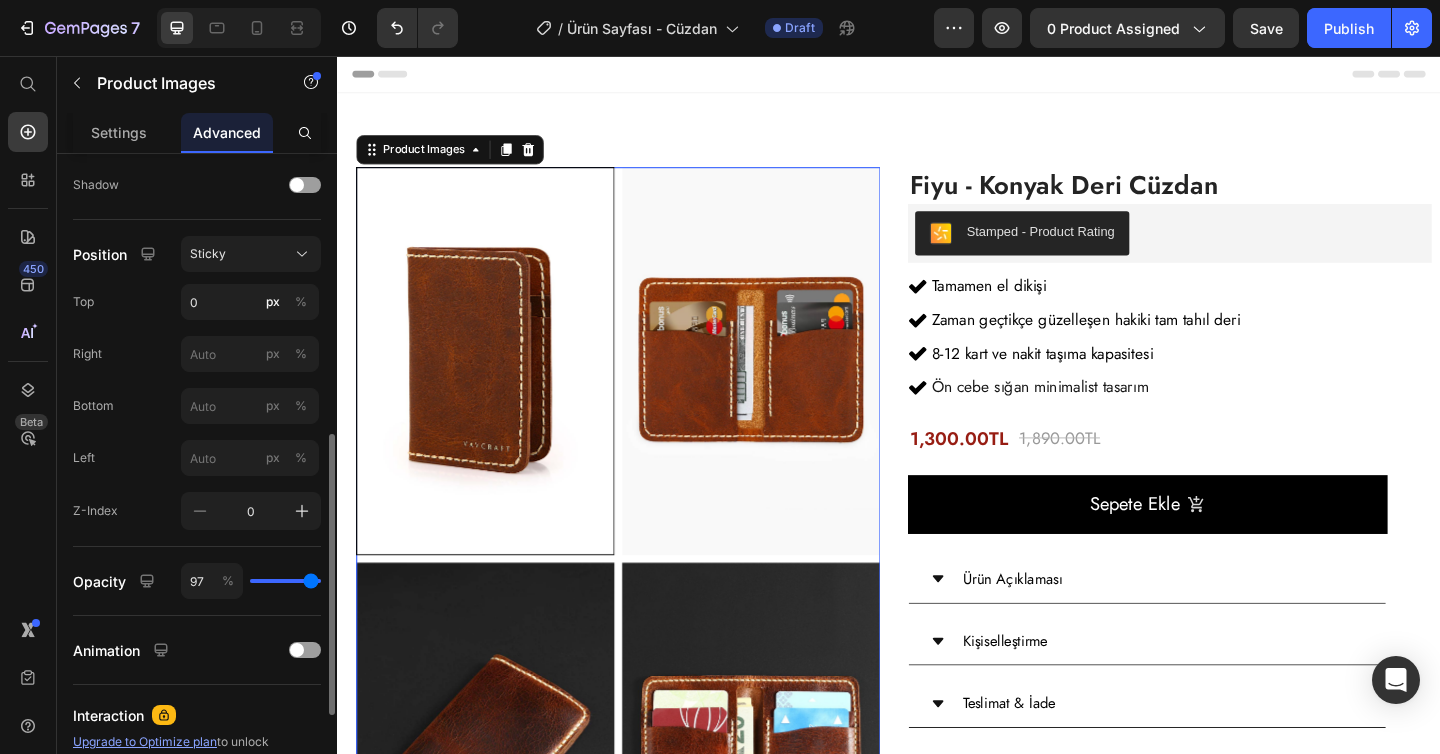 type on "96" 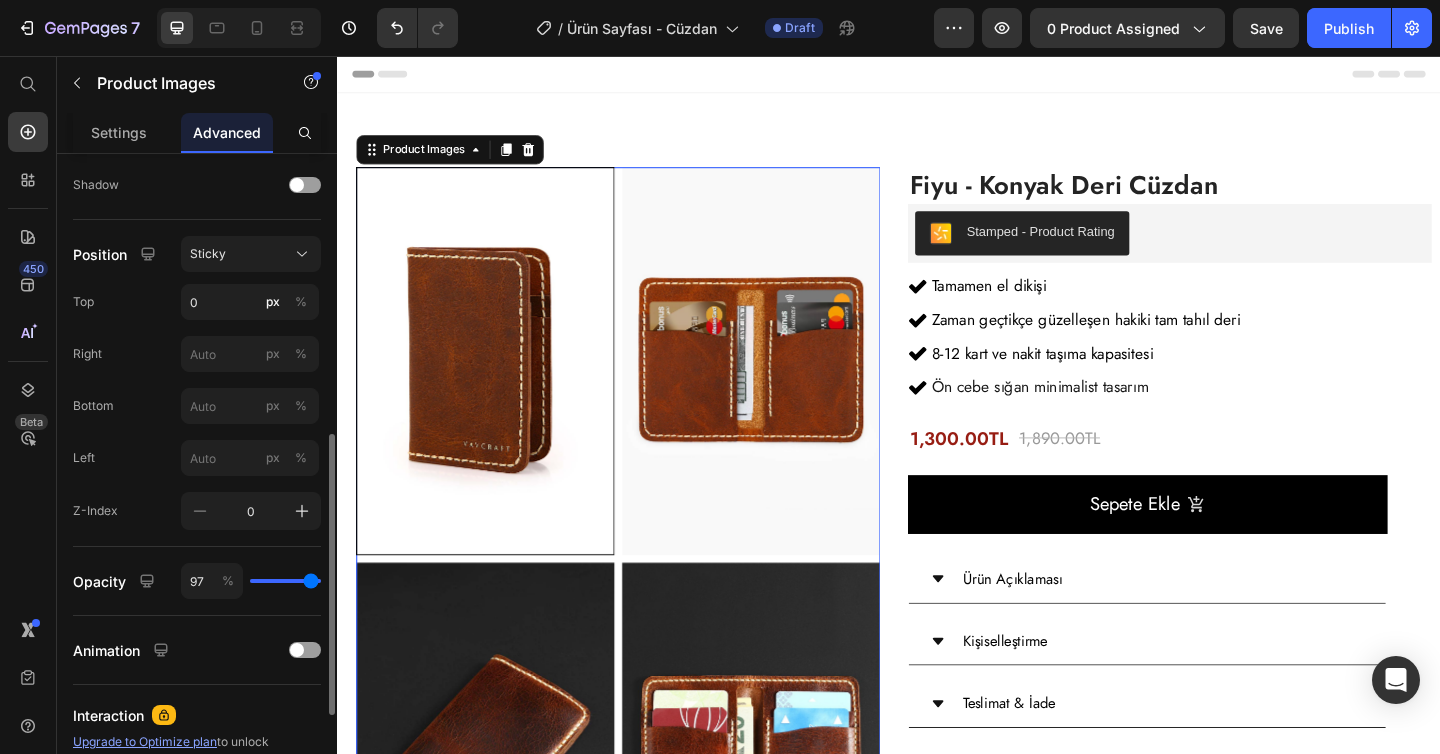 type on "96" 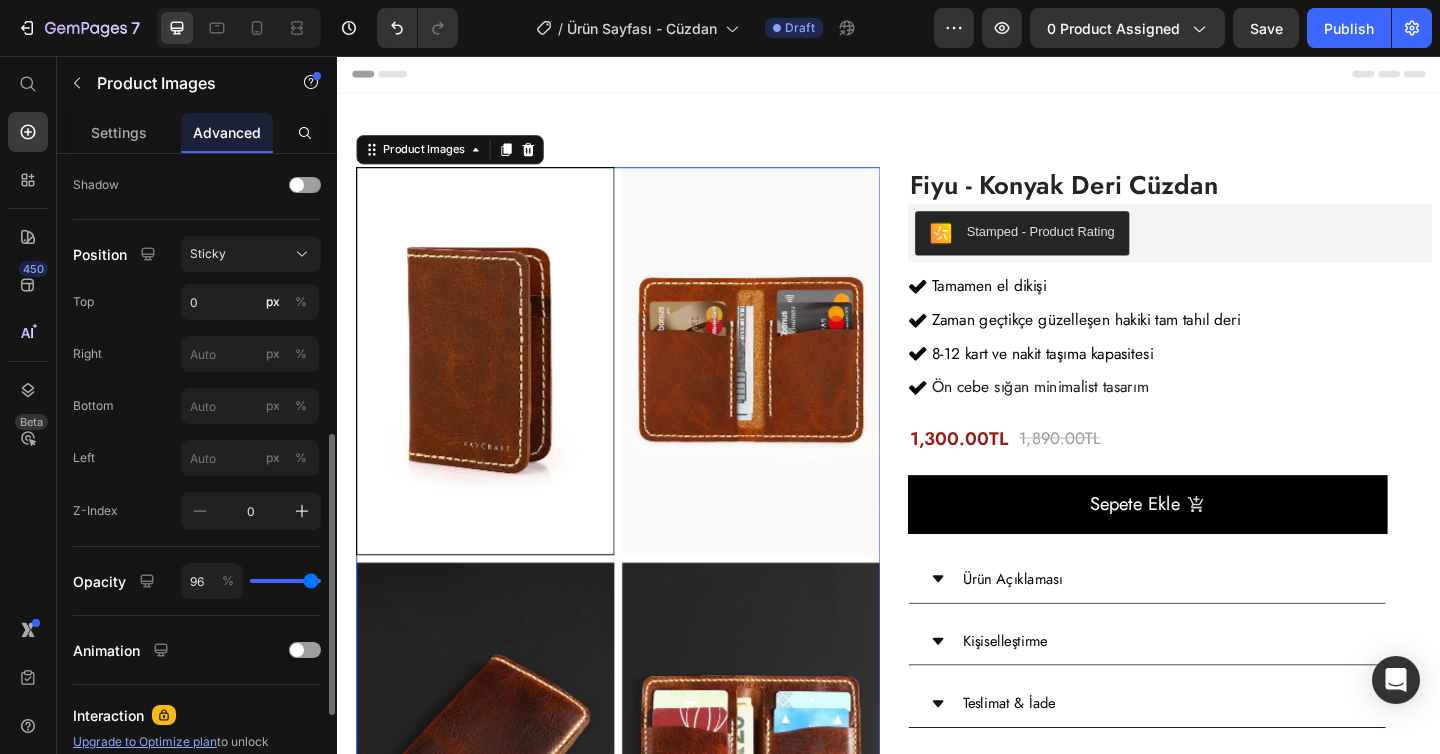 type on "93" 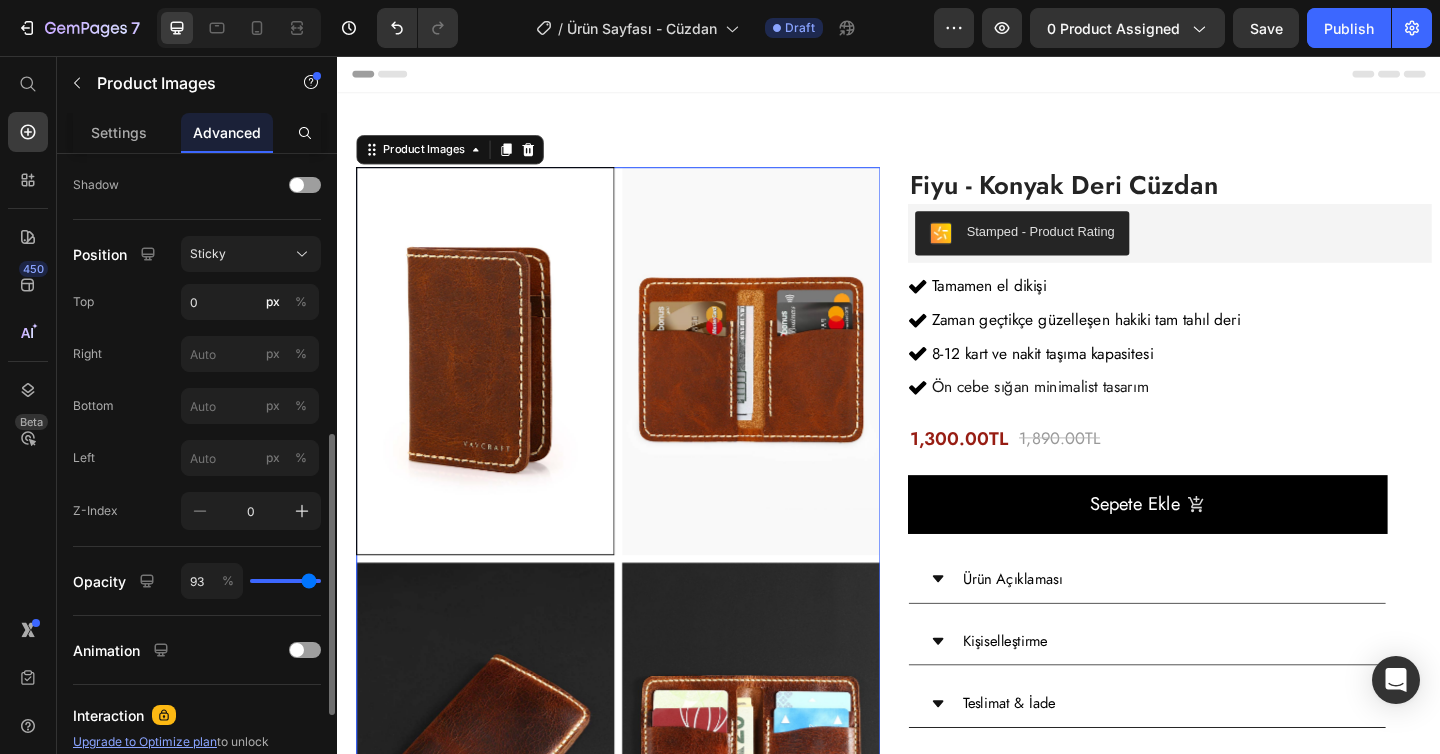 type on "87" 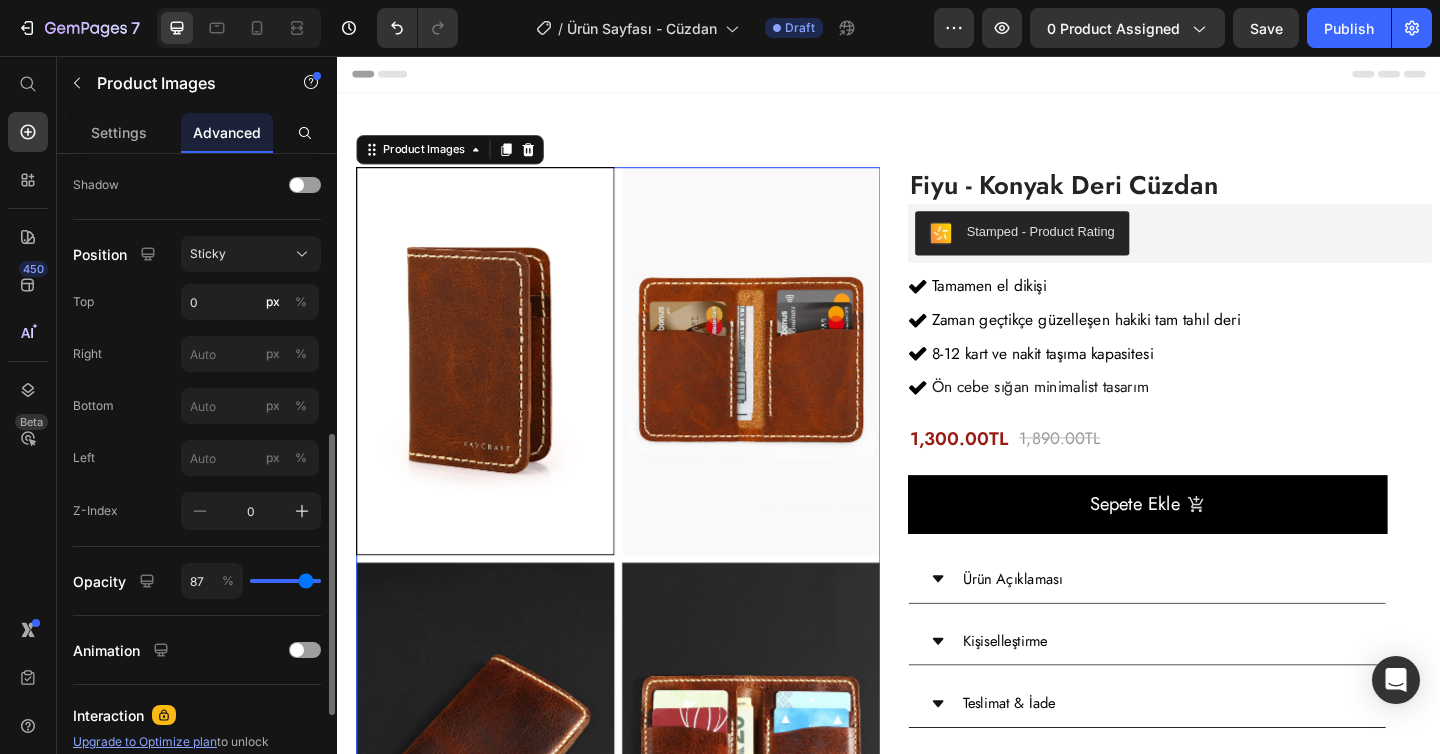 type on "81" 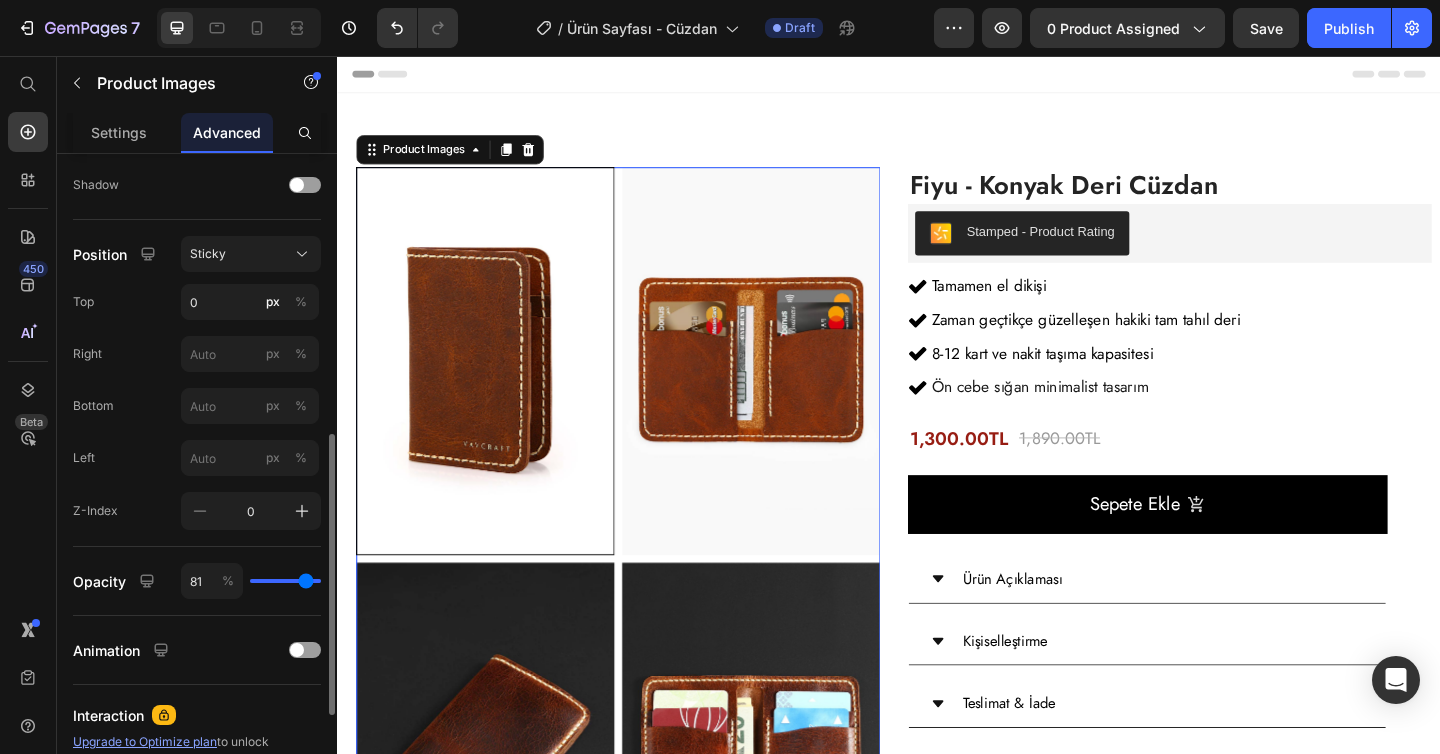 type on "81" 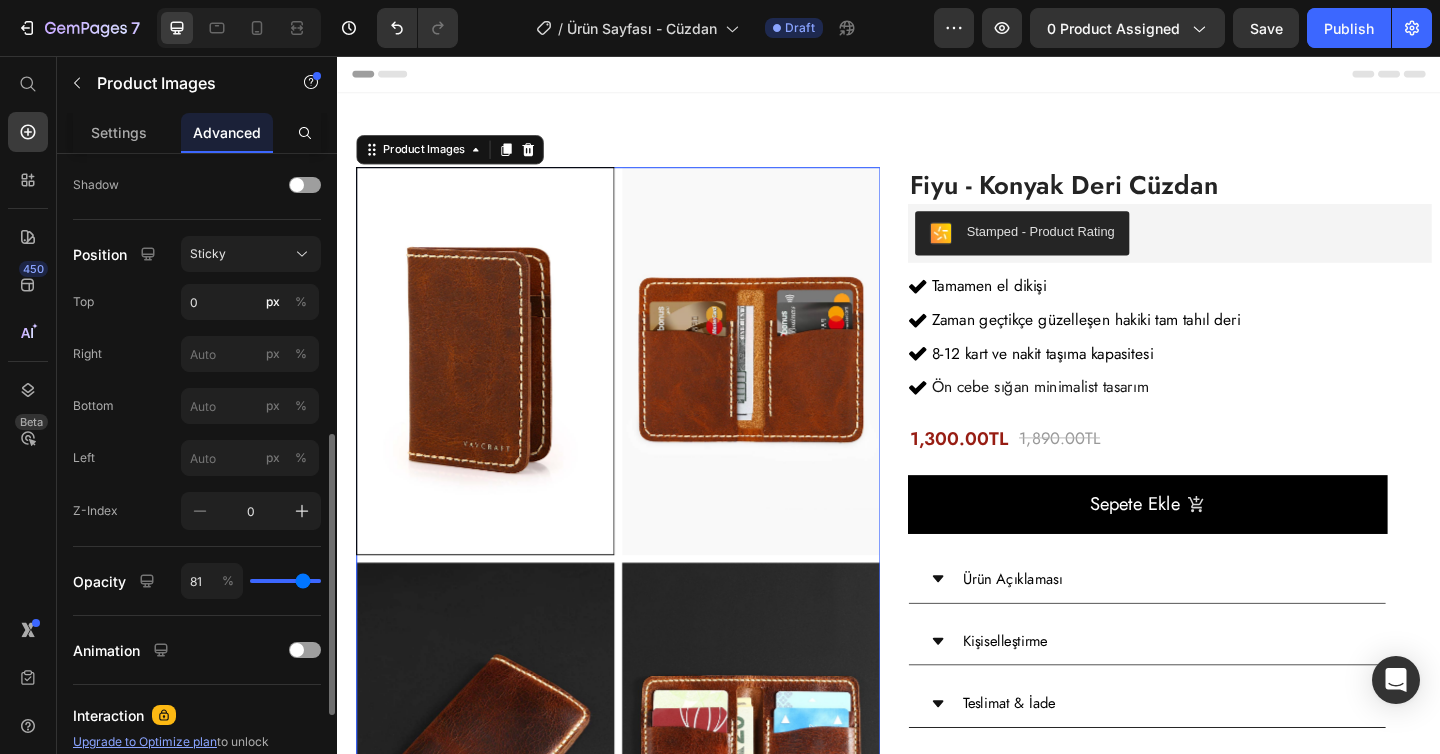 type on "75" 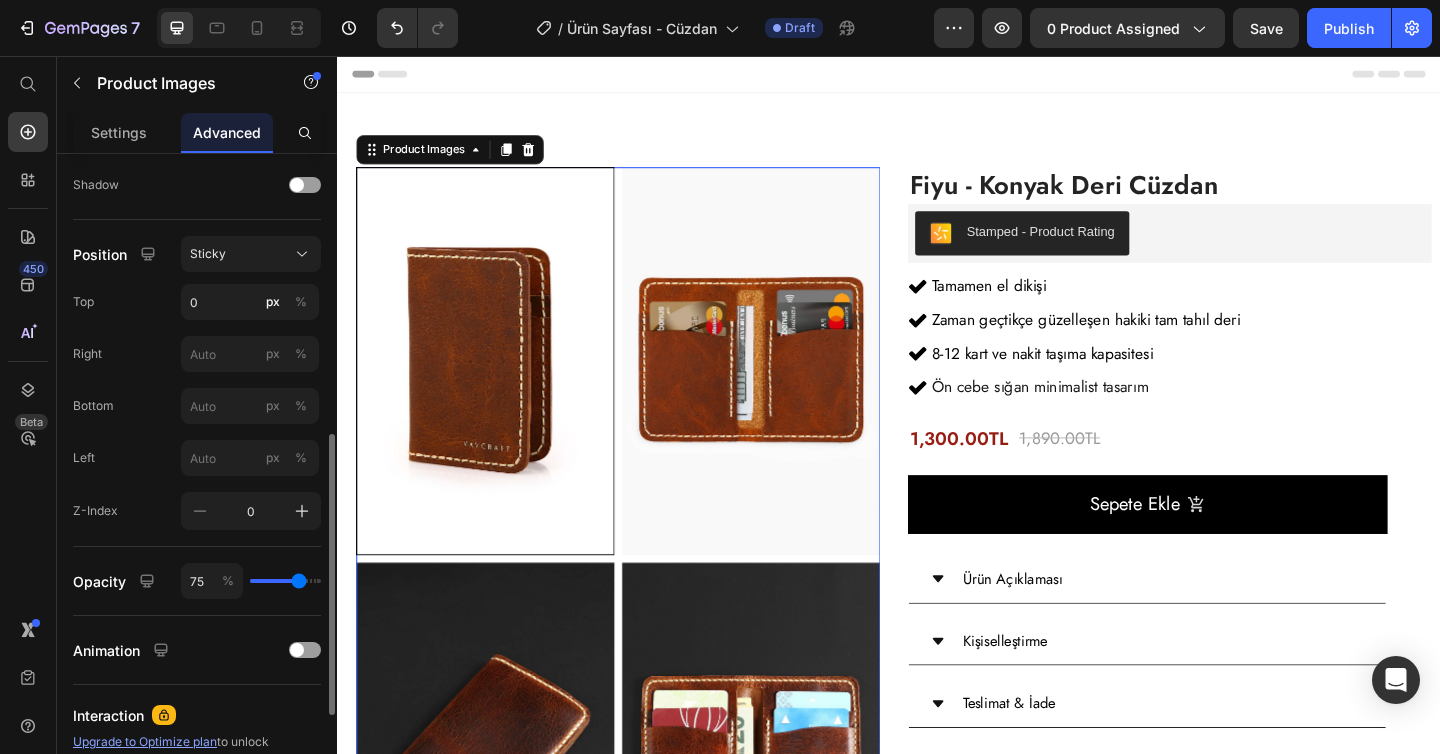 type on "69" 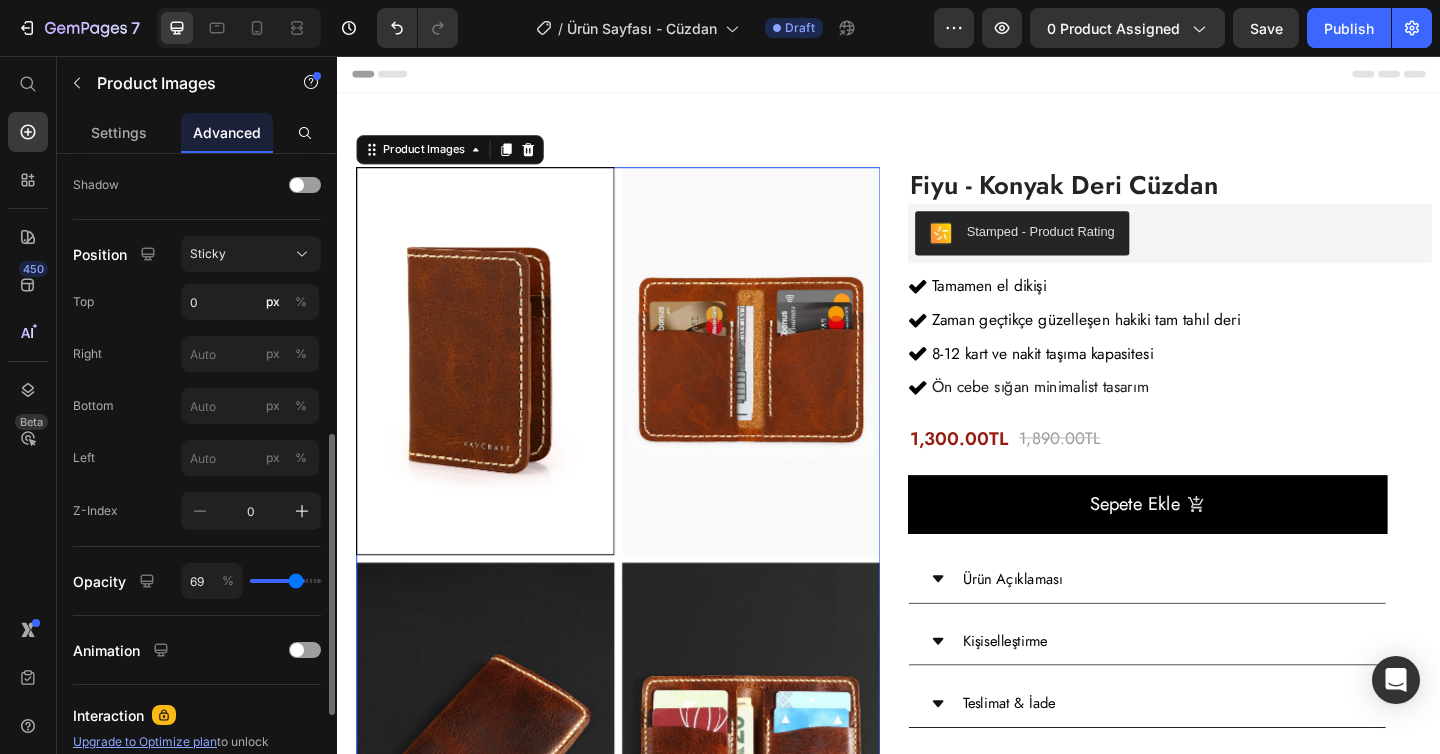 type on "61" 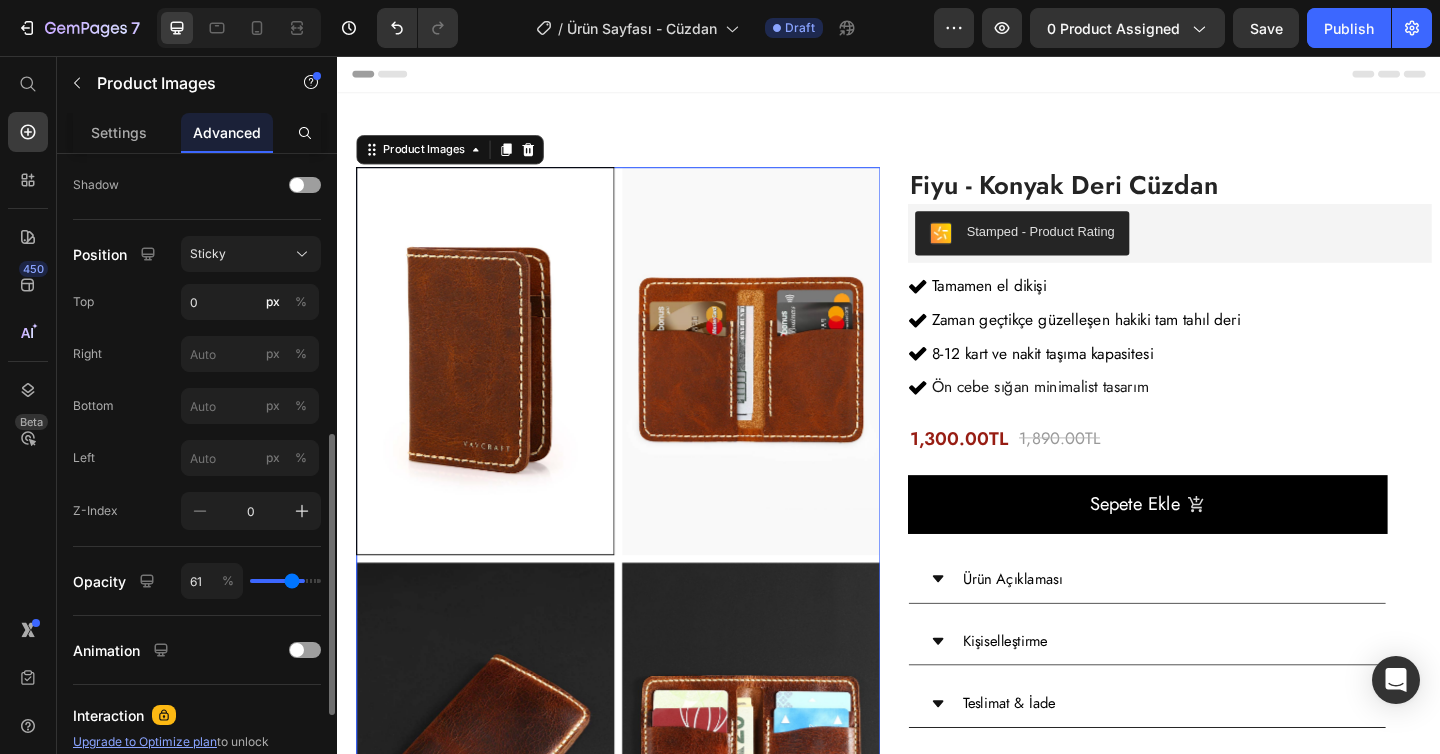 type on "51" 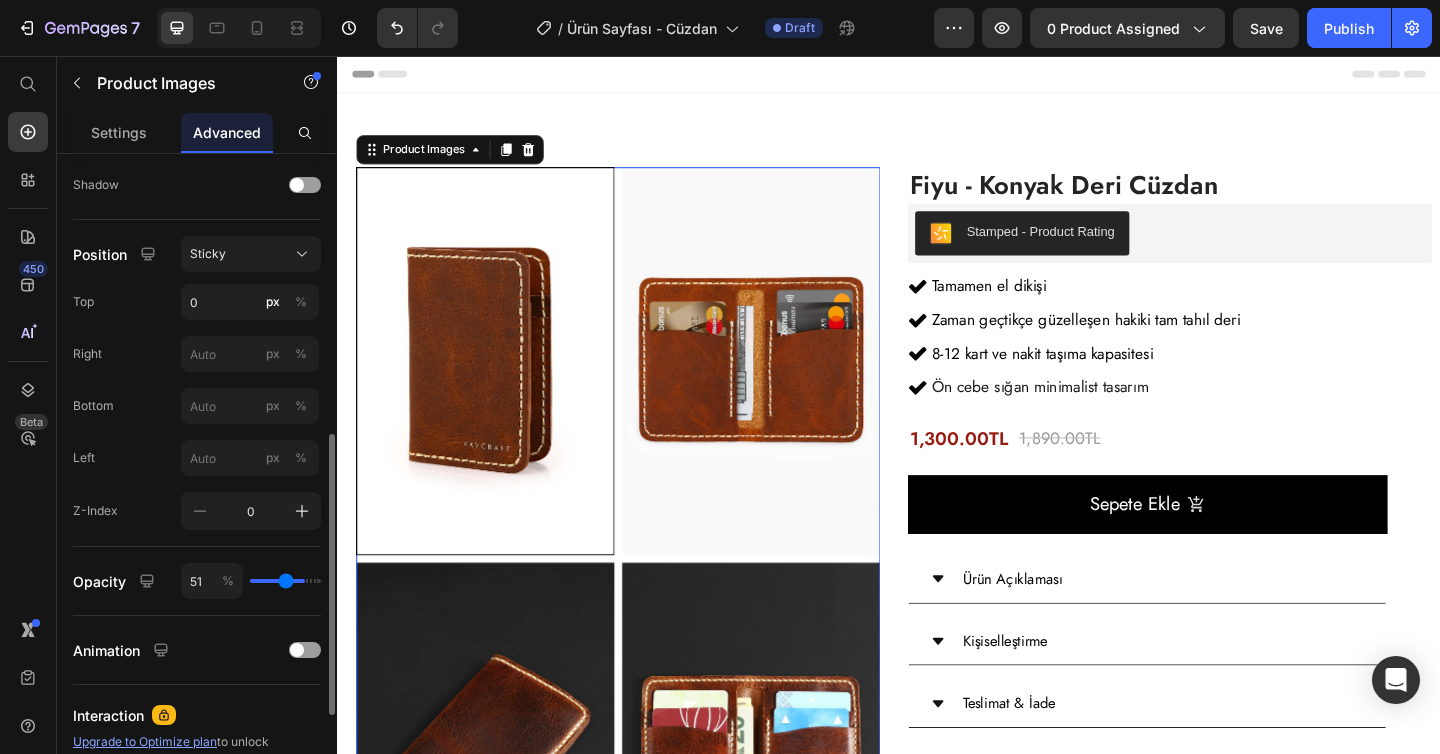 type on "39" 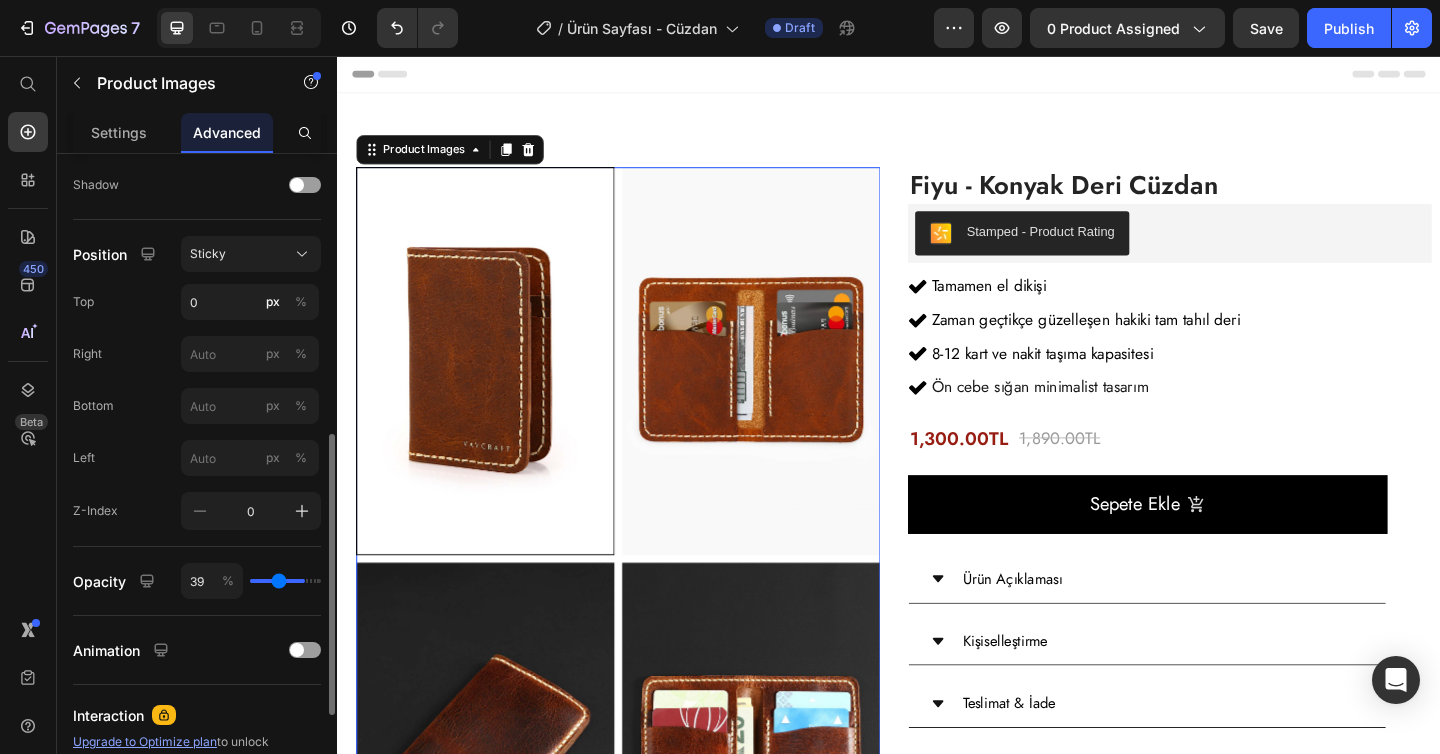 type on "26" 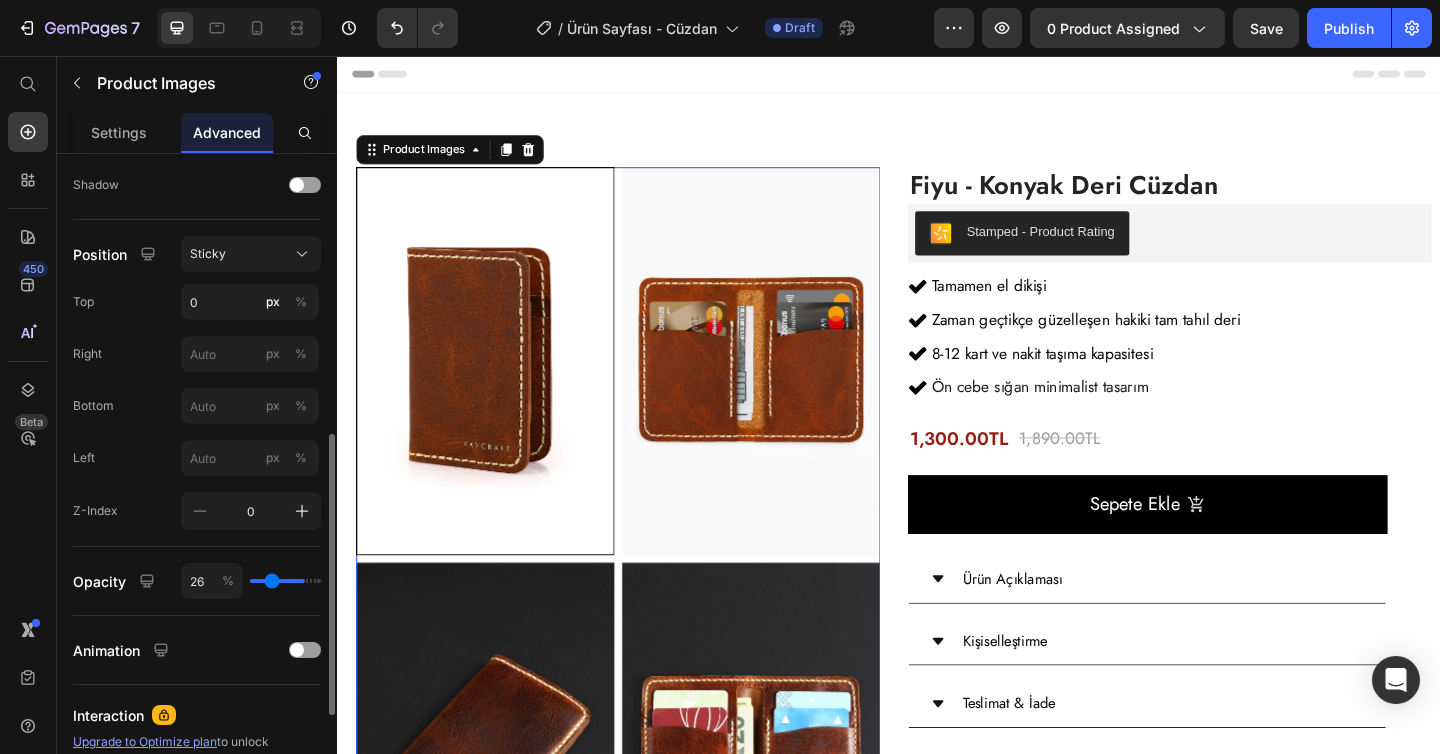 type on "13" 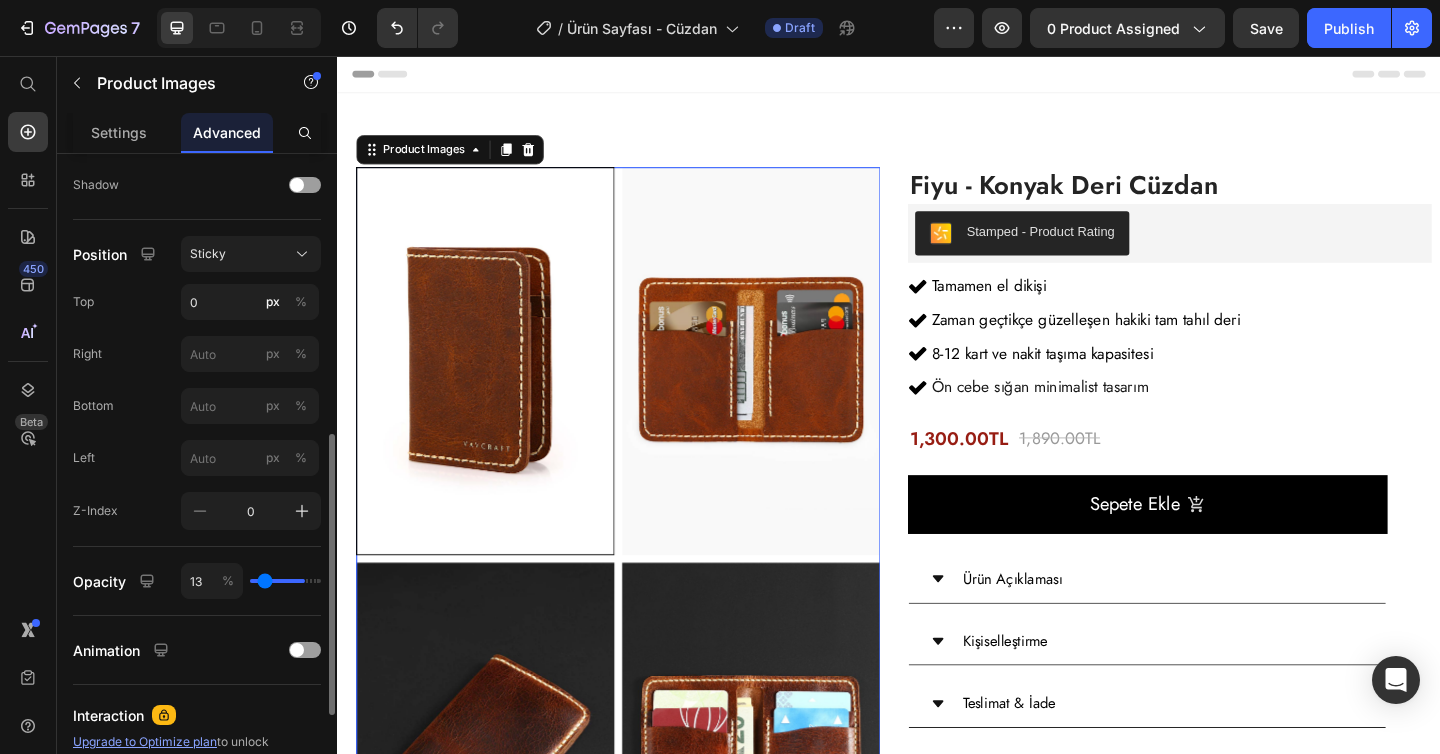 type on "1" 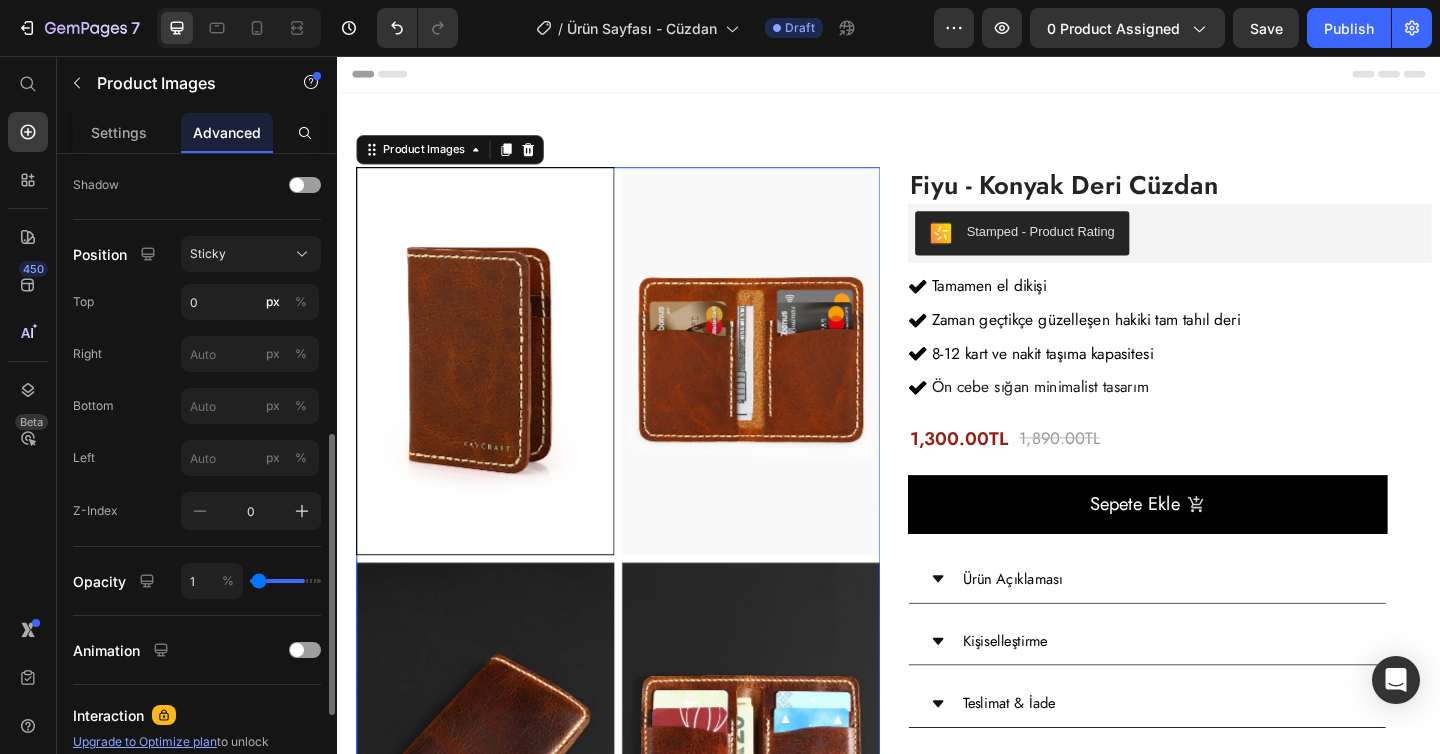 type on "0" 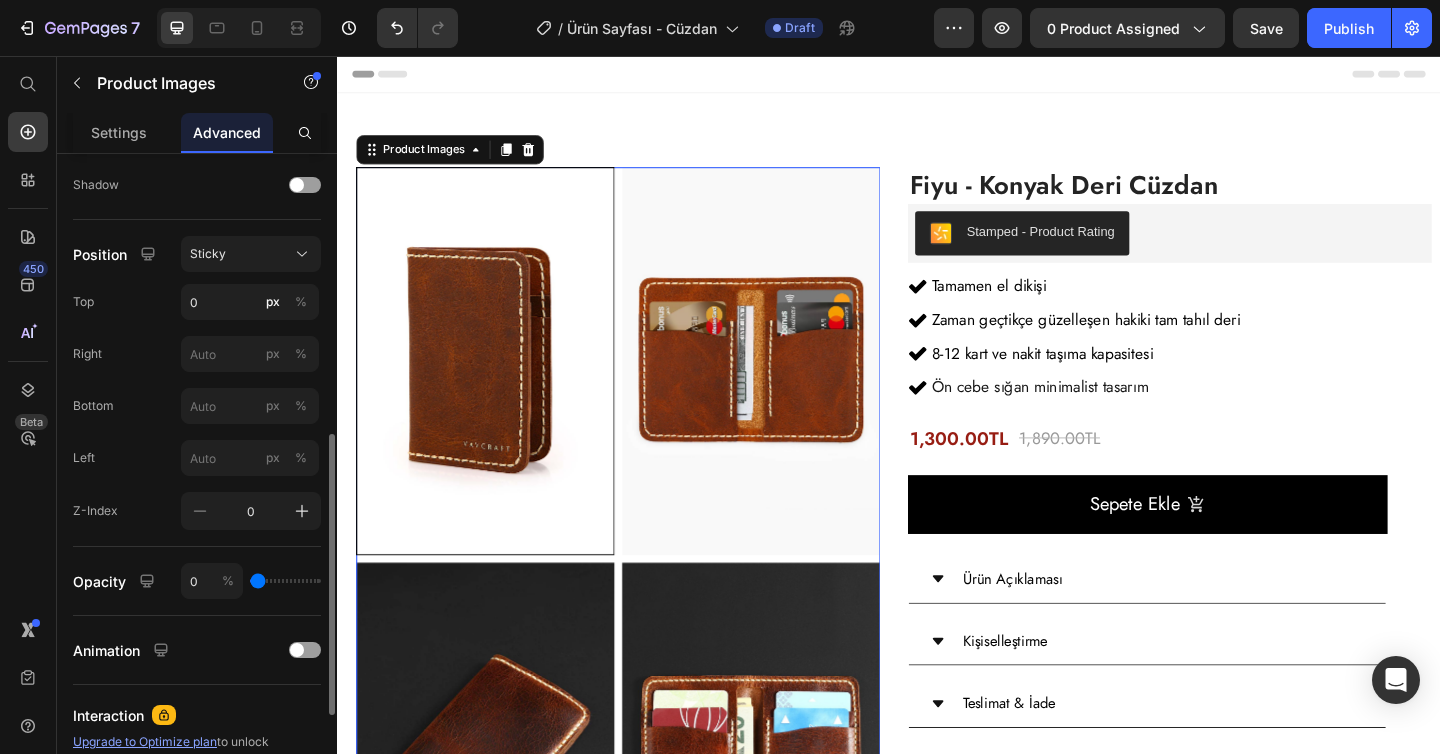 drag, startPoint x: 311, startPoint y: 577, endPoint x: 240, endPoint y: 570, distance: 71.34424 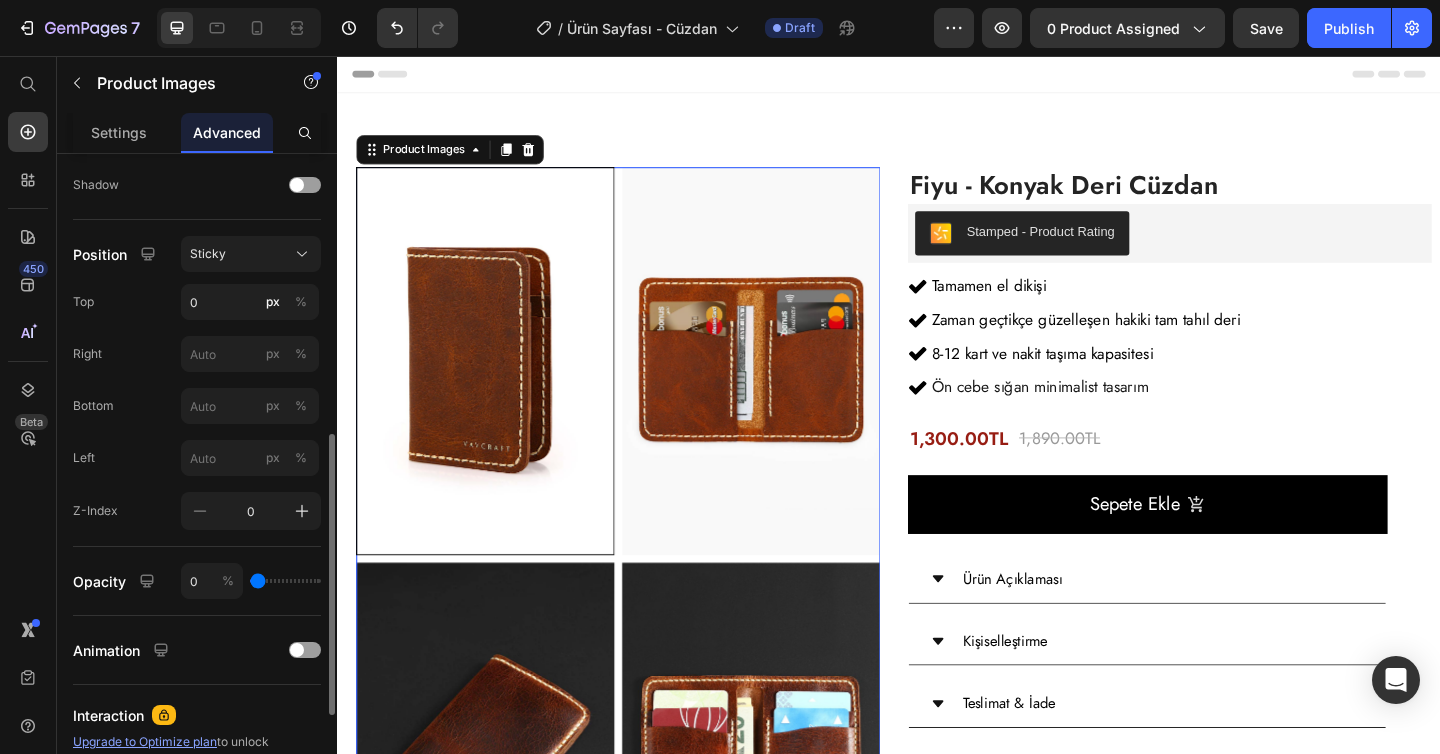 type on "0" 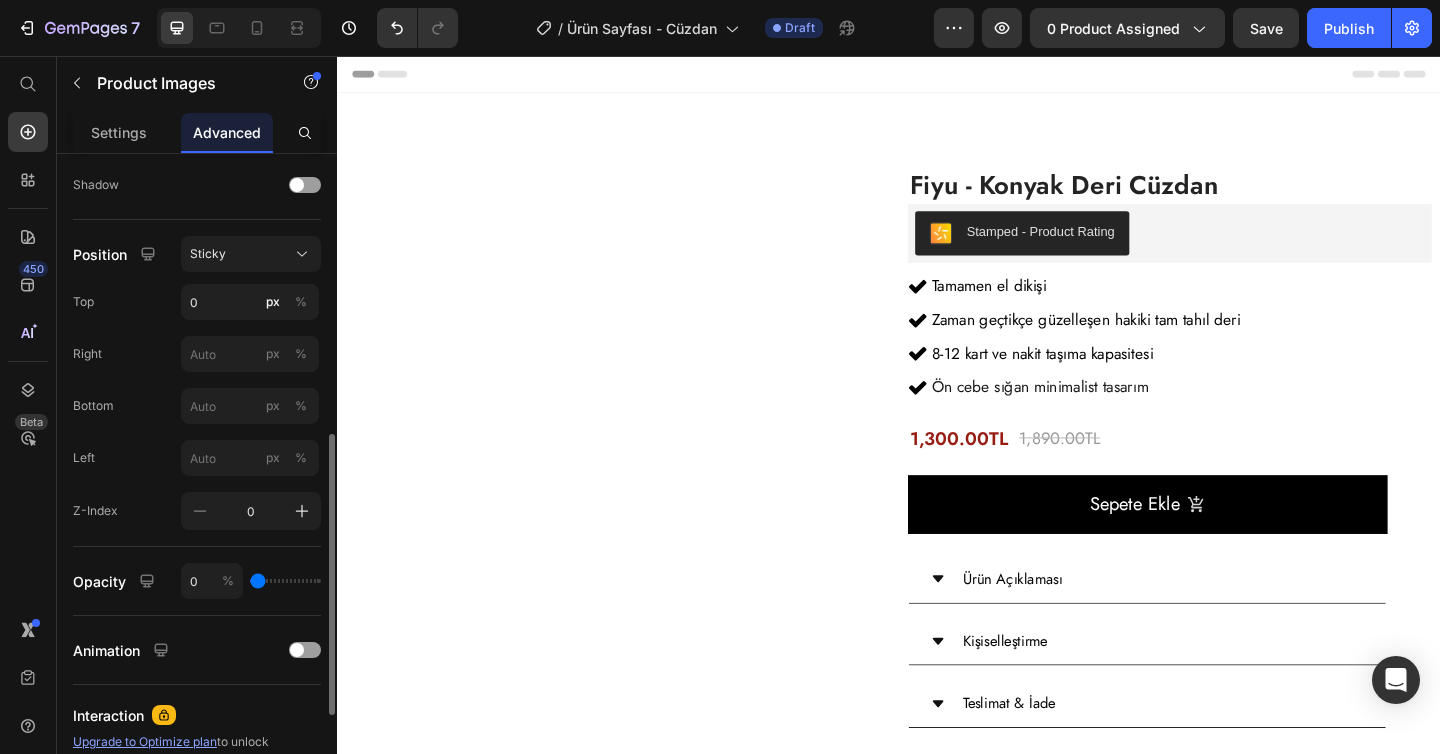 type on "4" 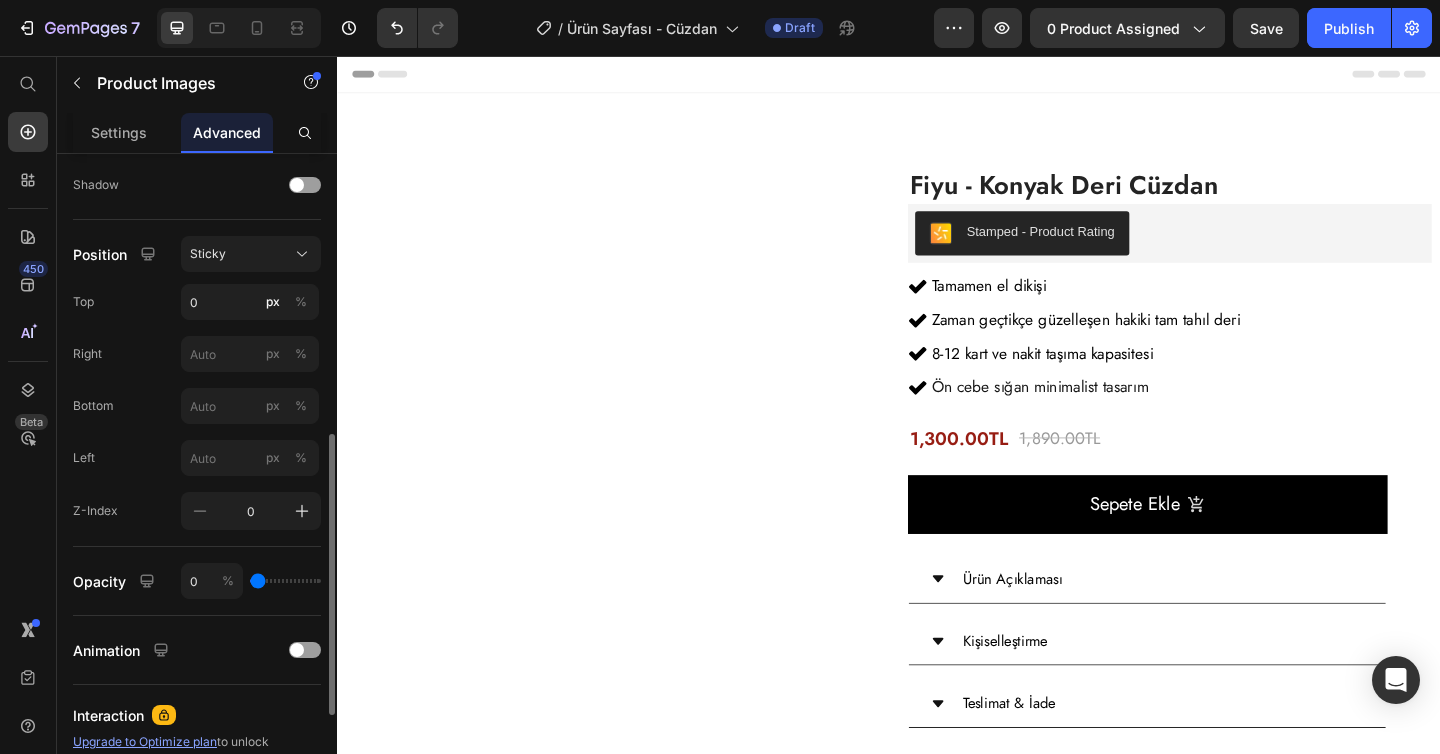 type on "4" 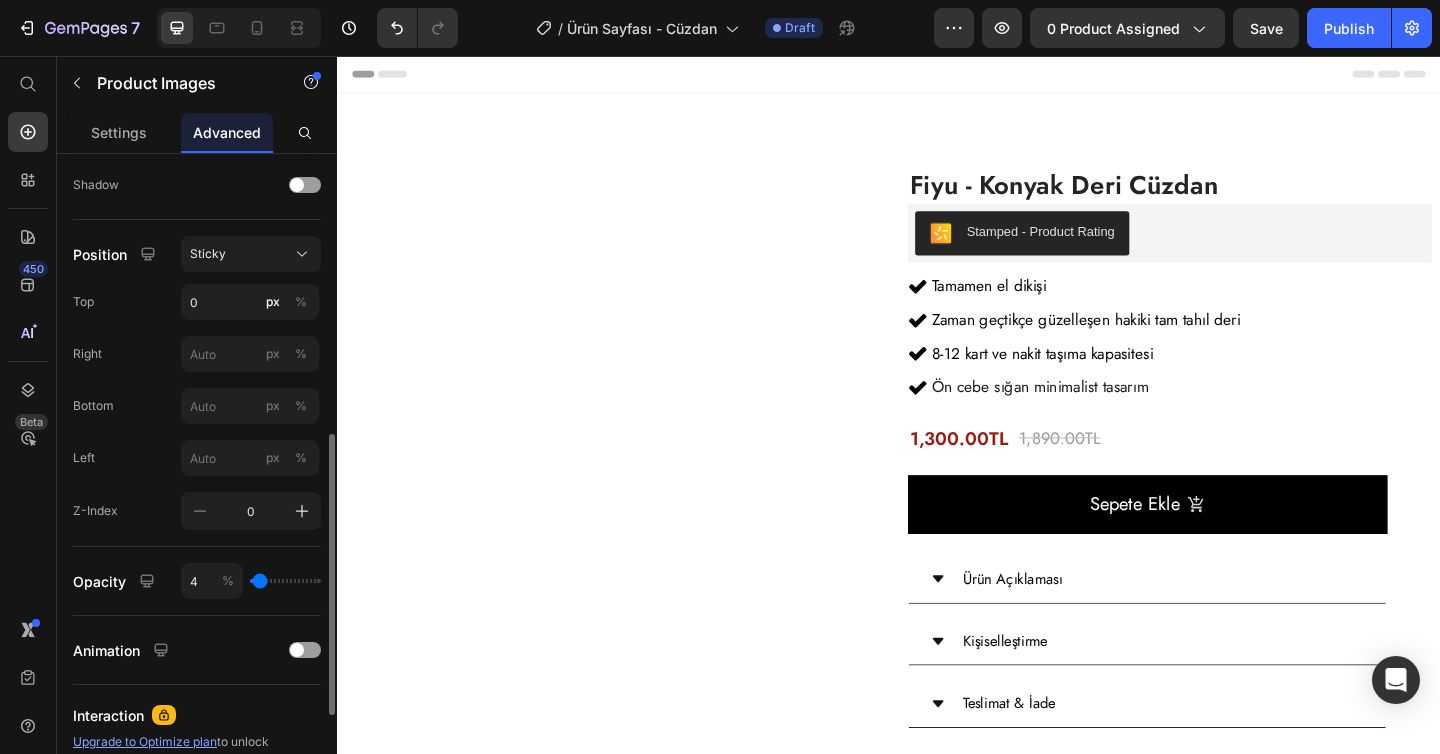 type on "6" 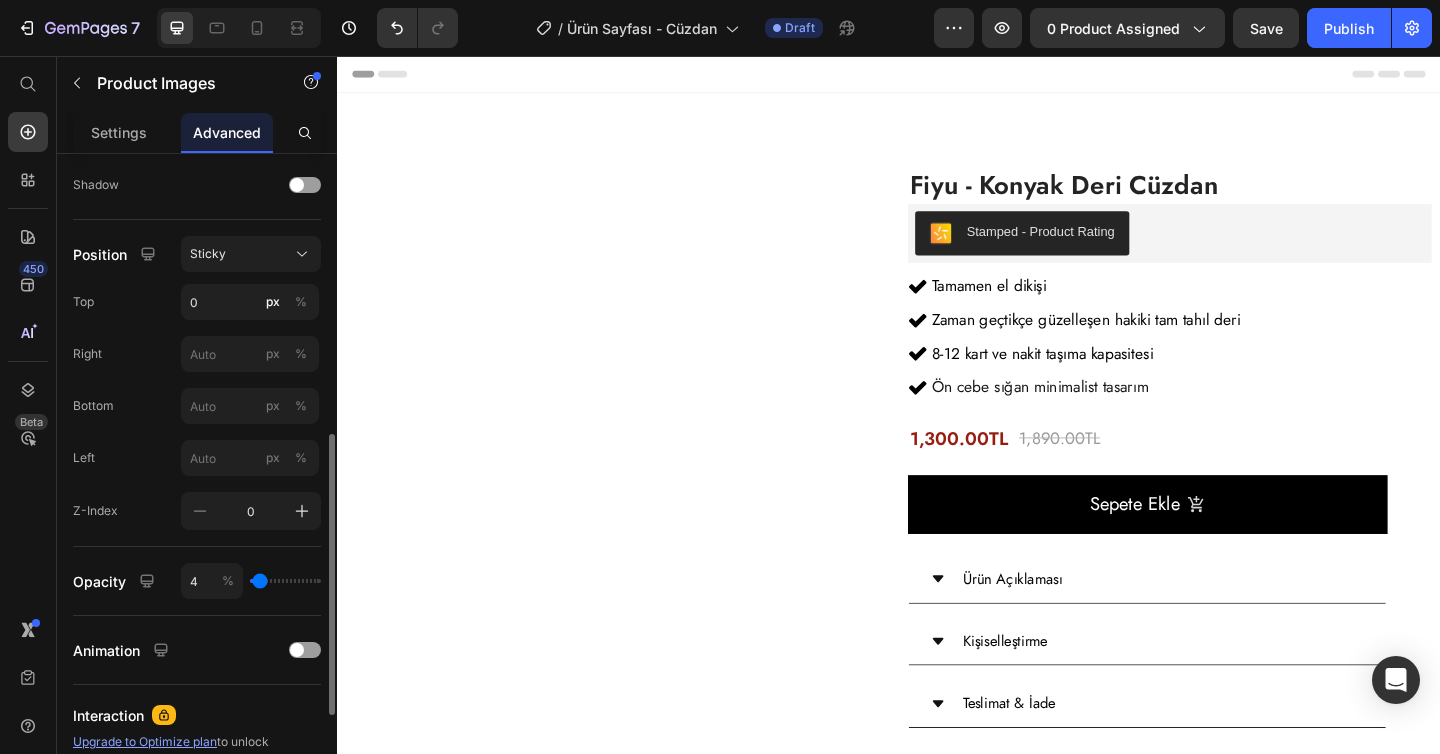 type on "6" 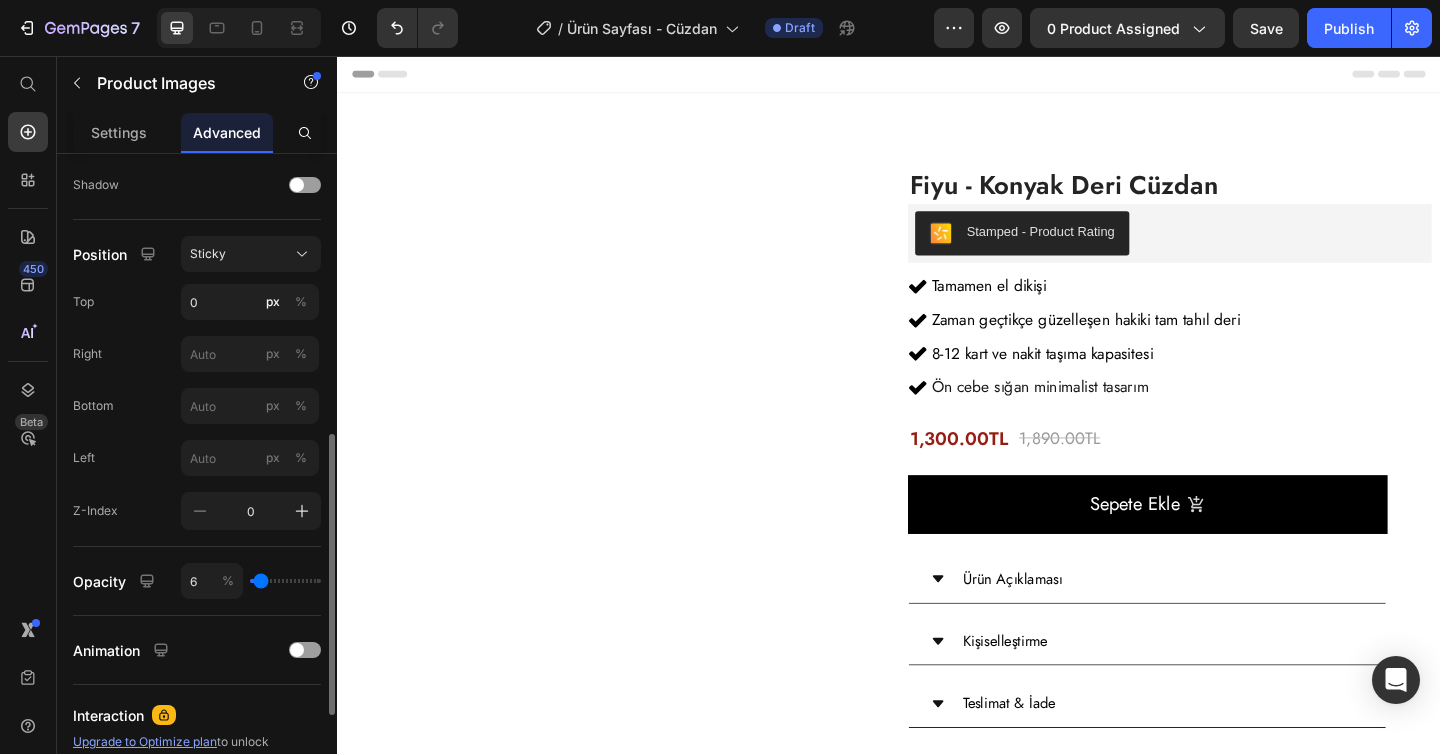 type on "12" 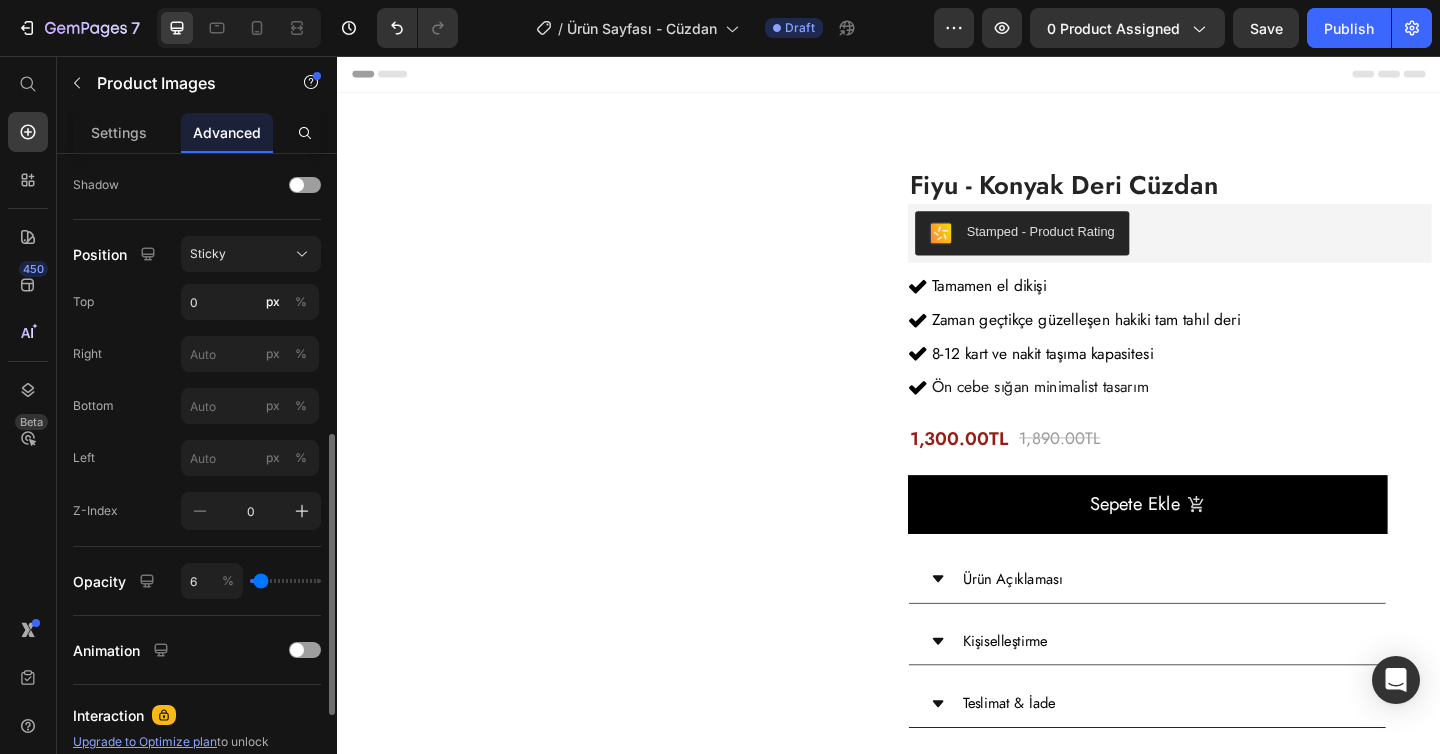 type on "12" 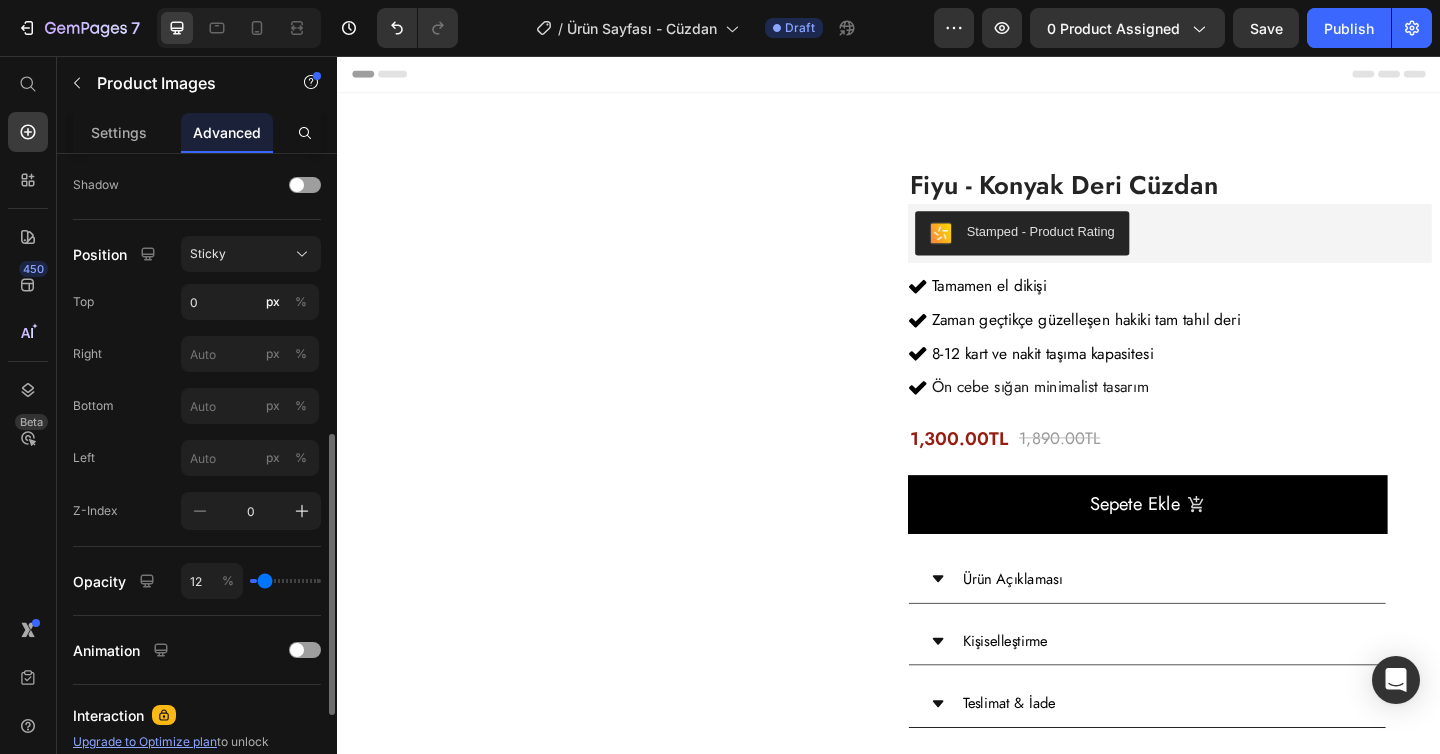 type on "23" 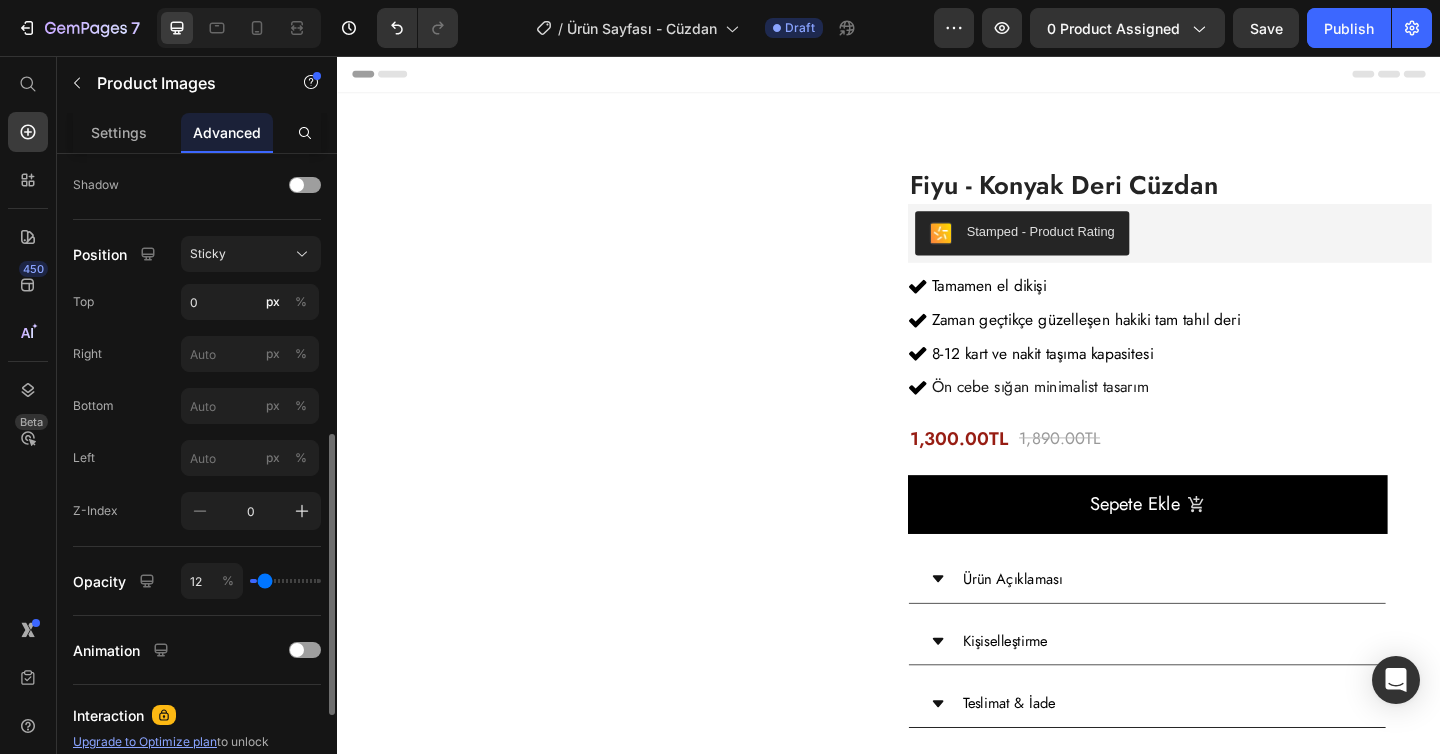 type on "23" 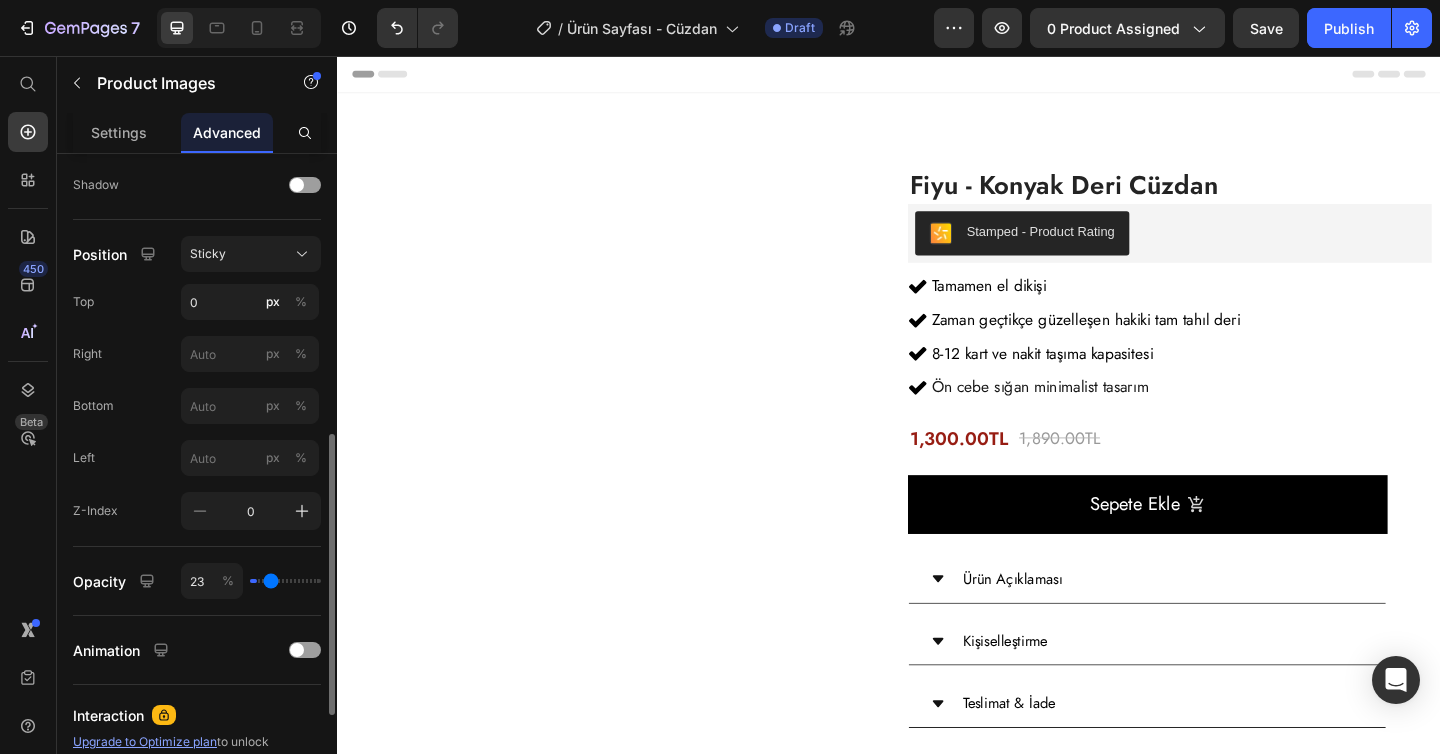 type on "38" 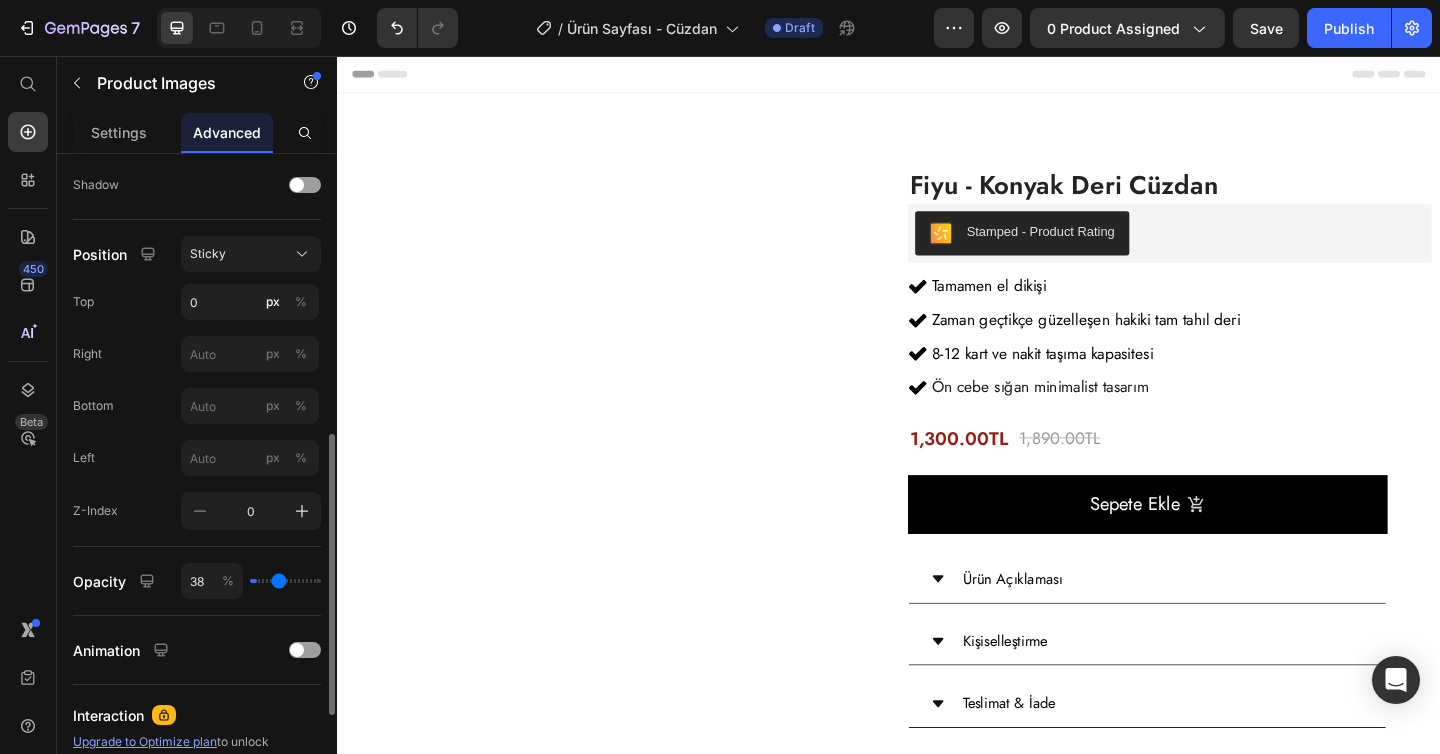 type on "51" 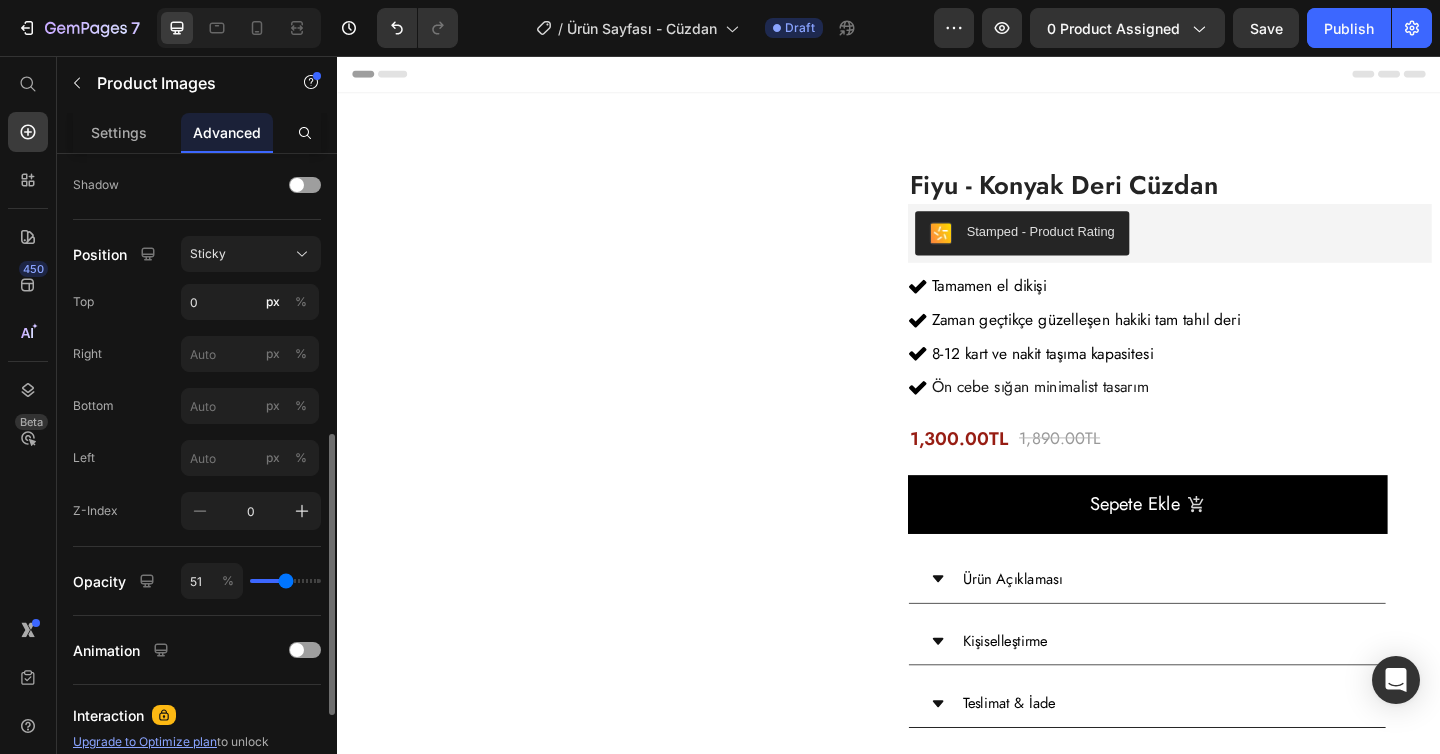 type on "63" 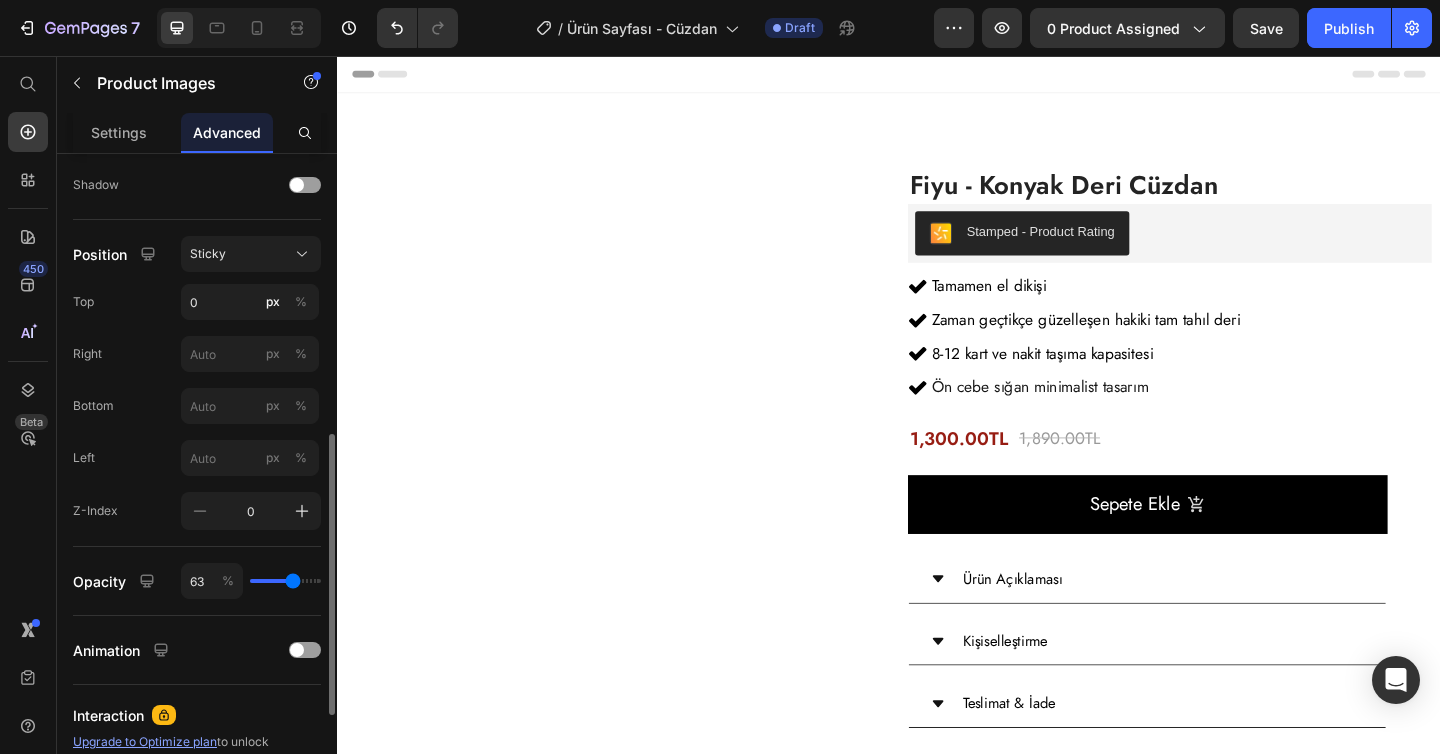 type on "73" 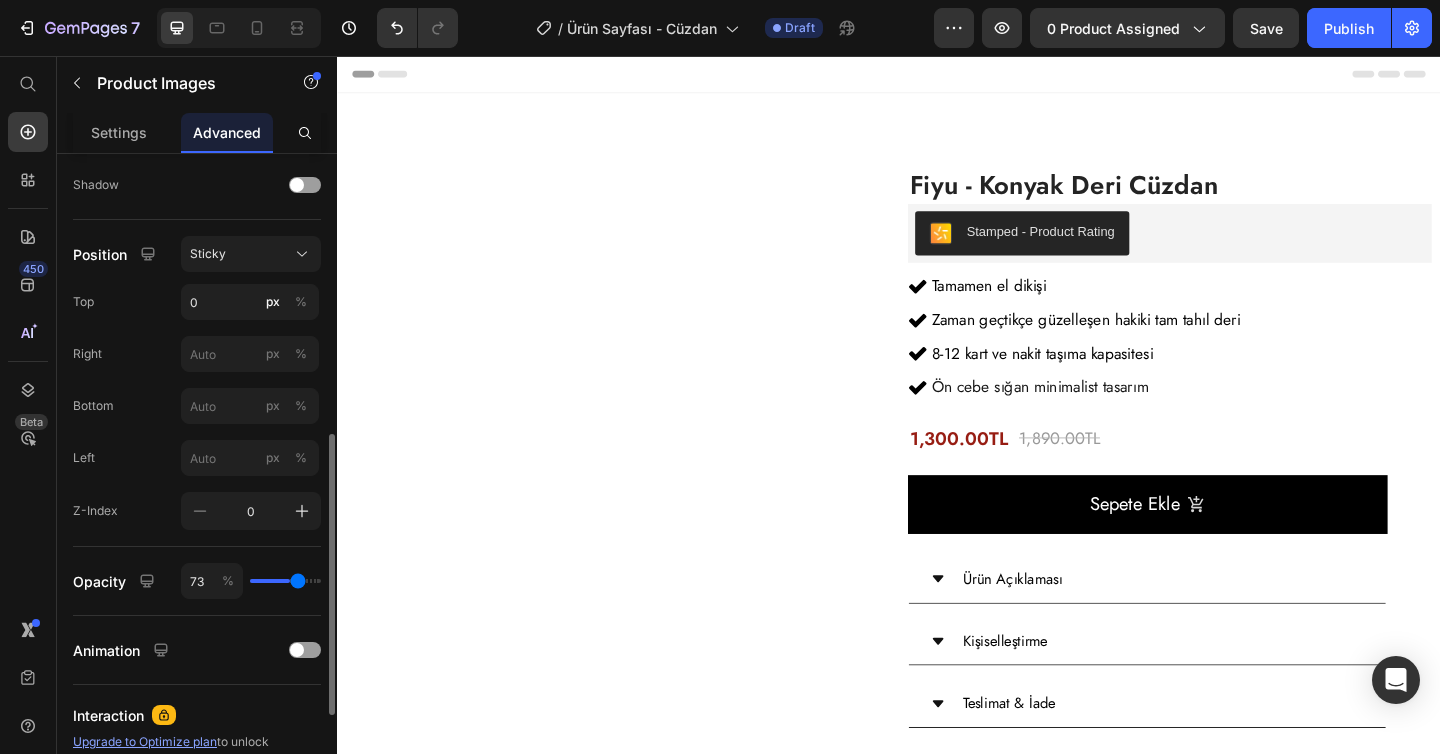 type on "80" 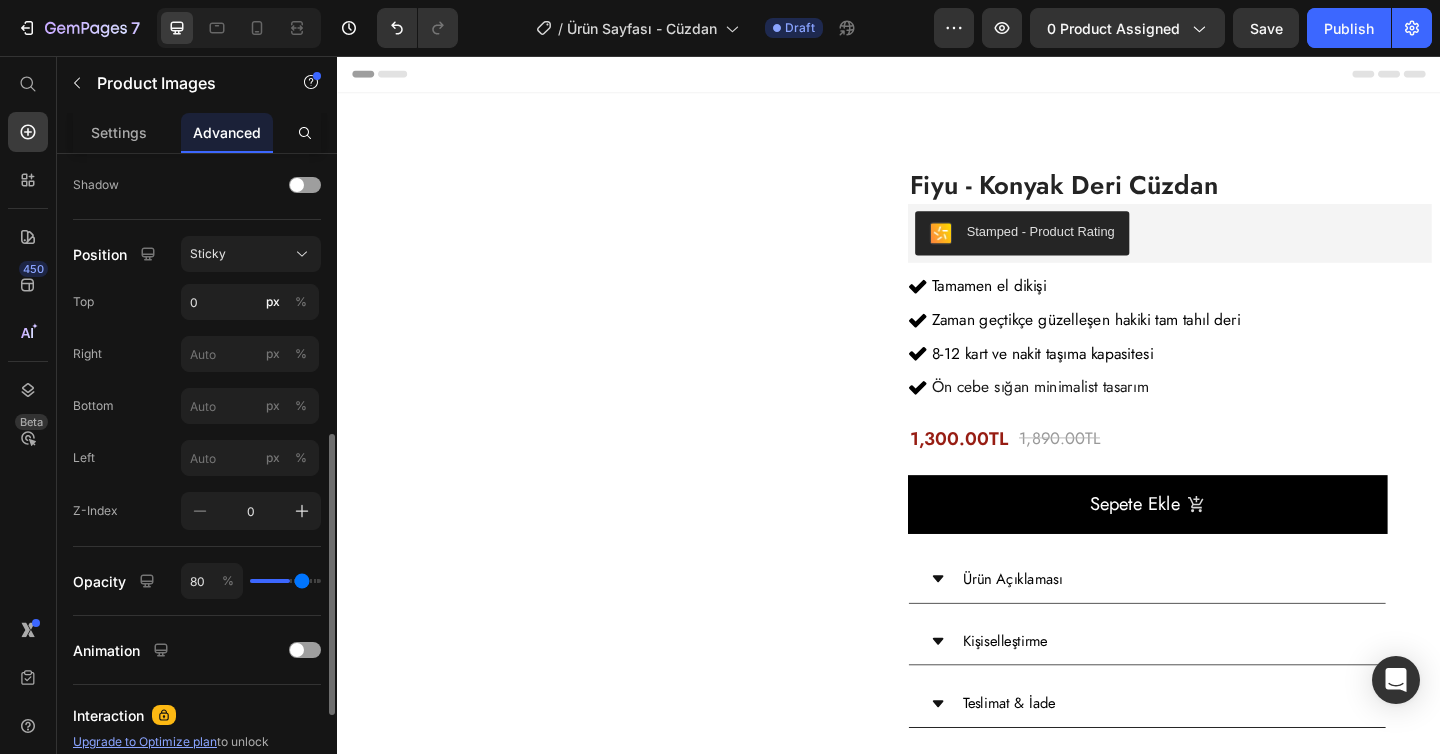 type on "85" 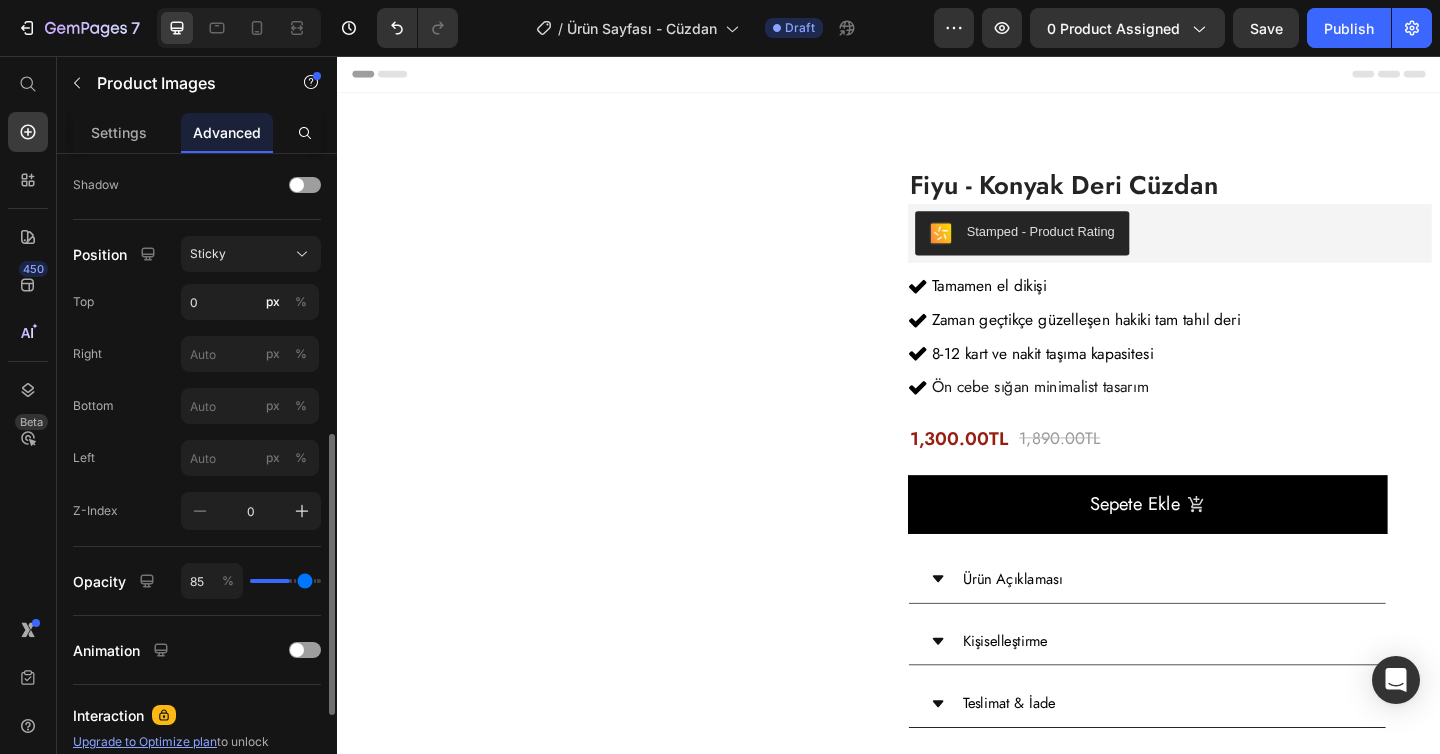 type on "87" 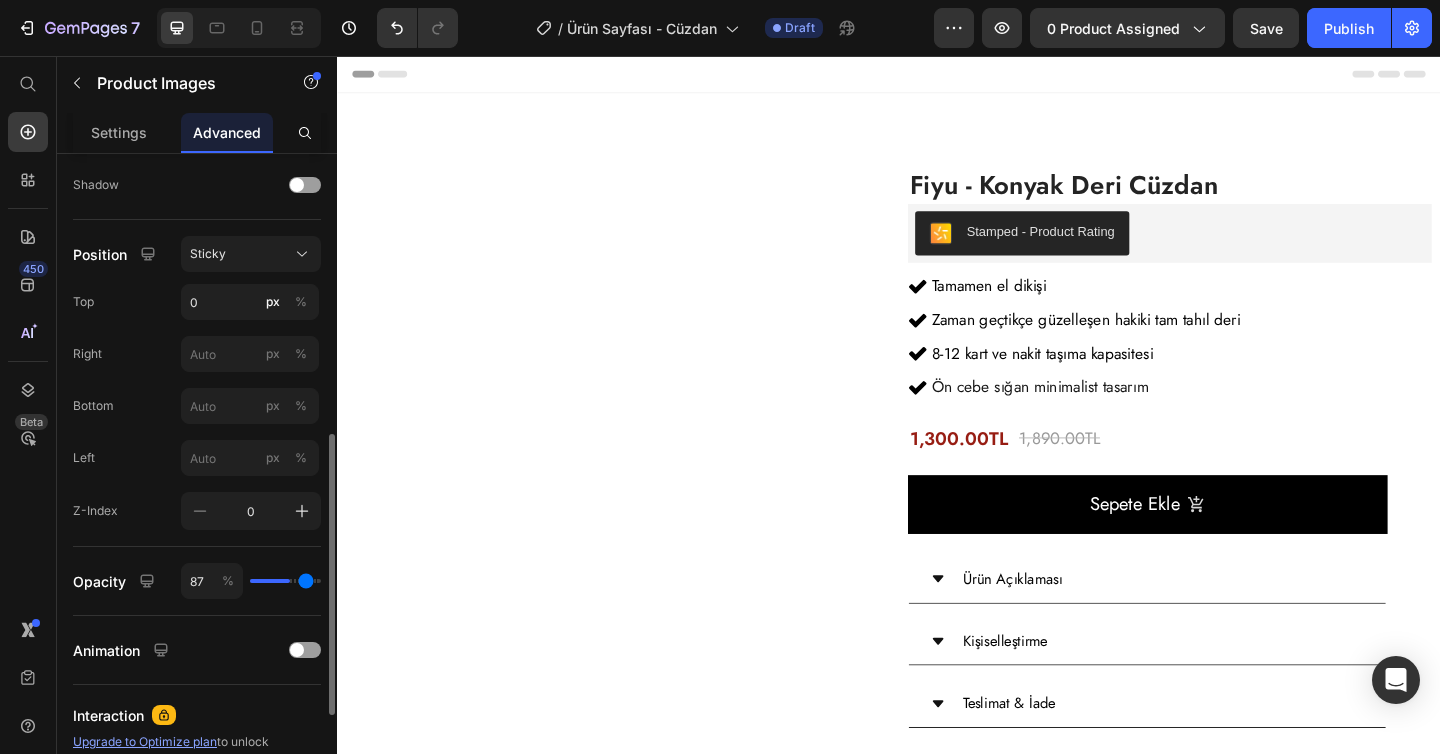 type on "88" 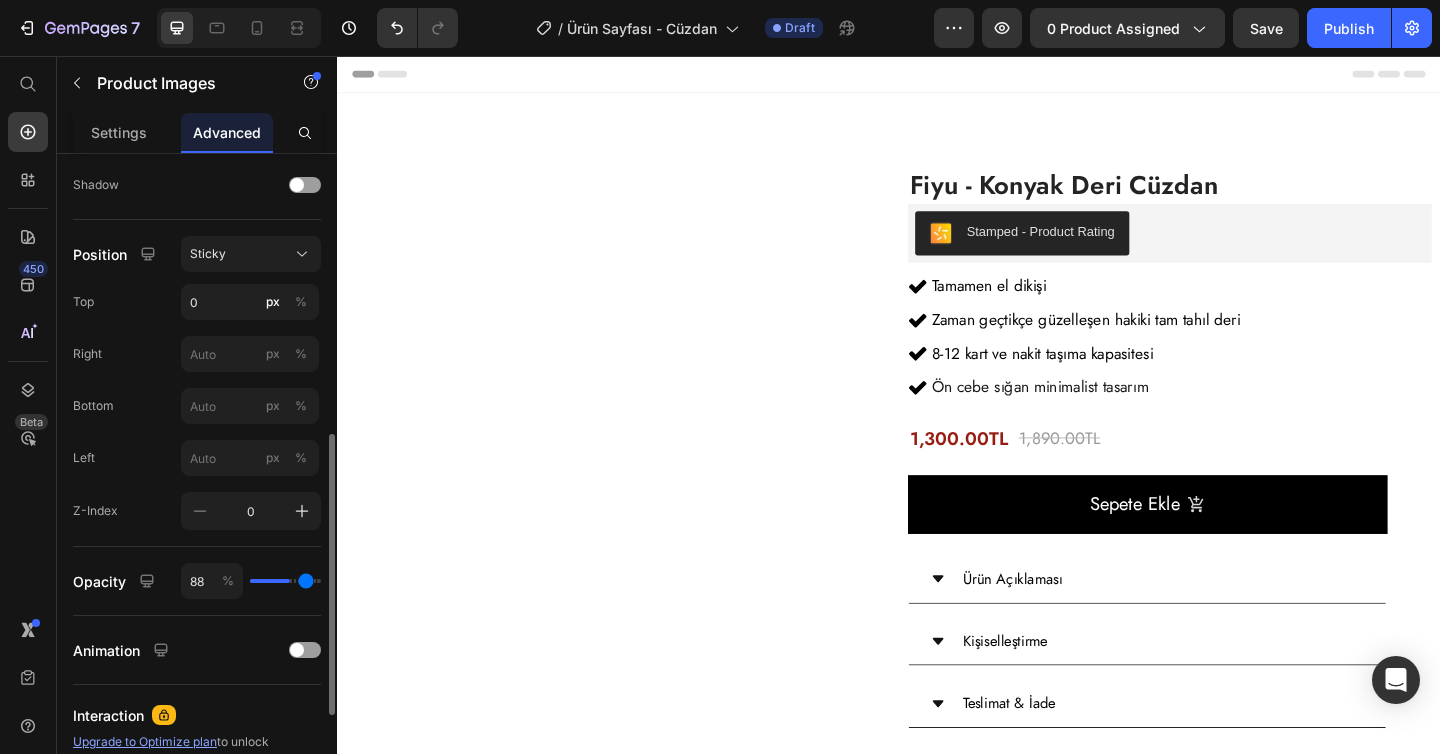 drag, startPoint x: 260, startPoint y: 579, endPoint x: 306, endPoint y: 579, distance: 46 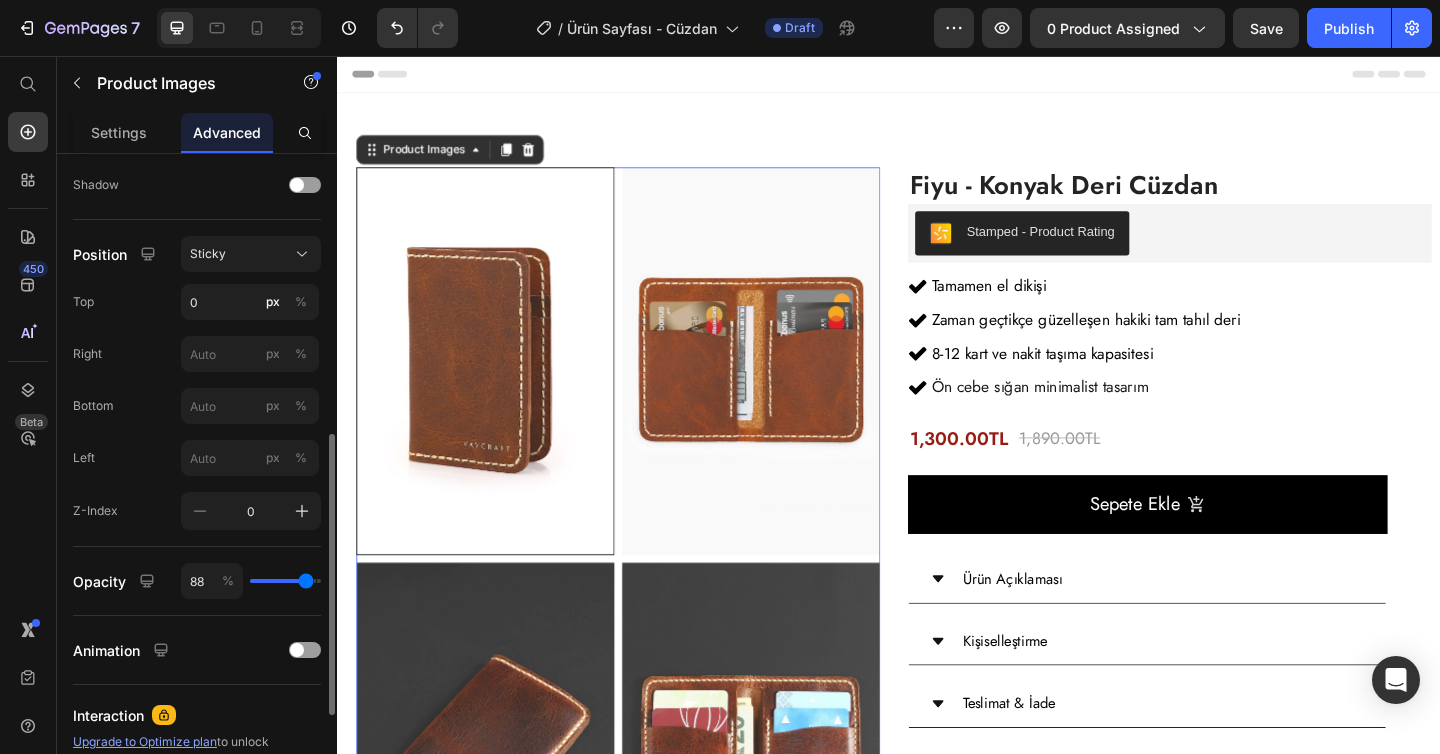 type on "84" 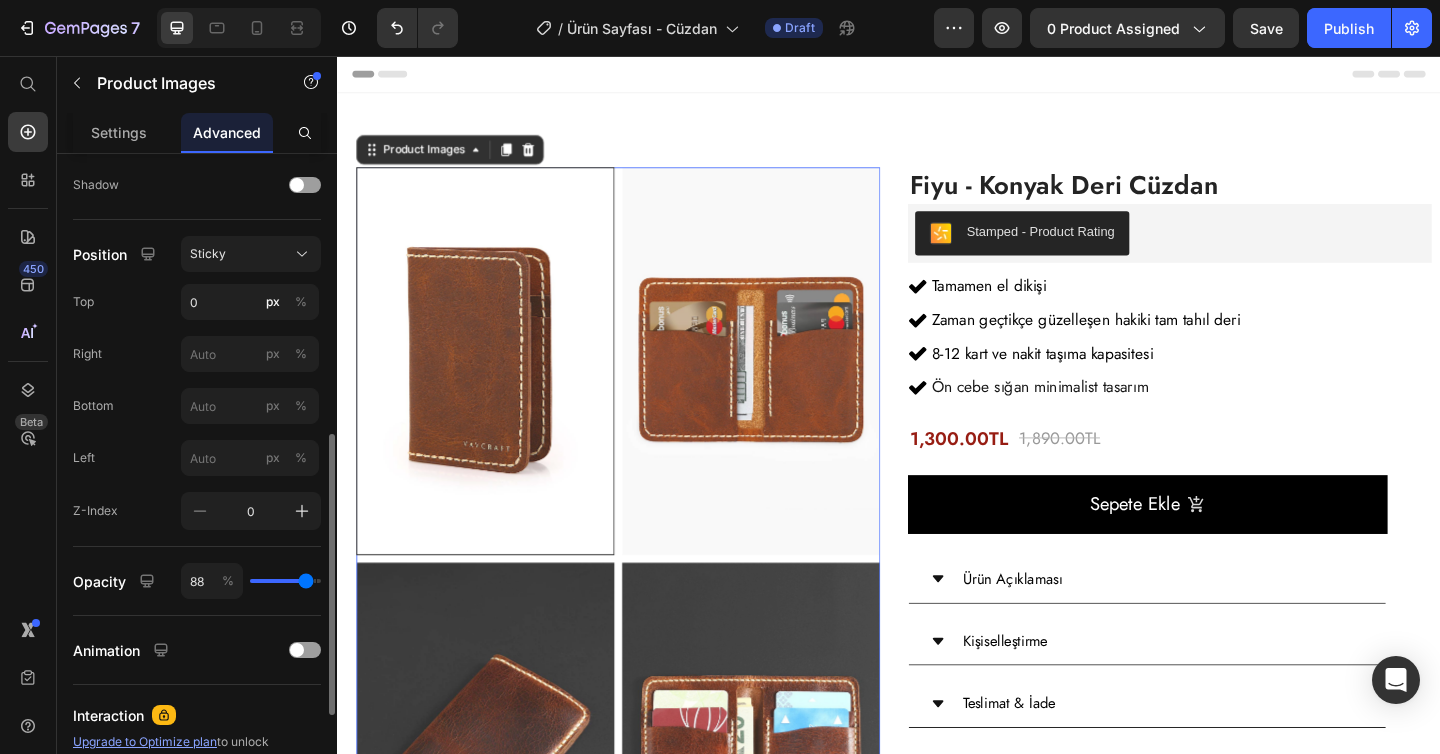 type on "84" 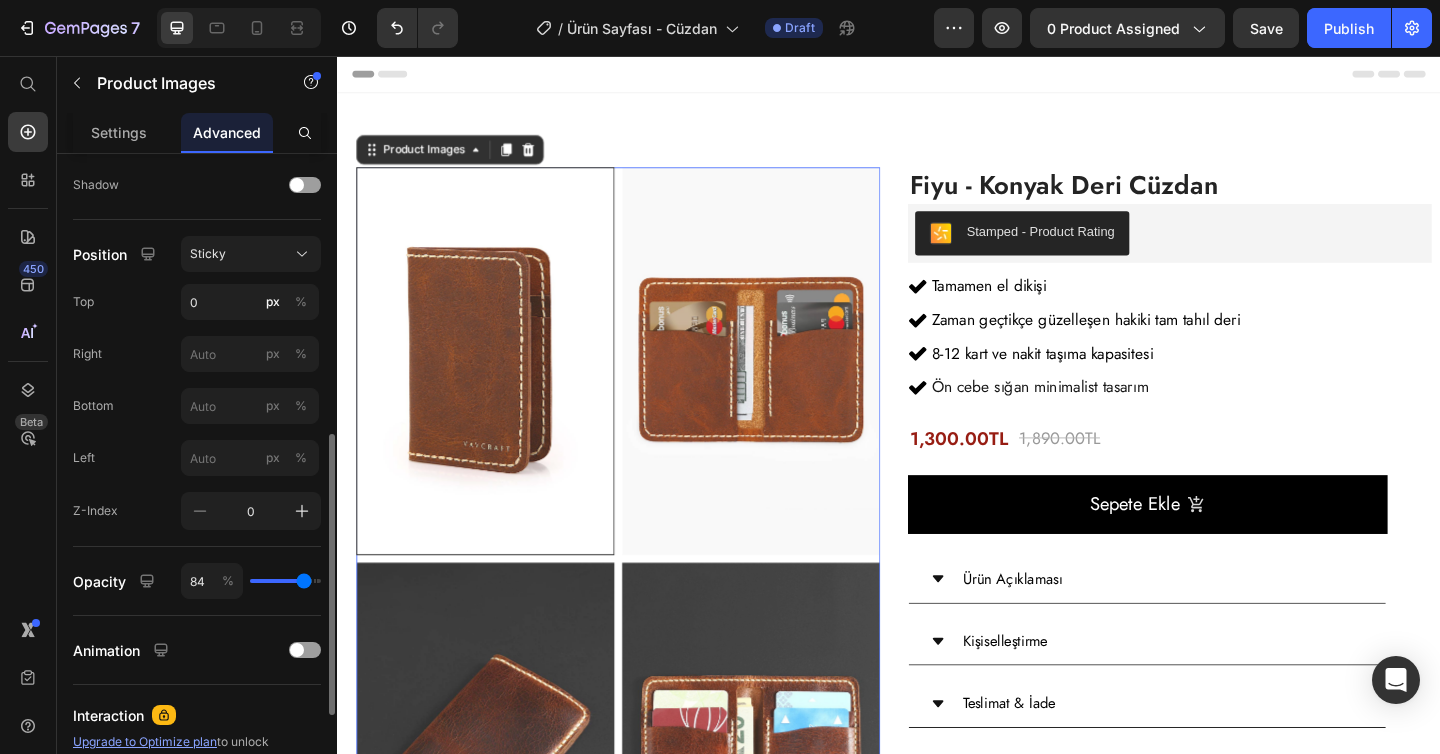 type on "85" 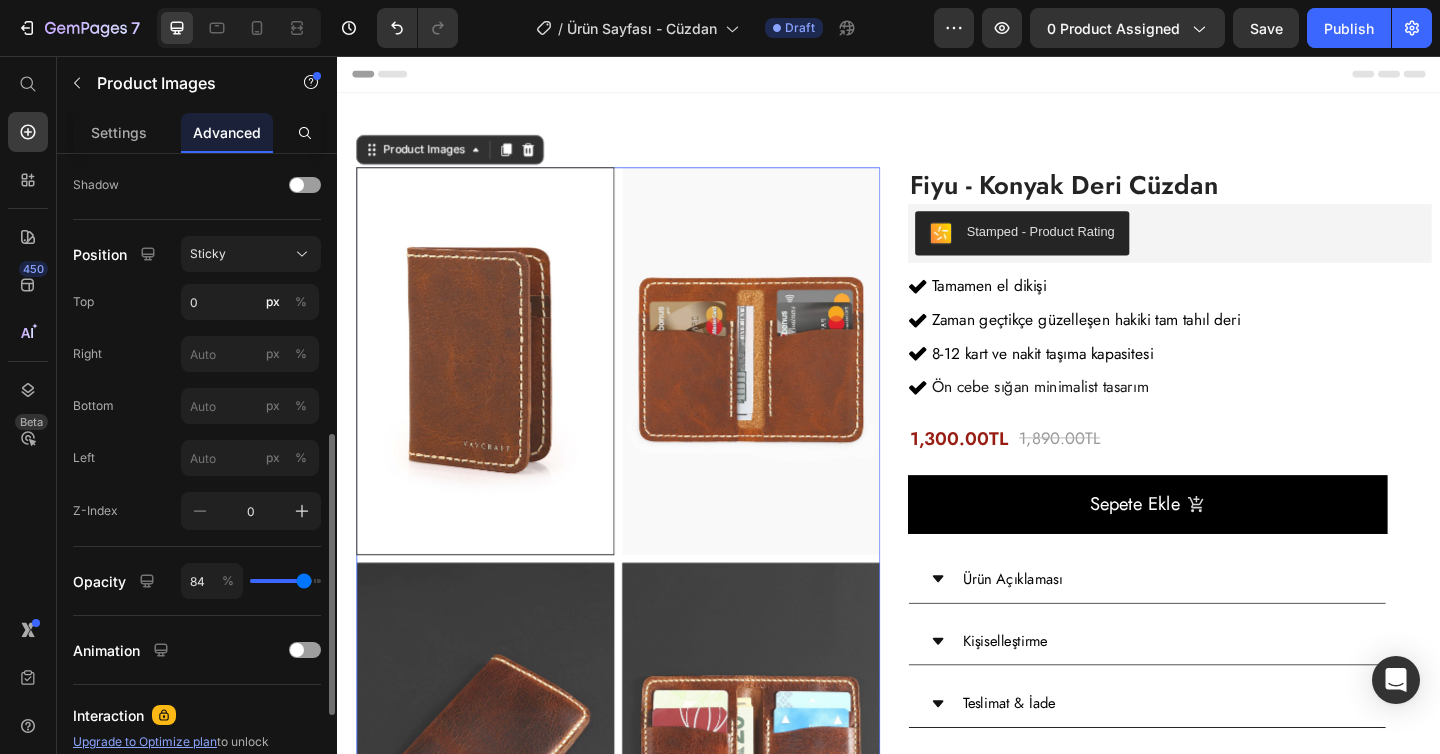 type on "85" 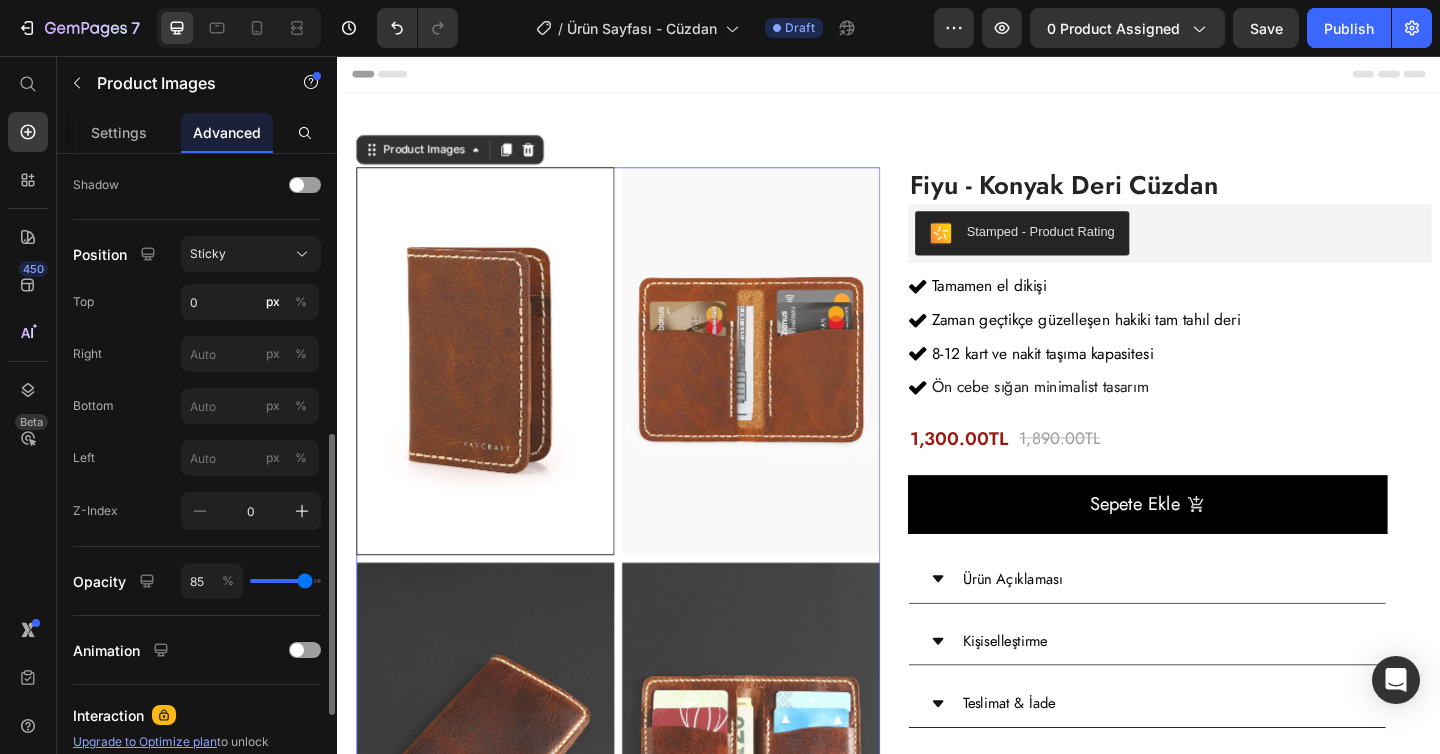 type on "86" 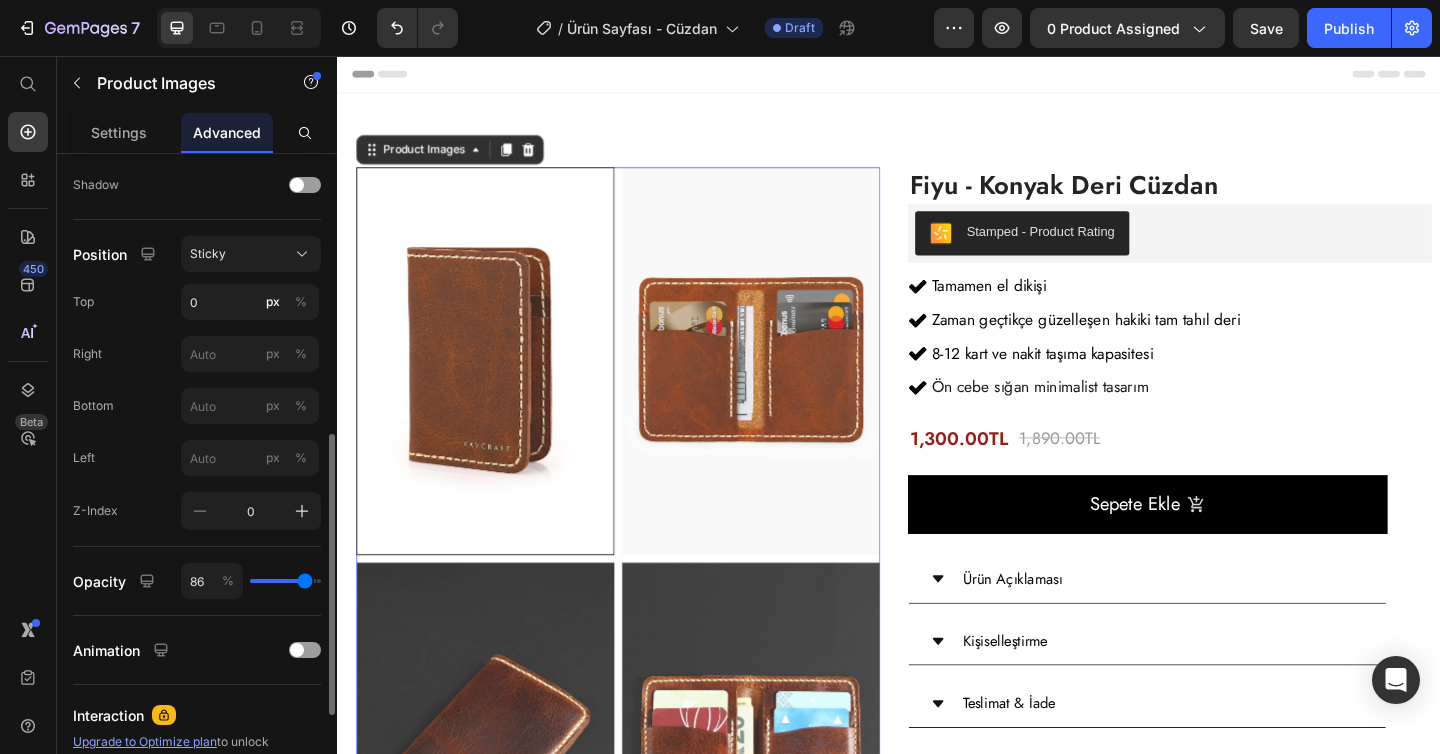 type on "88" 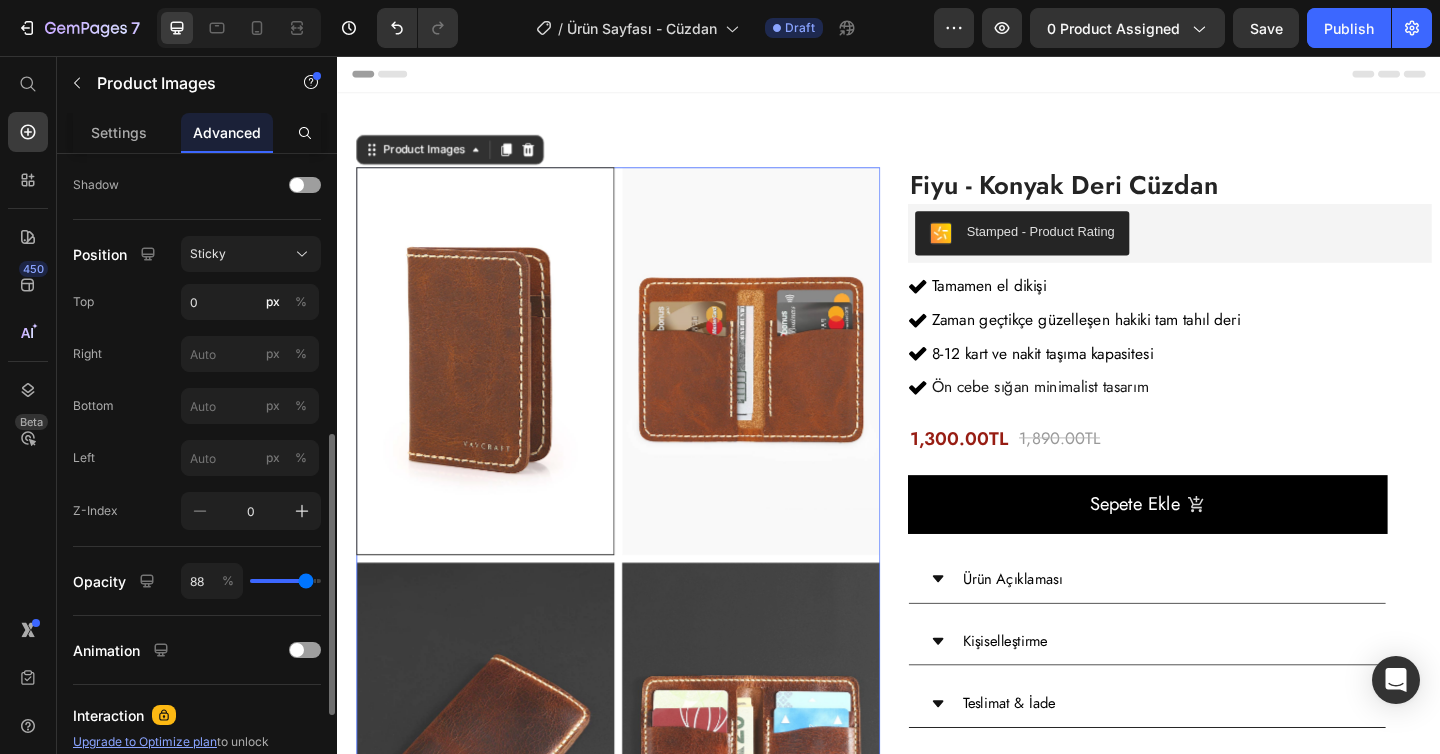 type on "91" 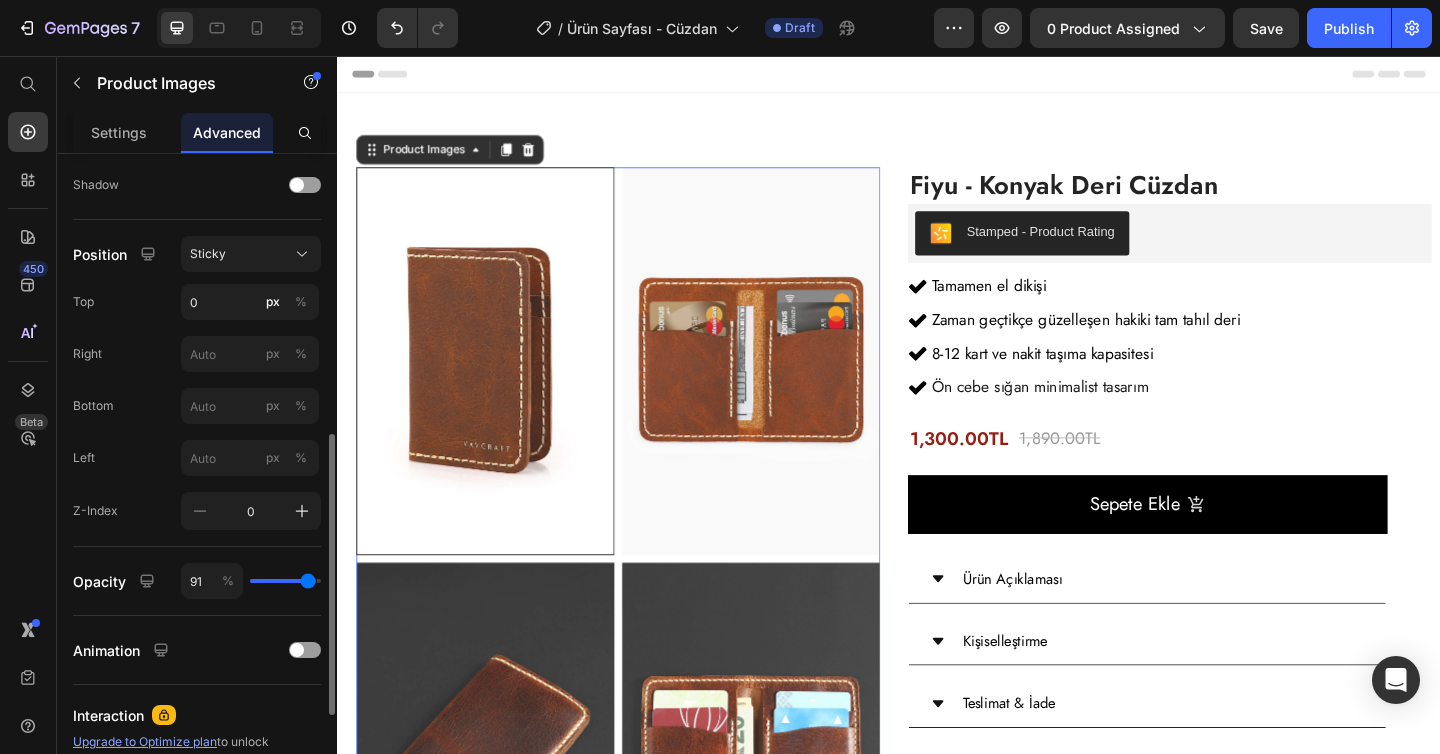 type on "96" 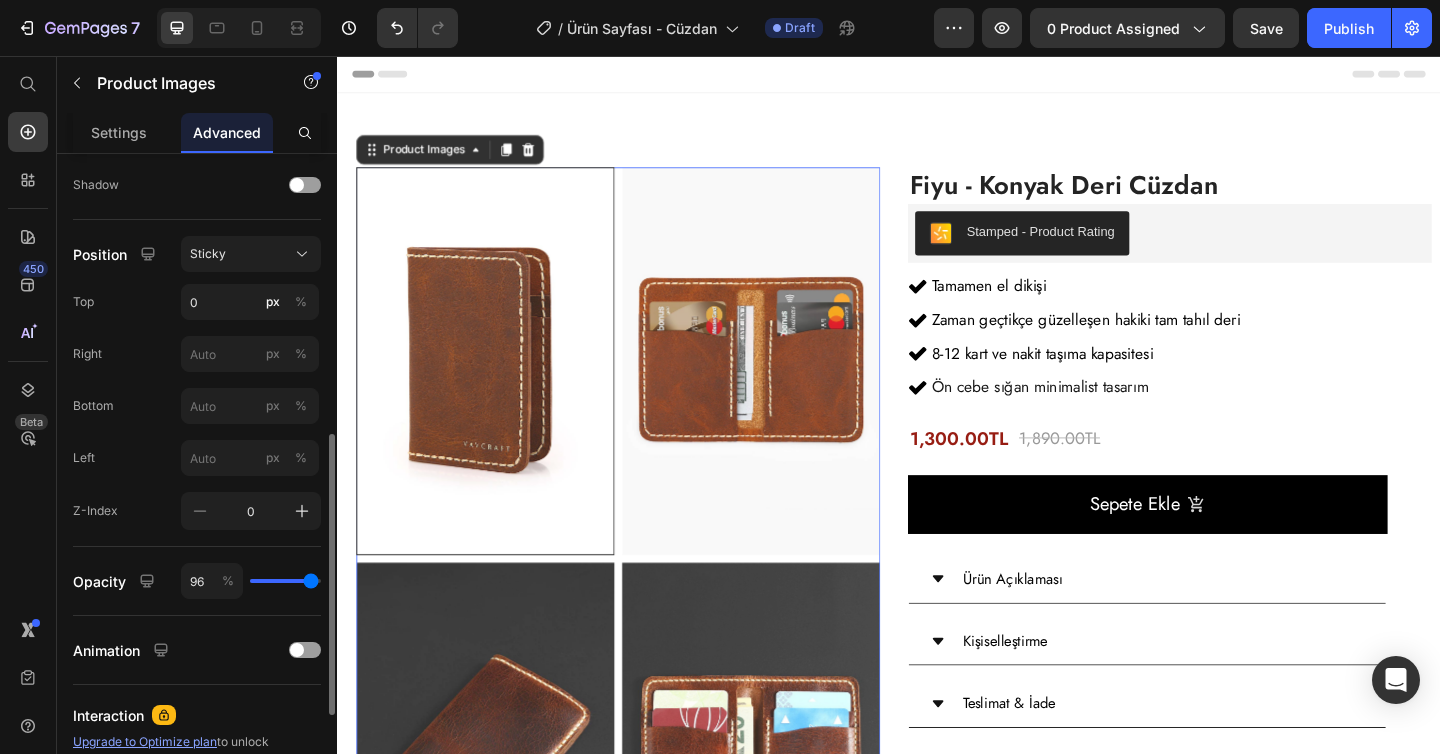 type on "100" 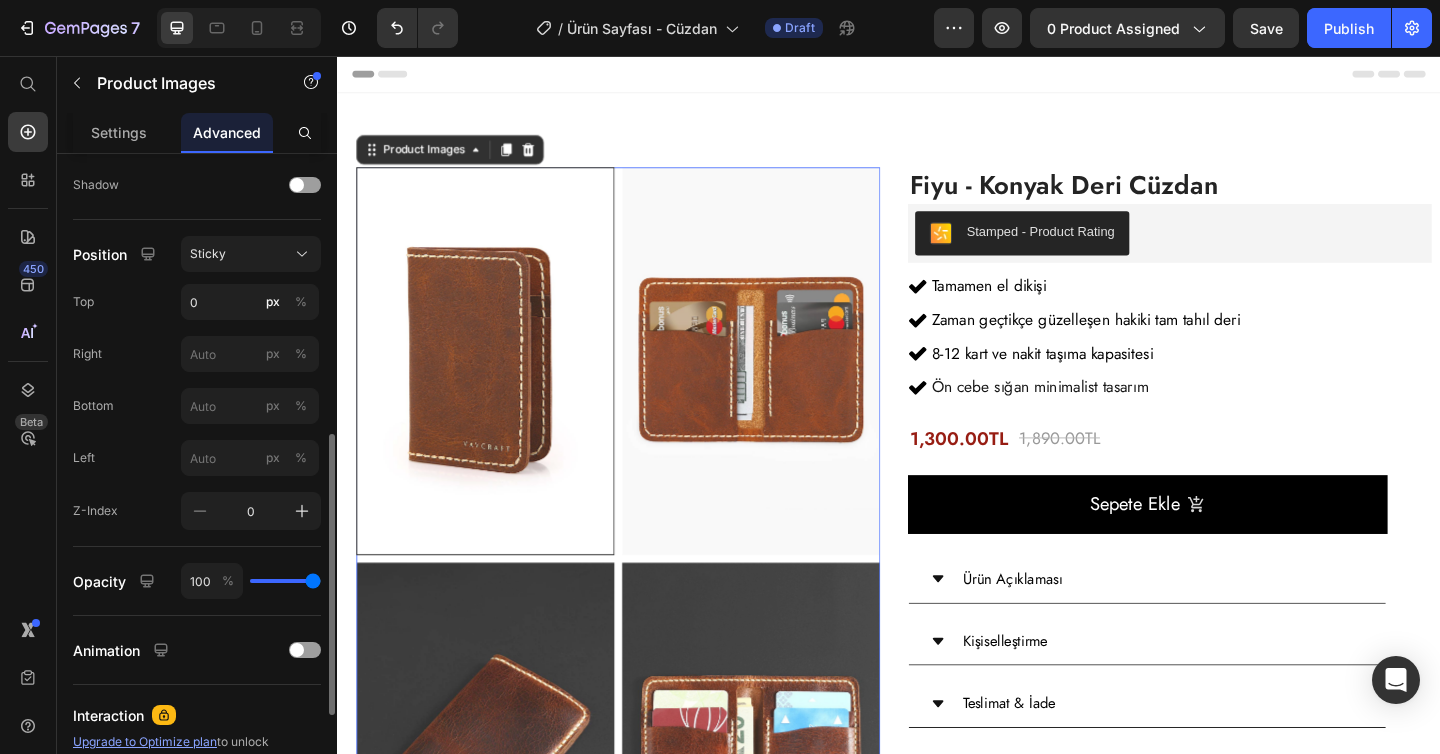 type on "100" 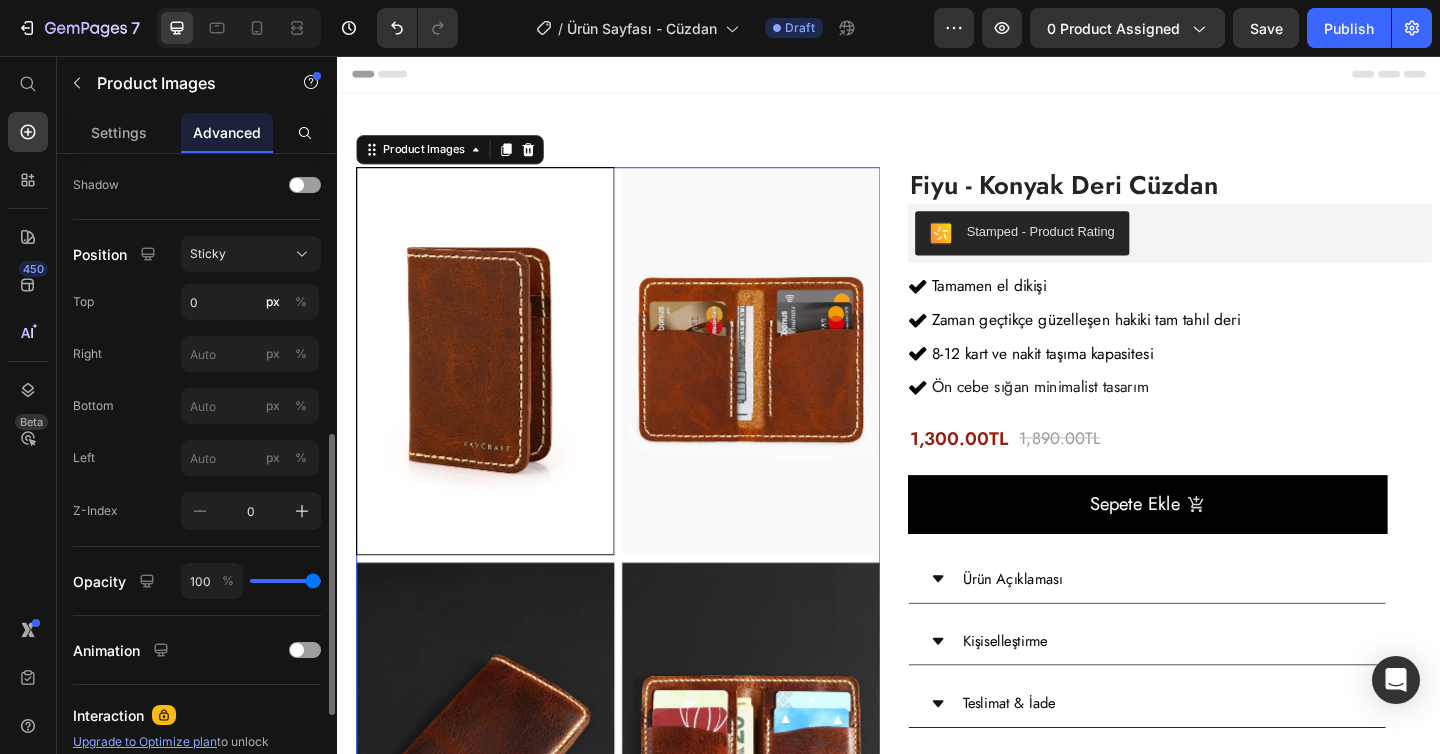 scroll, scrollTop: 874, scrollLeft: 0, axis: vertical 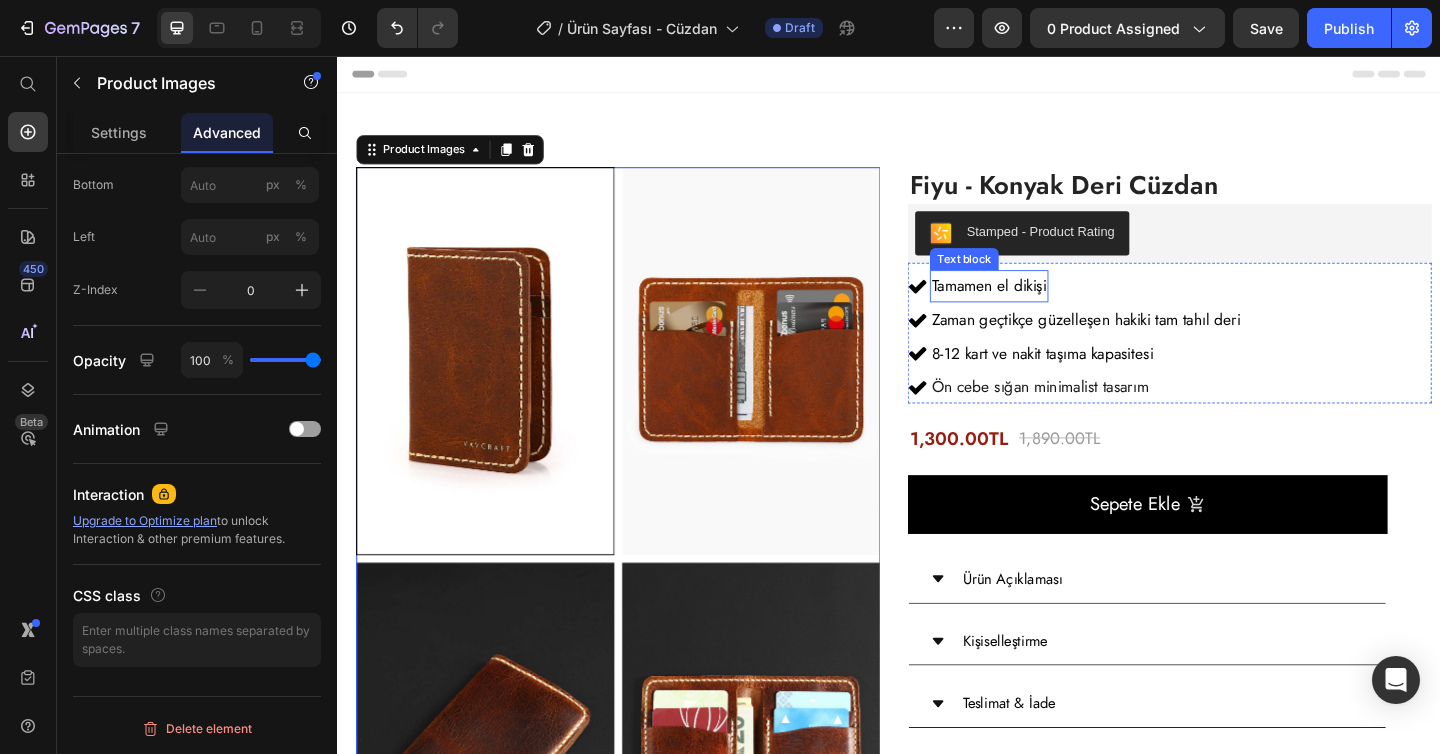 click on "Tamamen el dikişi" at bounding box center [1046, 306] 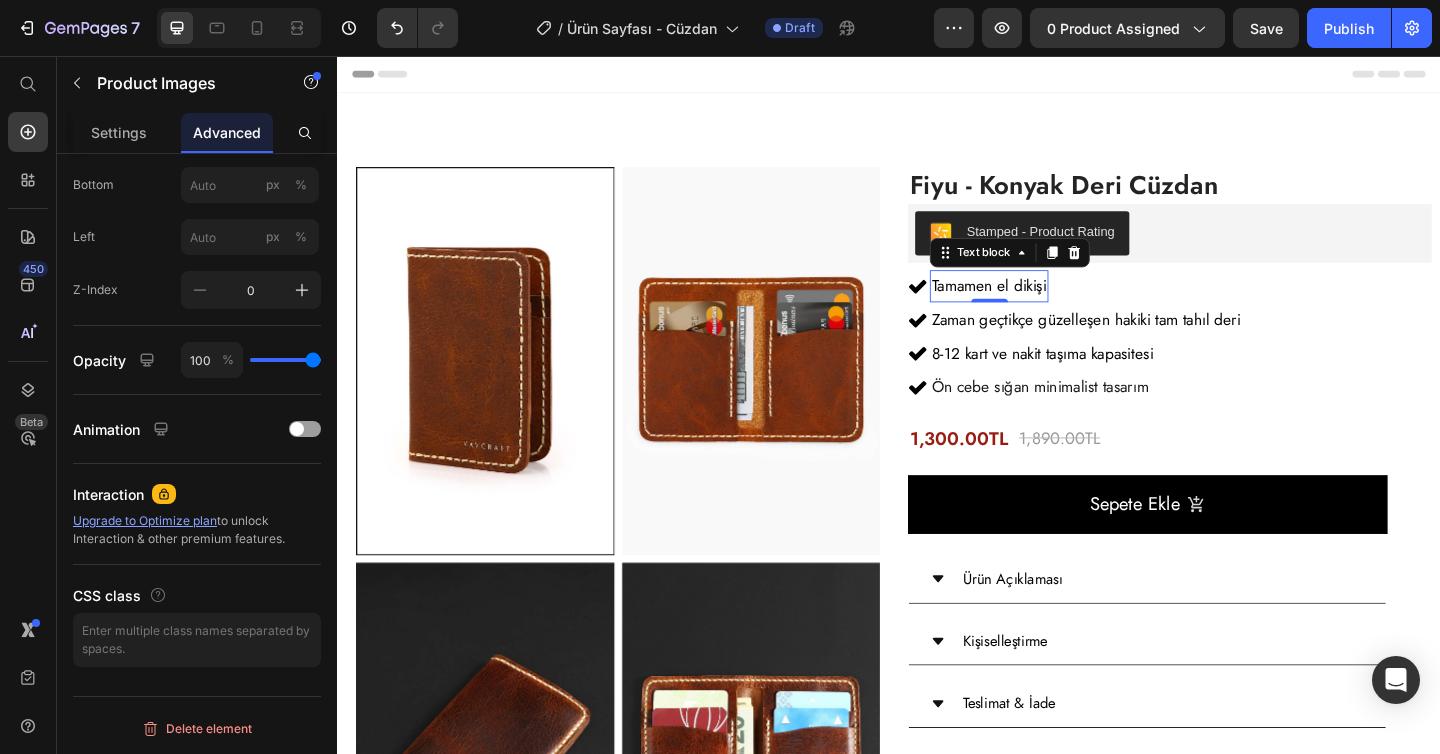 scroll, scrollTop: 0, scrollLeft: 0, axis: both 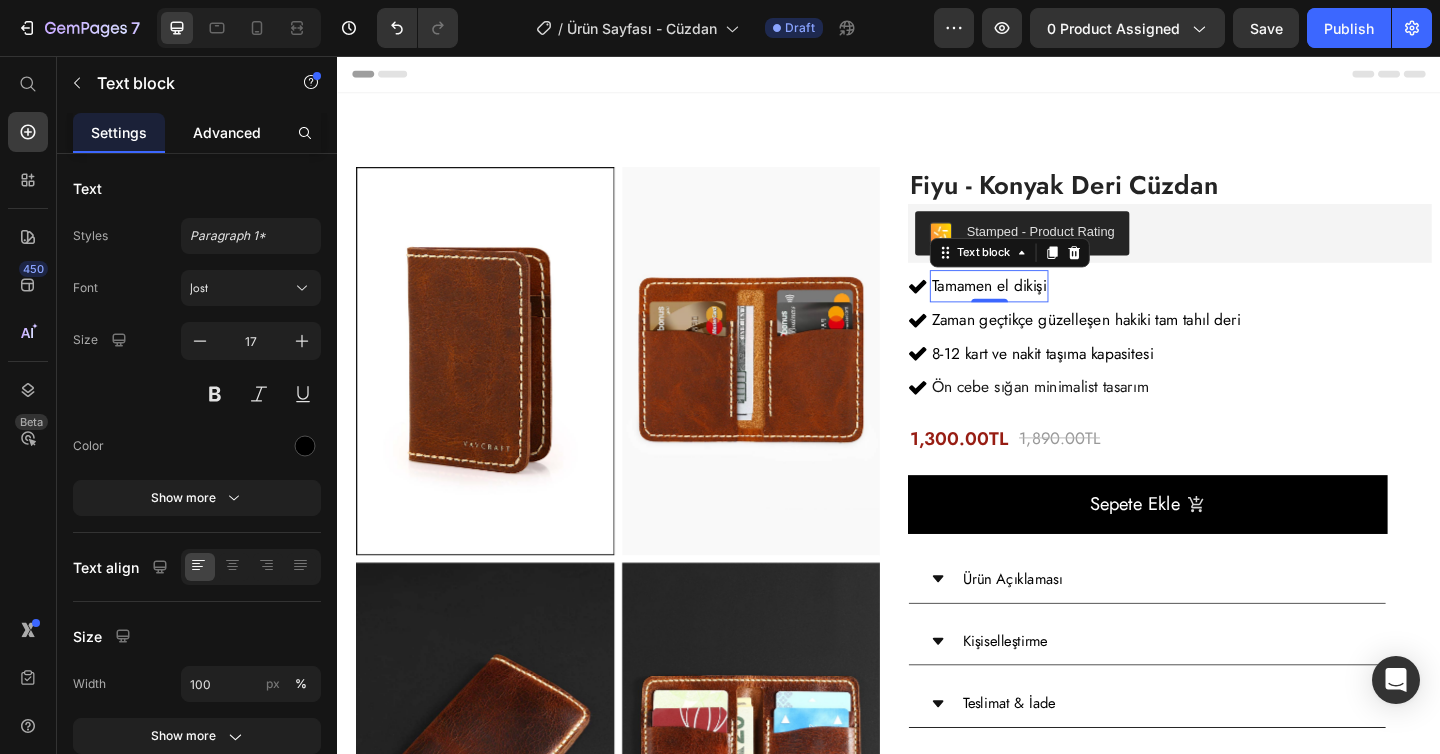 click on "Advanced" at bounding box center (227, 132) 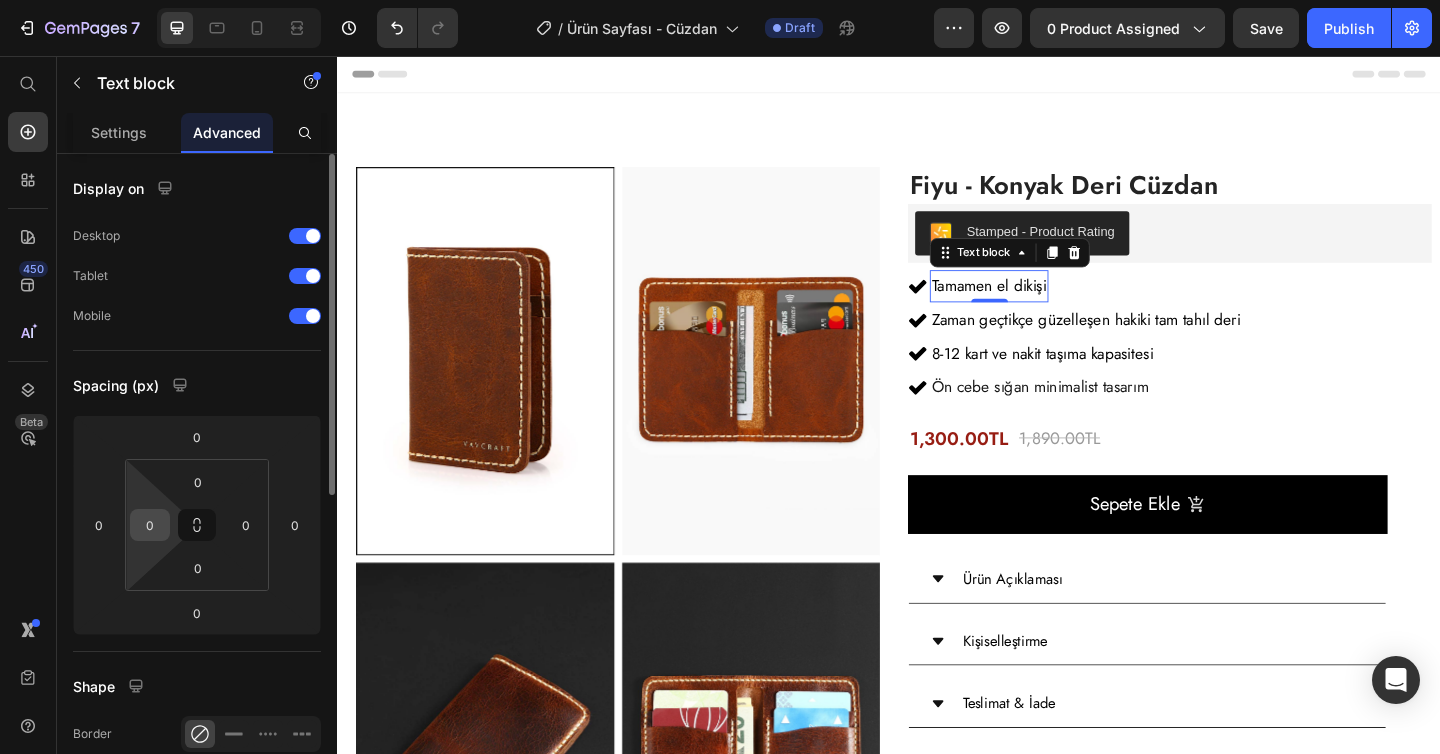 click on "0" at bounding box center (150, 525) 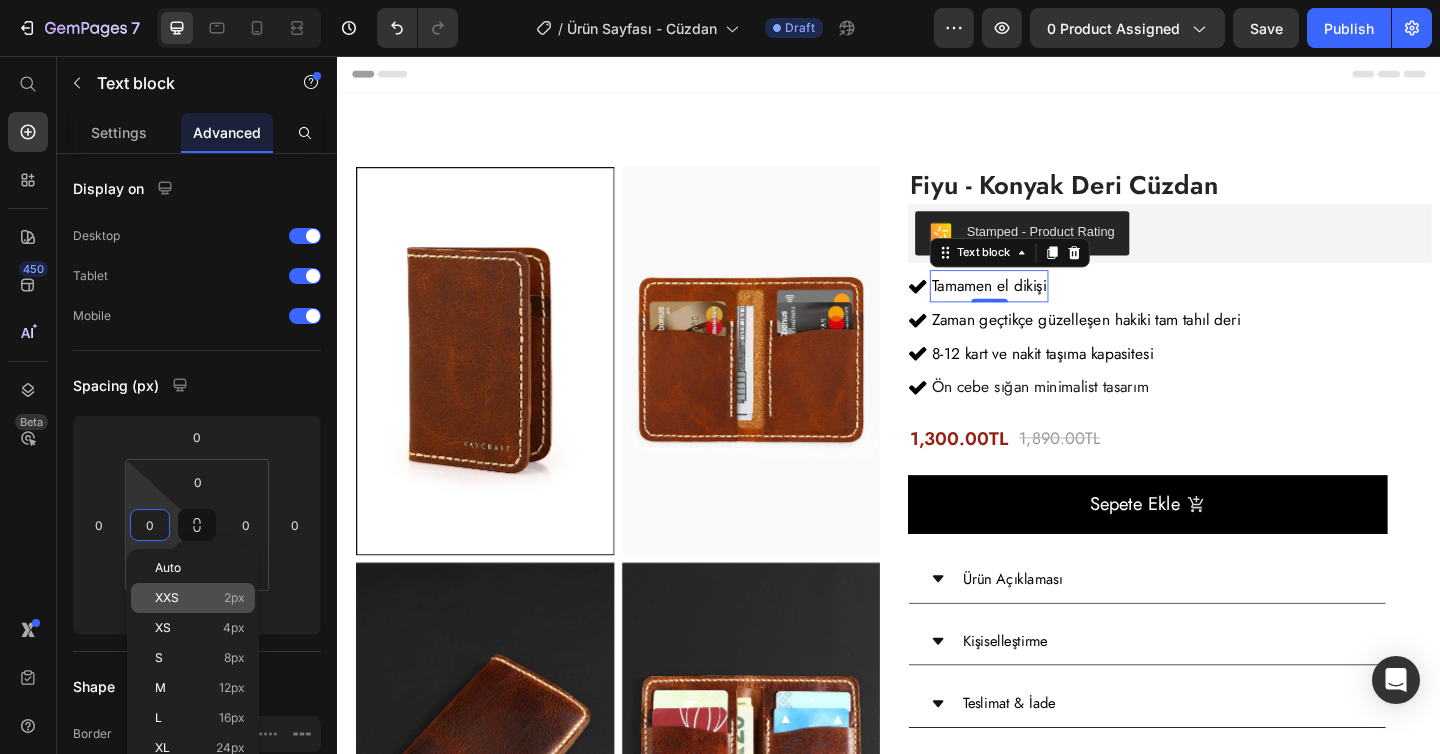 click on "XXS 2px" 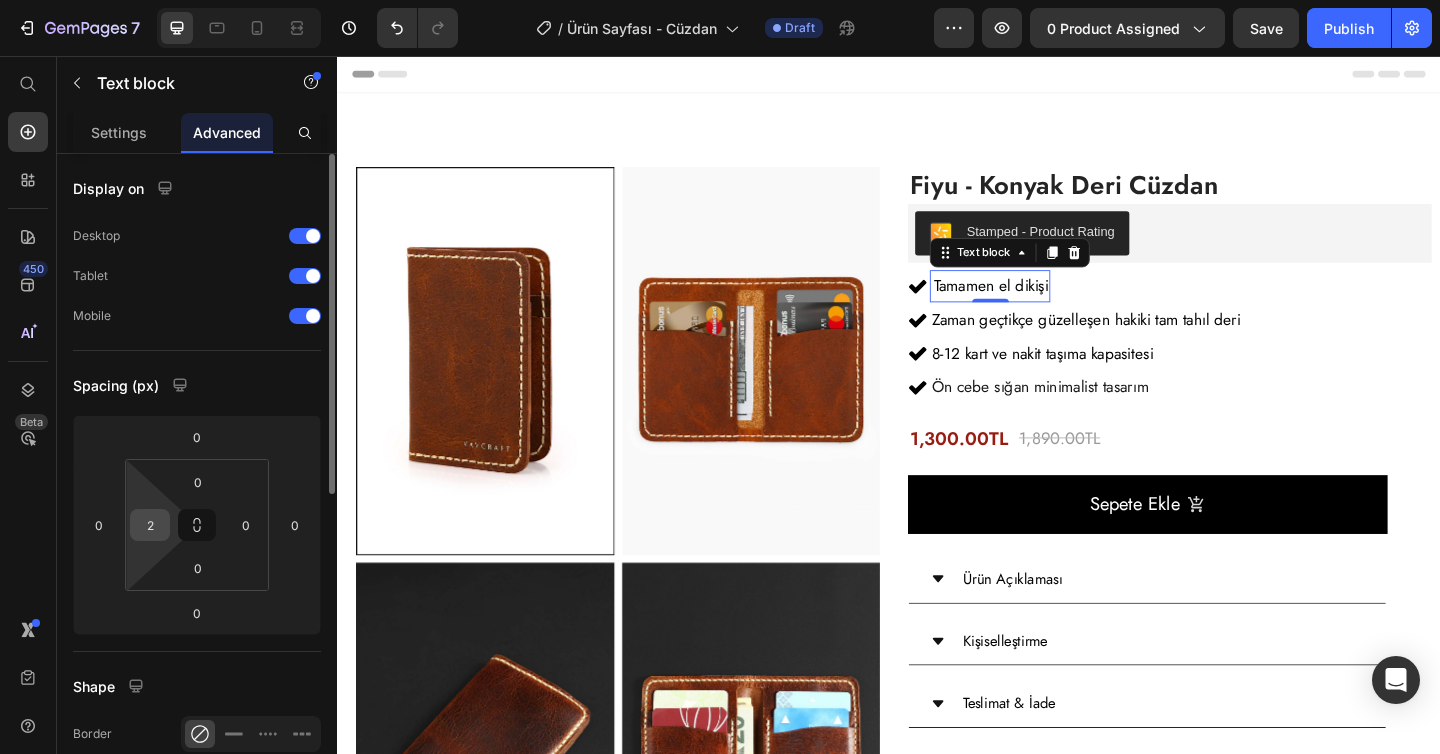 click on "2" at bounding box center (150, 525) 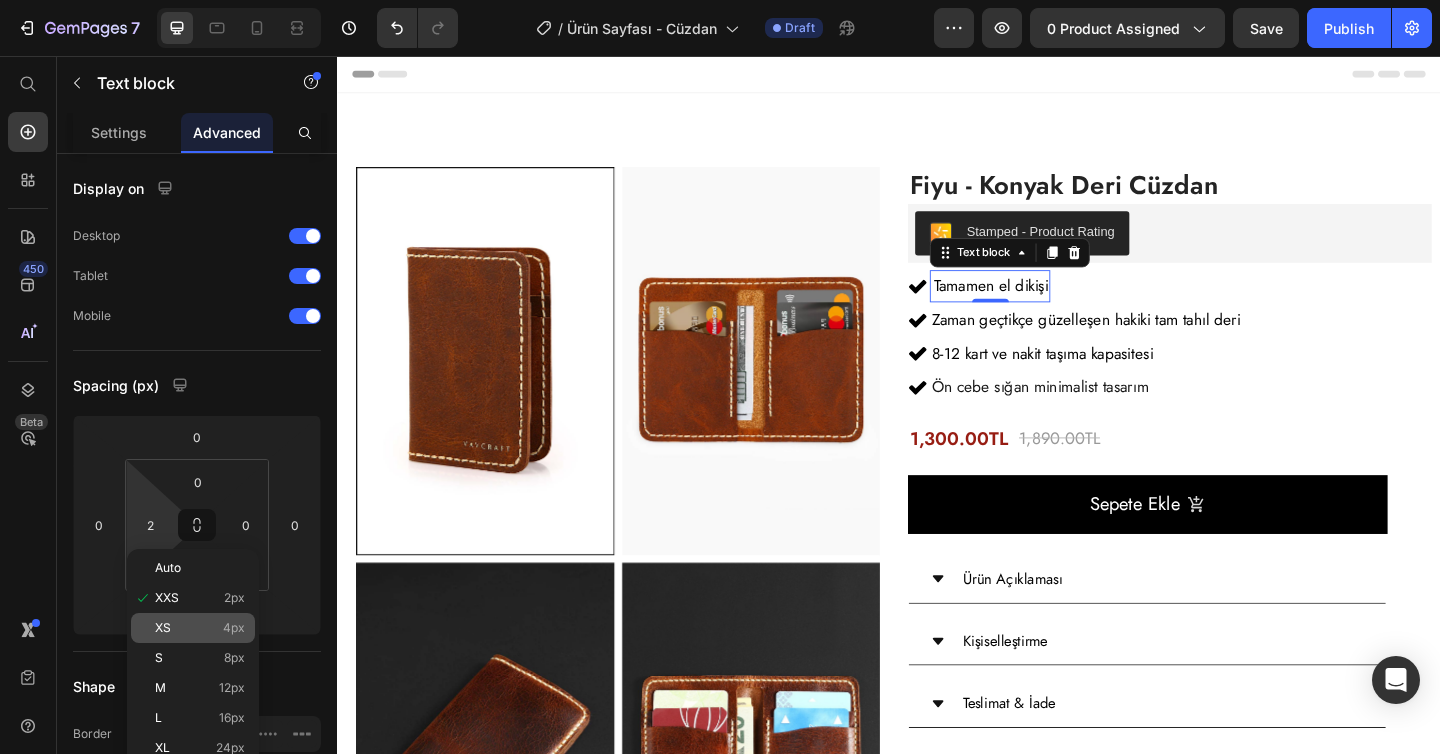 click on "XS 4px" at bounding box center (200, 628) 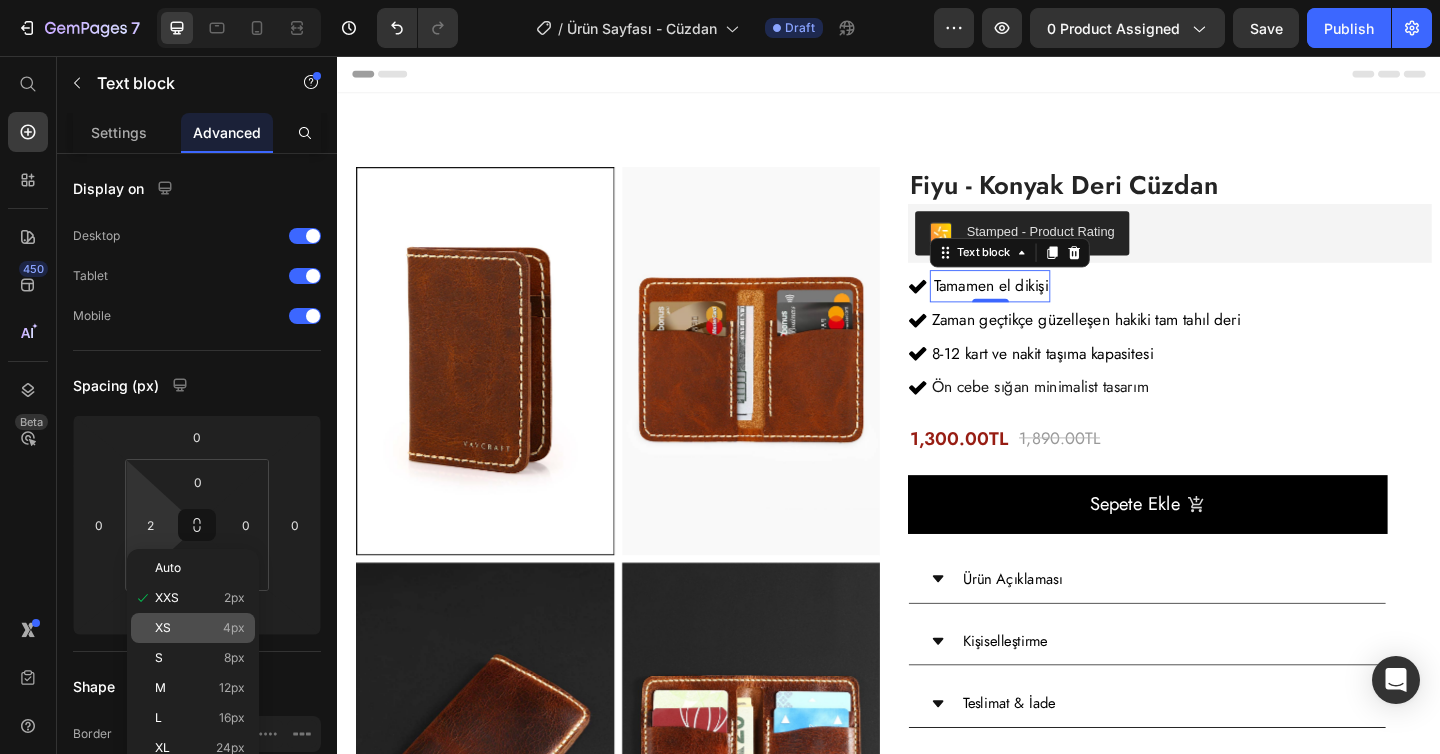 type on "4" 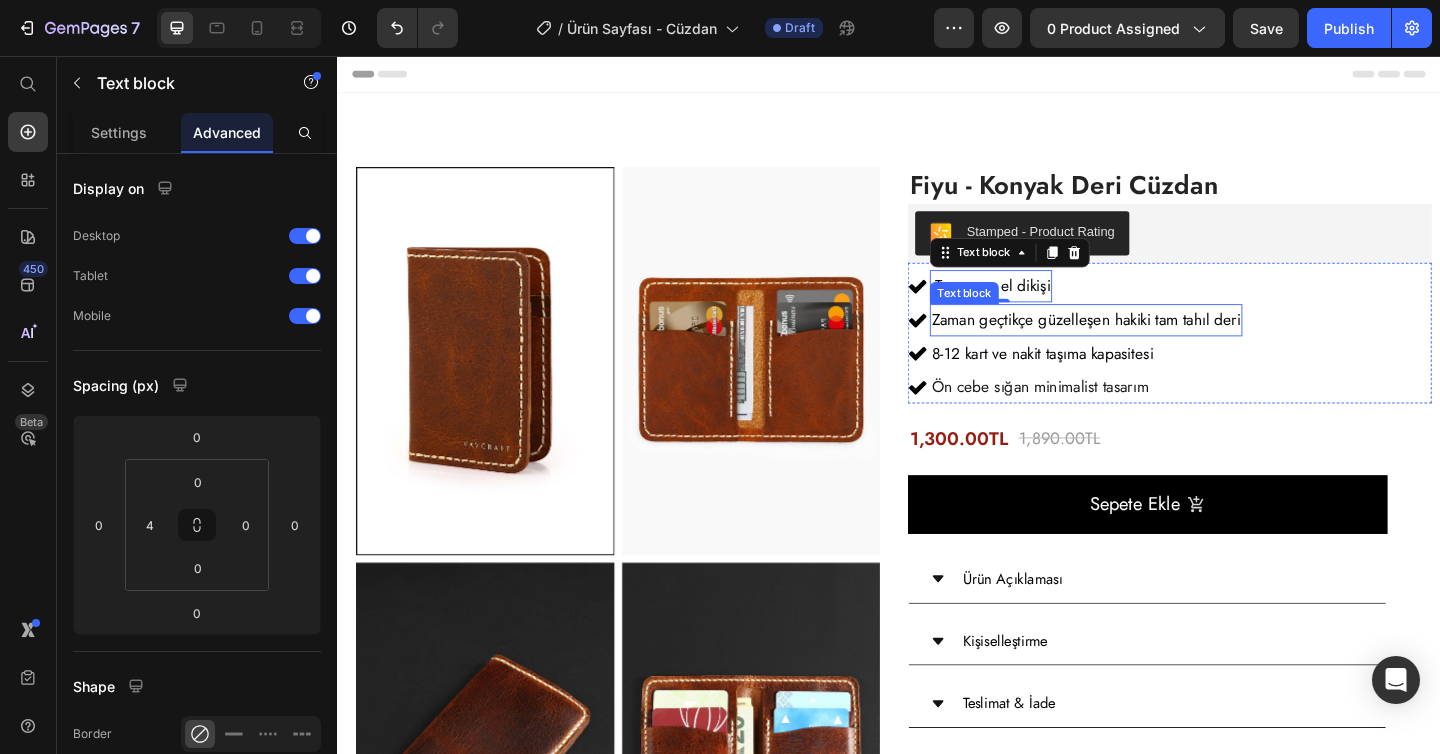 click on "Zaman geçtikçe güzelleşen hakiki tam tahıl deri" at bounding box center (1152, 343) 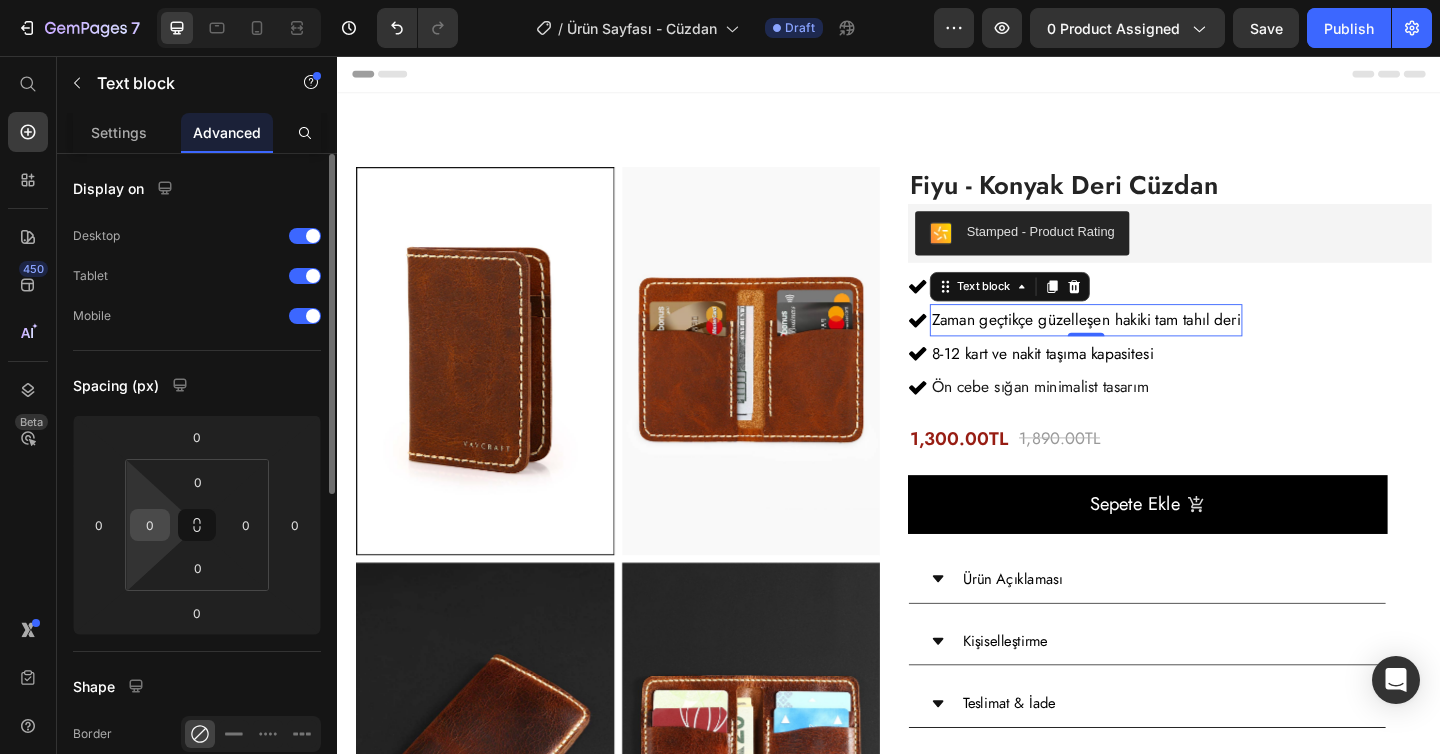 click on "0" at bounding box center (150, 525) 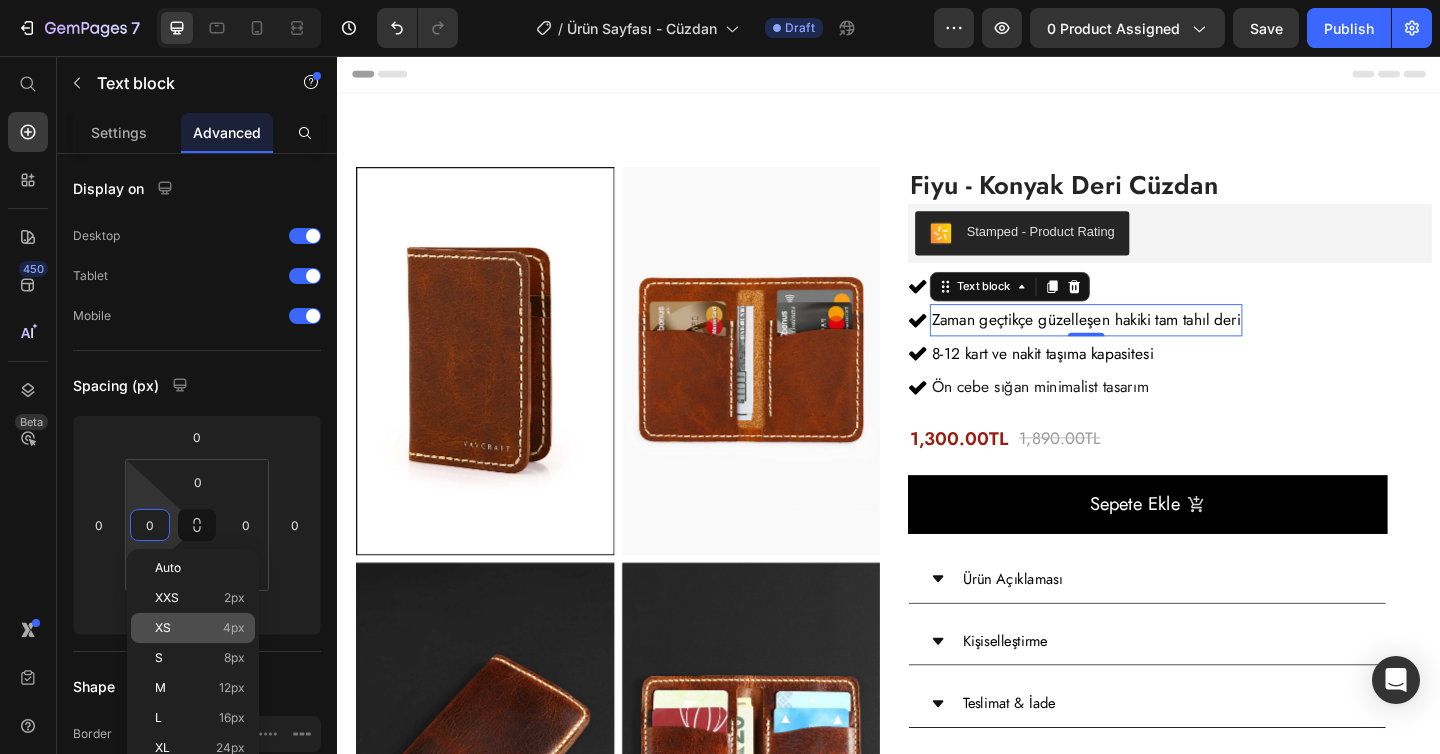 click on "XS 4px" 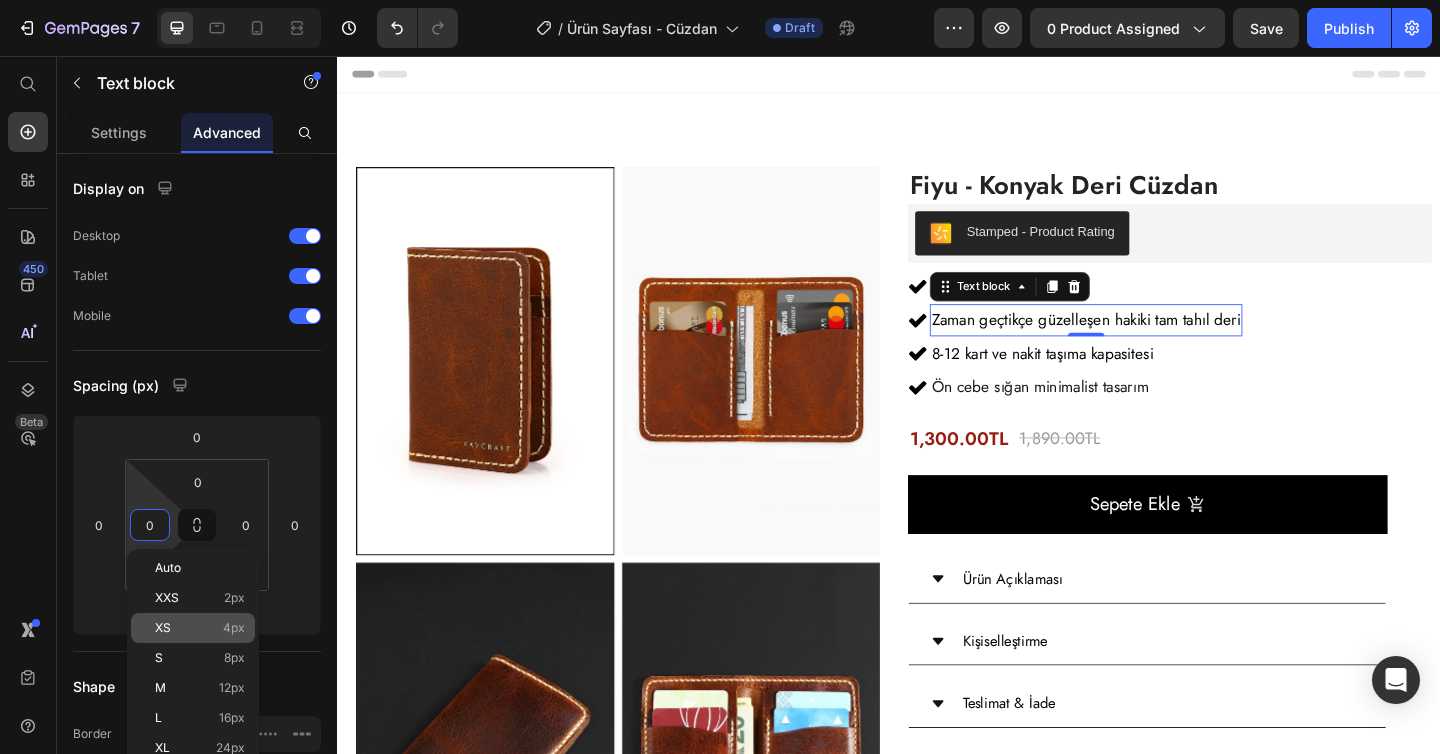 type on "4" 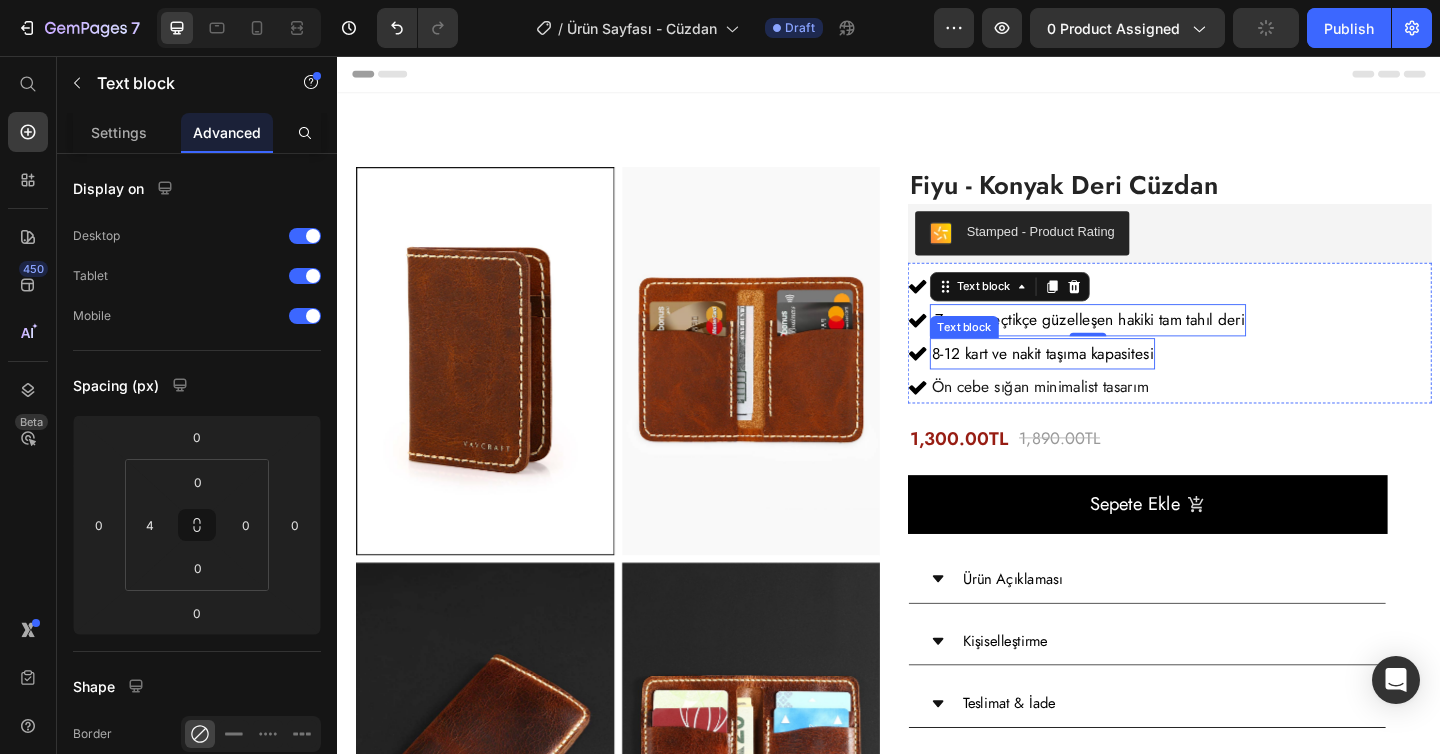 click on "8-12 kart ve nakit taşıma kapasitesi" at bounding box center (1104, 380) 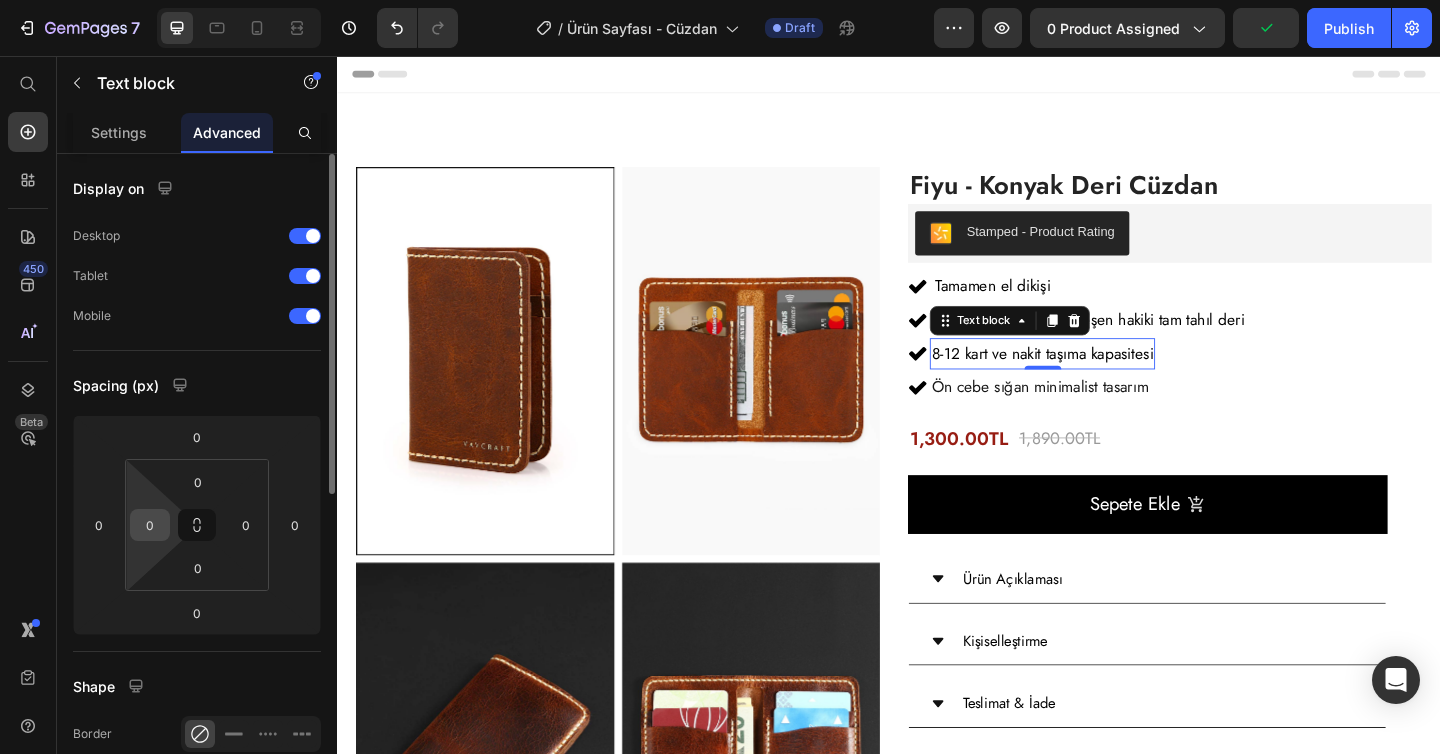 click on "0" at bounding box center (150, 525) 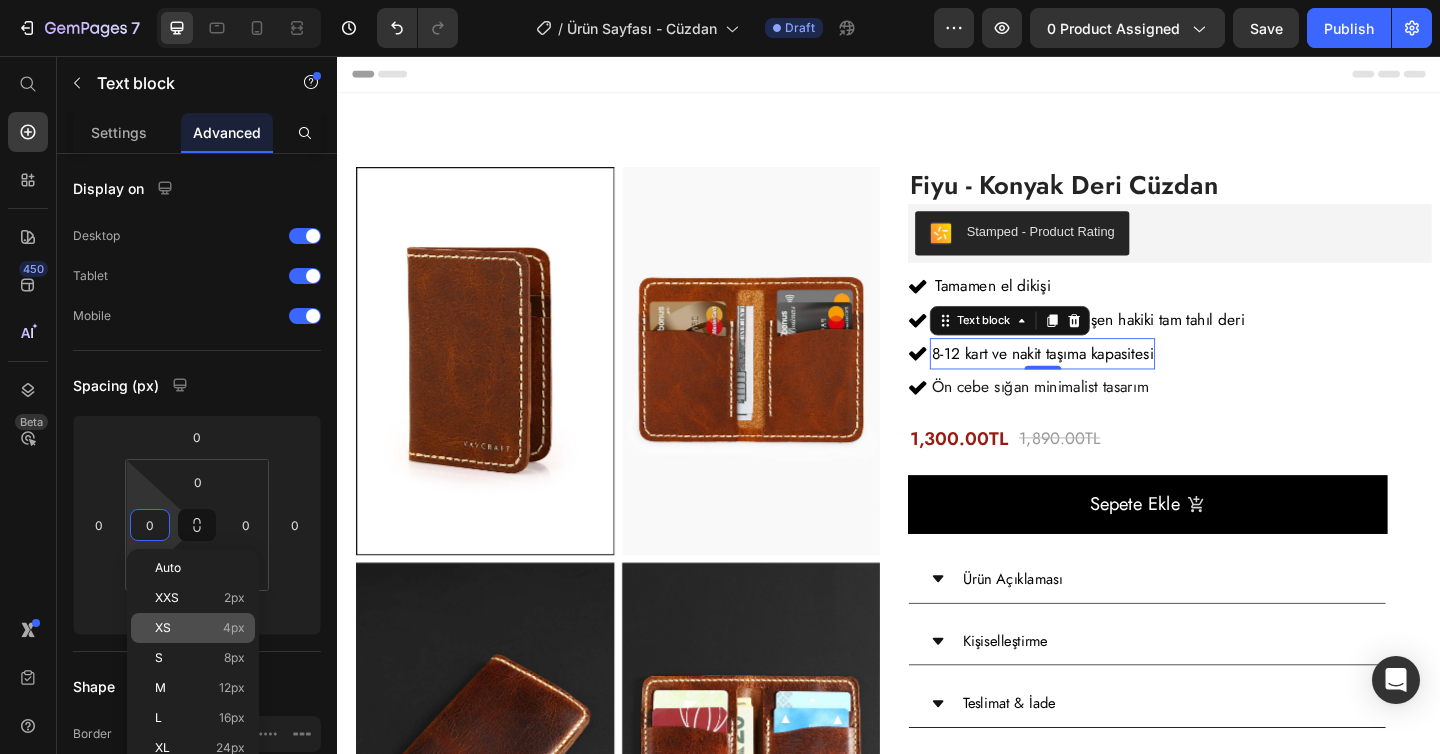 click on "XS 4px" at bounding box center (200, 628) 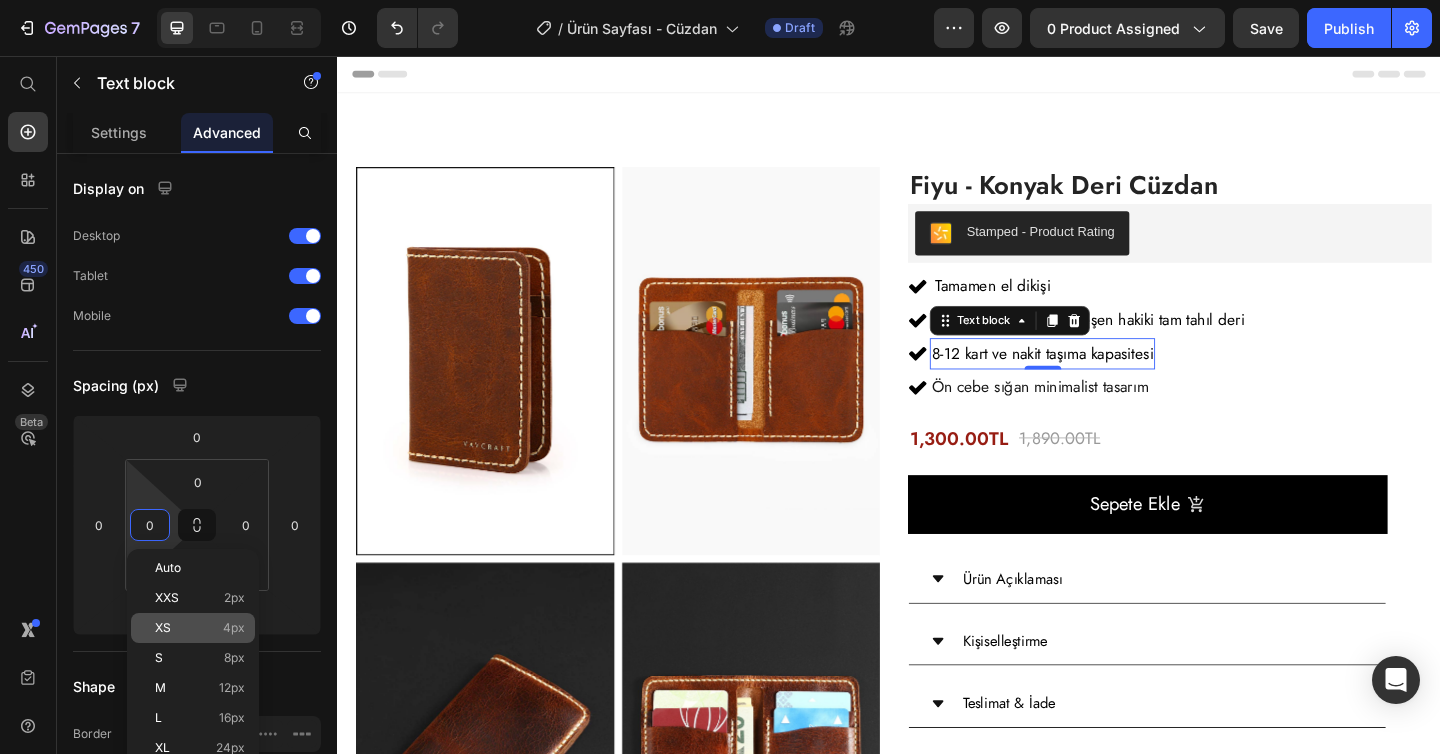 type on "4" 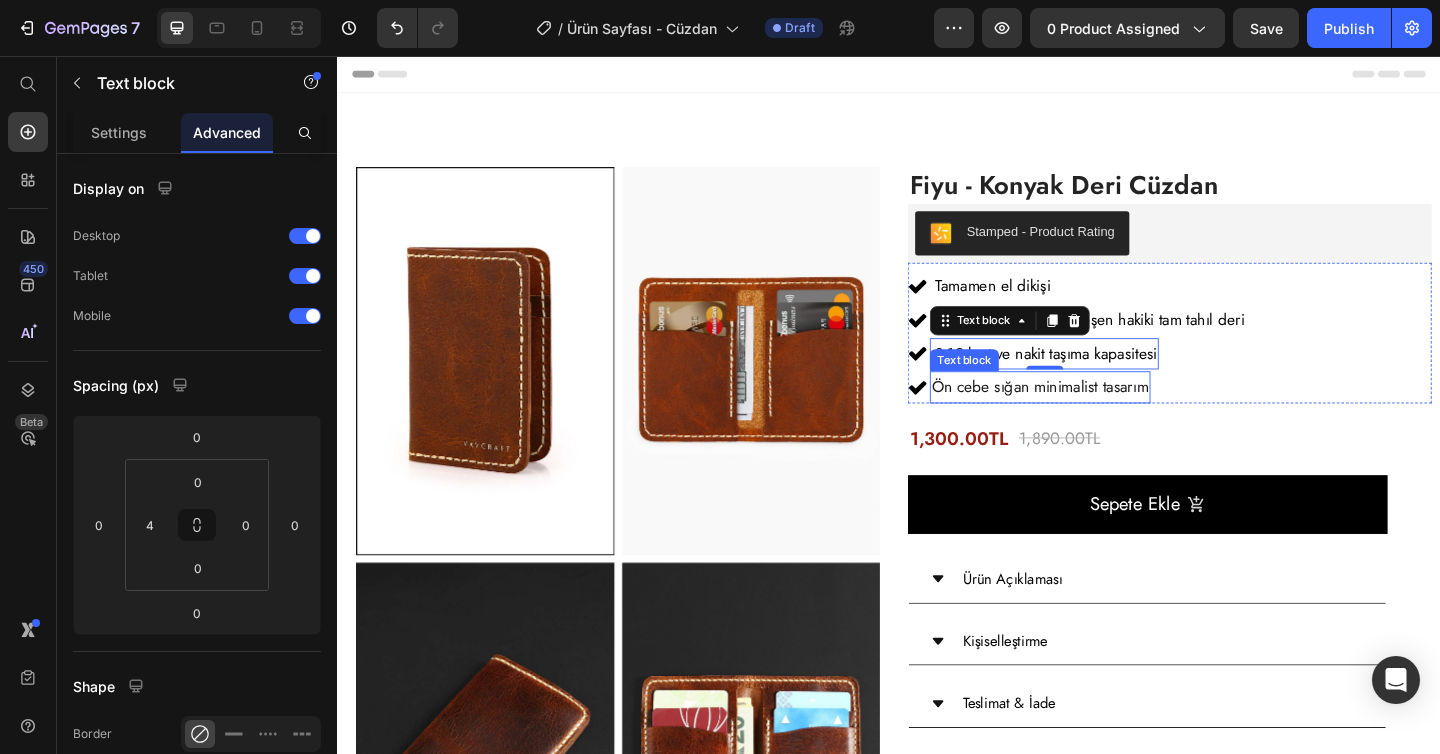 click on "Ön cebe sığan minimalist tasarım" at bounding box center [1102, 416] 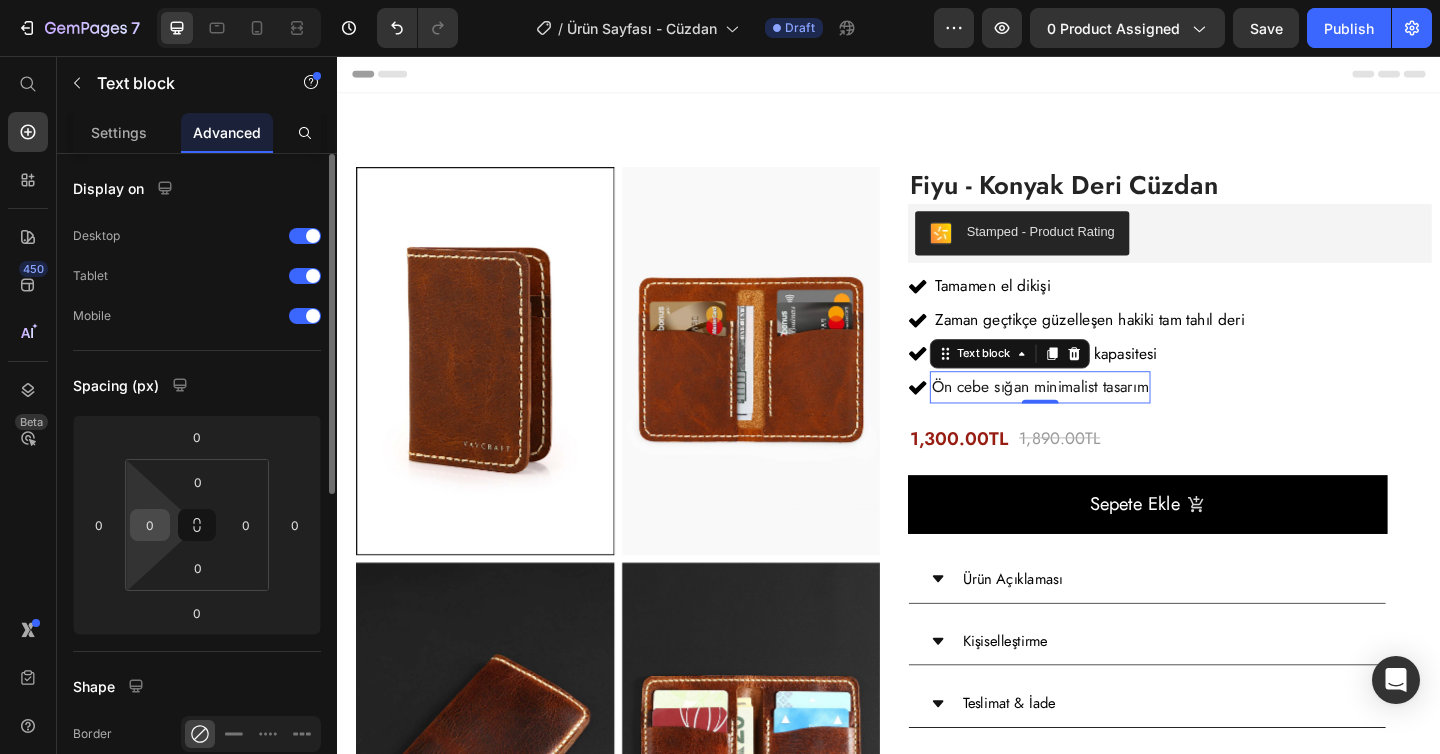 click on "0" at bounding box center (150, 525) 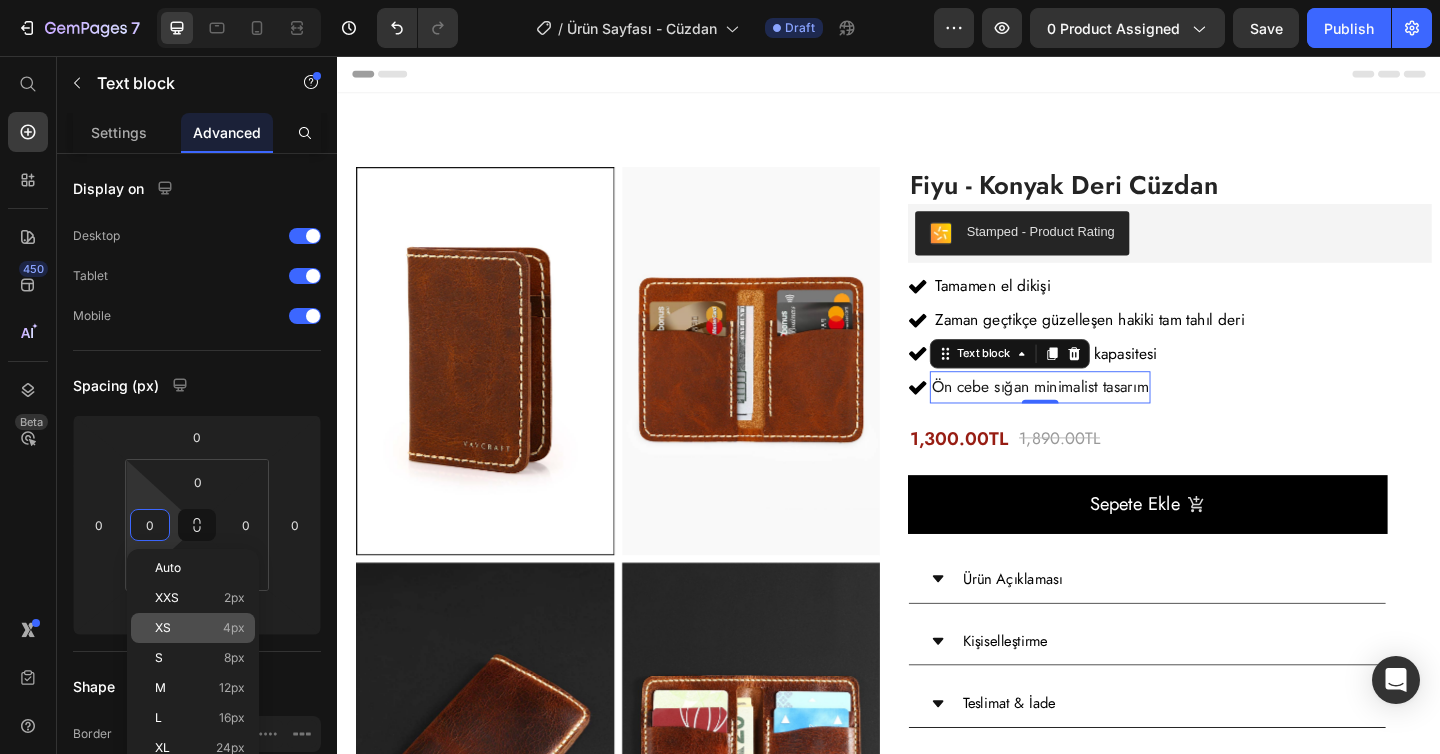 click on "4px" at bounding box center [234, 628] 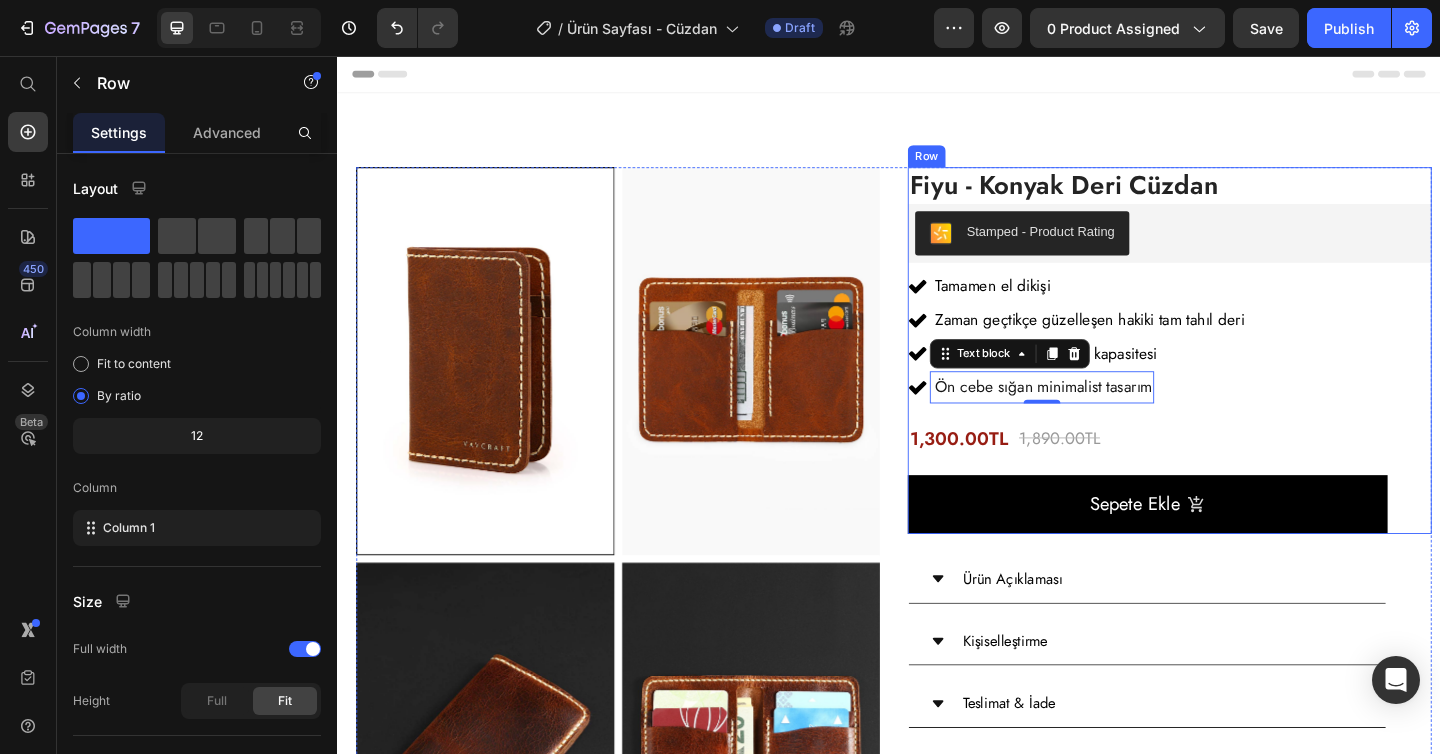 click on "(P) Images & Gallery Fiyu - Konyak Deri Cüzdan (P) Title Stamped - Product Rating Stamped
Icon Tamamen el dikişi Text block
Icon Zaman geçtikçe güzelleşen hakiki tam tahıl deri Text block
Icon 8-12 kart ve nakit taşıma kapasitesi Text block
Icon Ön cebe sığan minimalist tasarım Text block   0 Icon List 1,300.00TL (P) Price 1,890.00TL (P) Price Row
Icon Tamamen el dikişi Text block
Icon Zaman geçtikçe güzelleşen hakiki tam tahıl deri Text block
Icon 8-12 kart ve nakit taşıma kapasitesi Text block
Icon Ön cebe sığan minimalist tasarım Text block Icon List Sepete Ekle (P) Cart Button" at bounding box center (1243, 376) 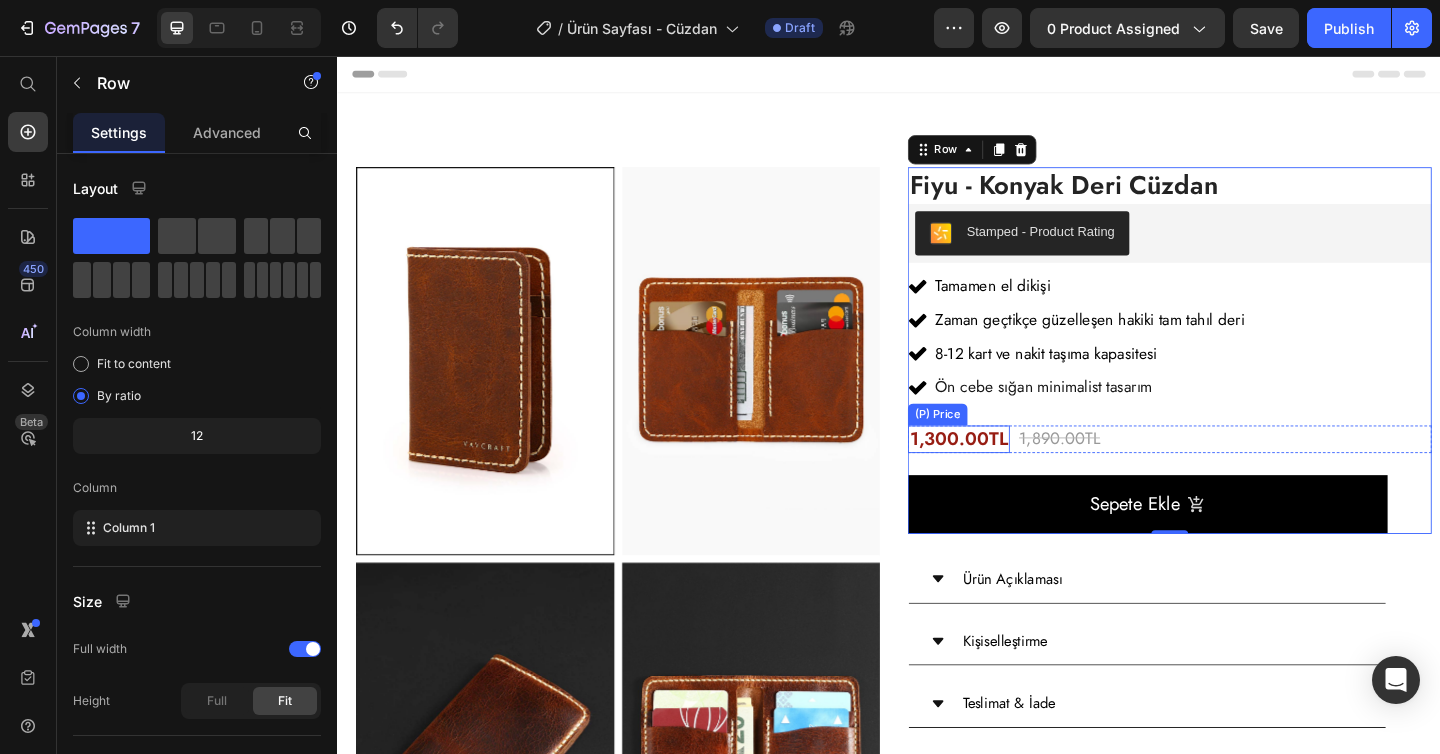 click on "1,300.00TL" at bounding box center [1013, 473] 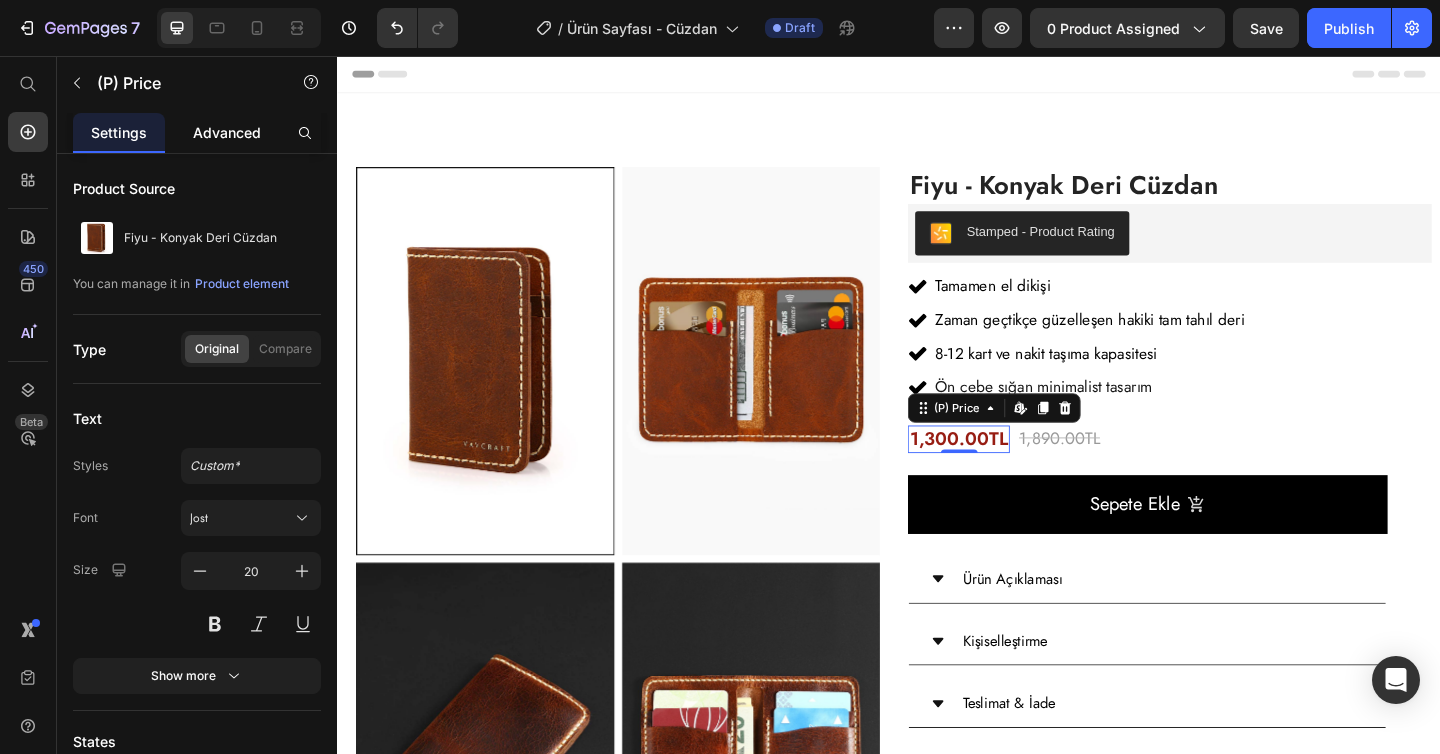 click on "Advanced" at bounding box center (227, 132) 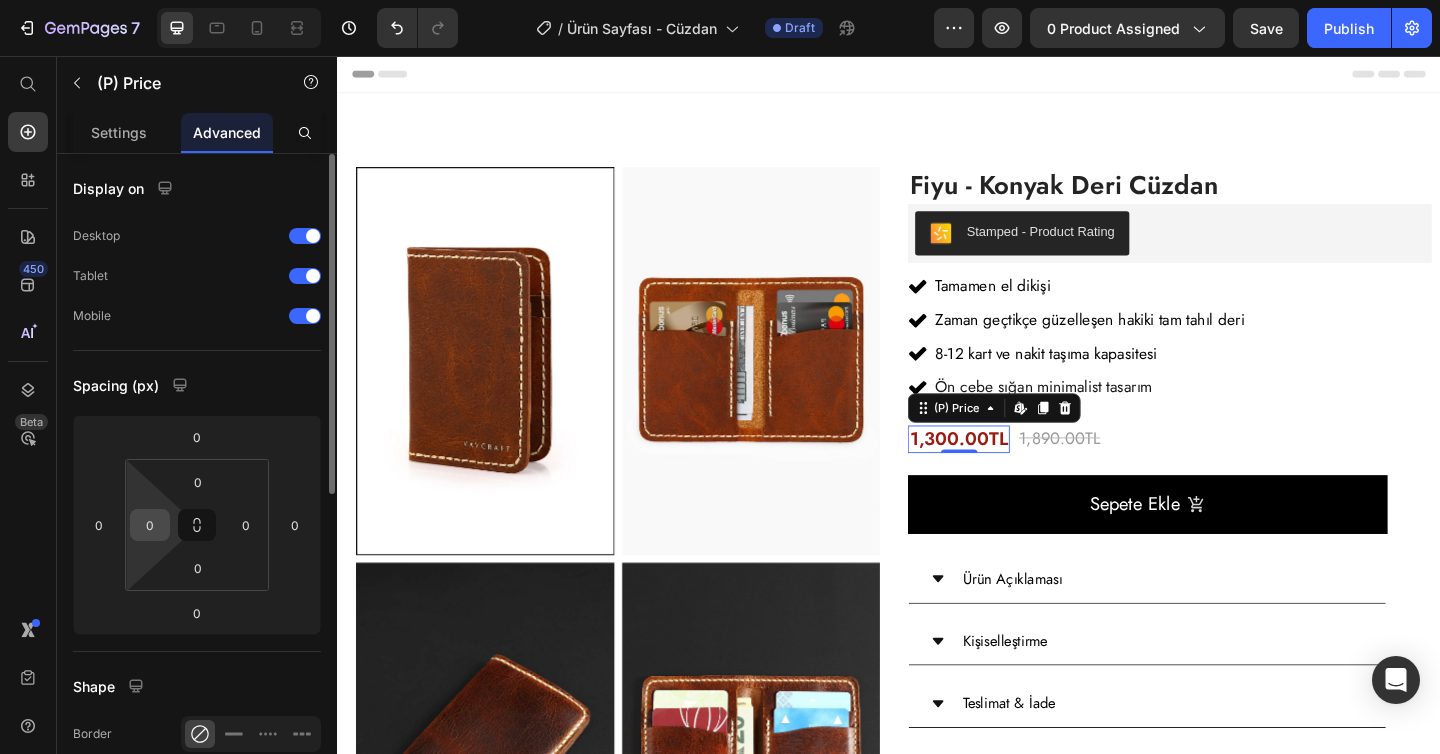 click on "0" at bounding box center (150, 525) 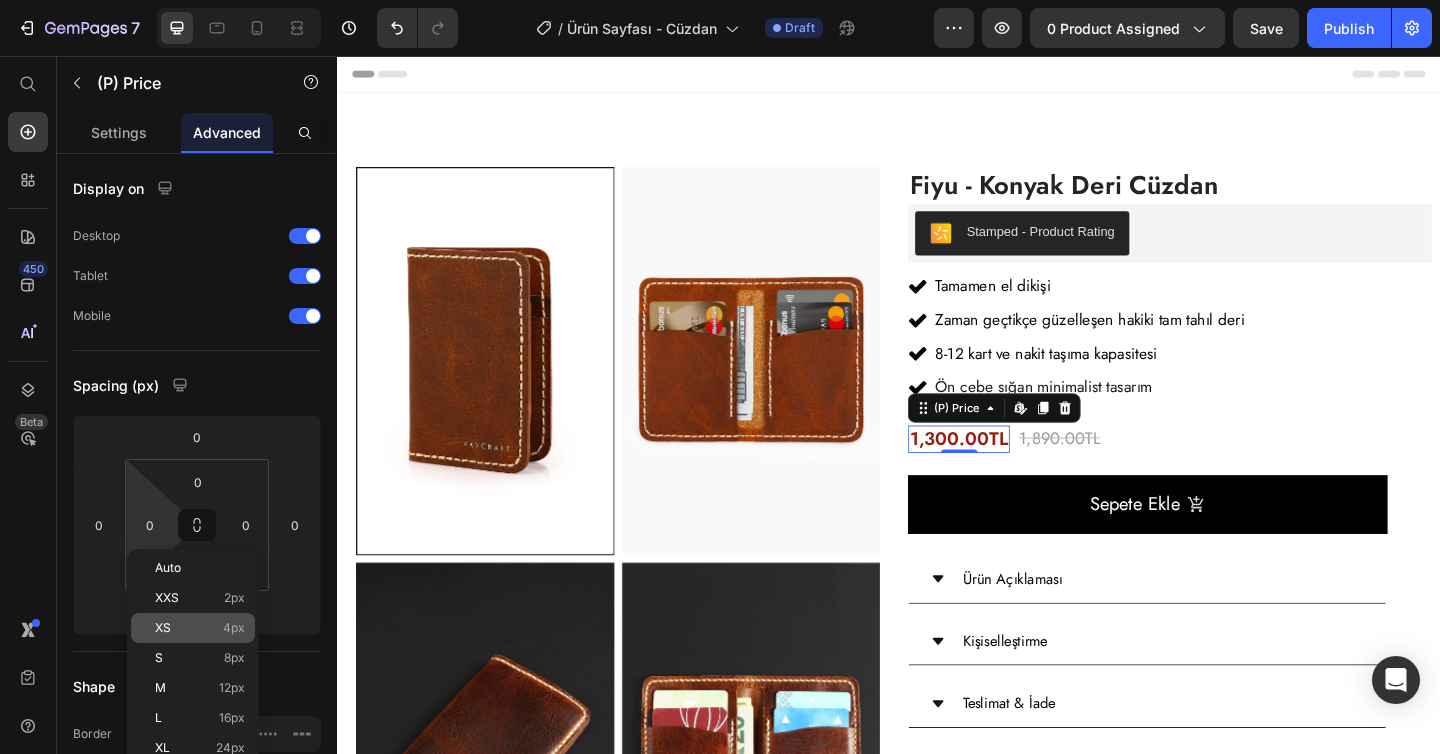 click on "XS 4px" at bounding box center (200, 628) 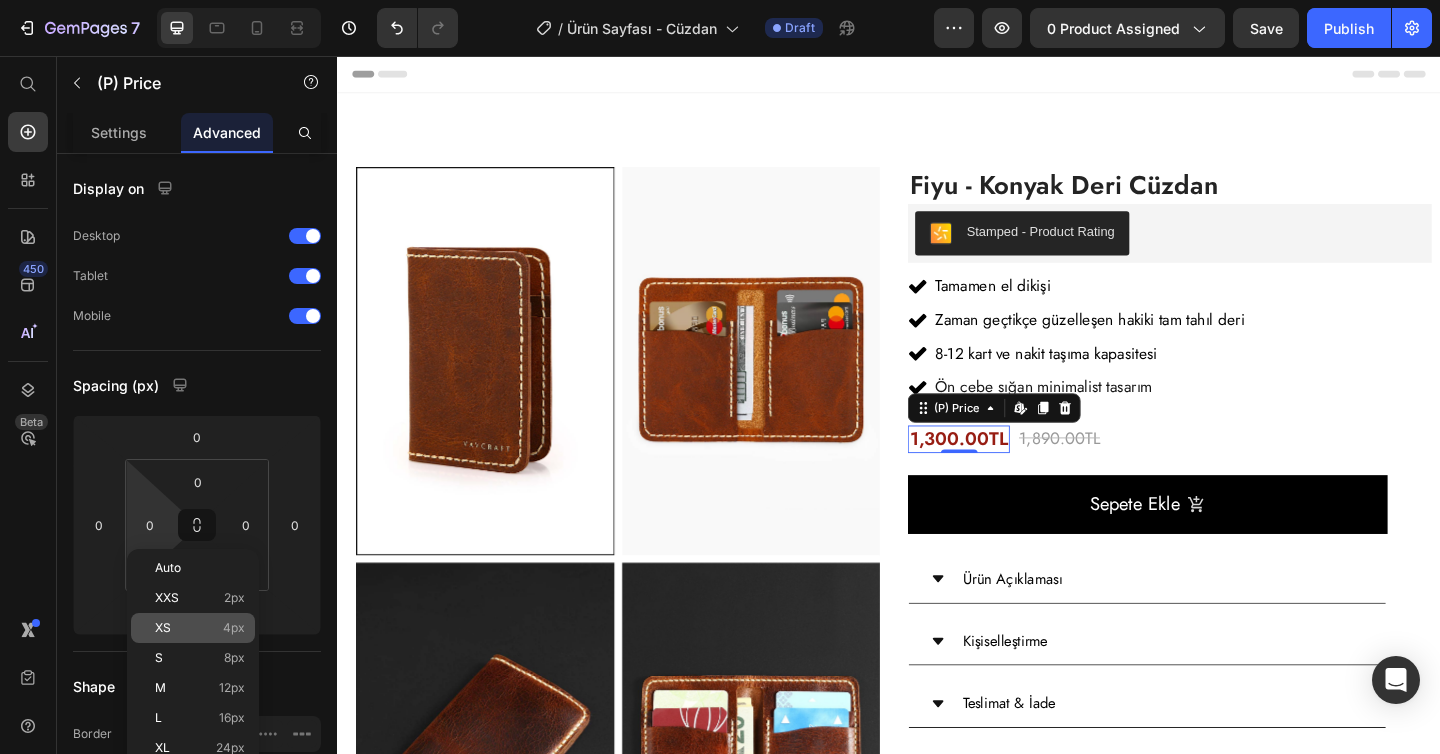 type on "4" 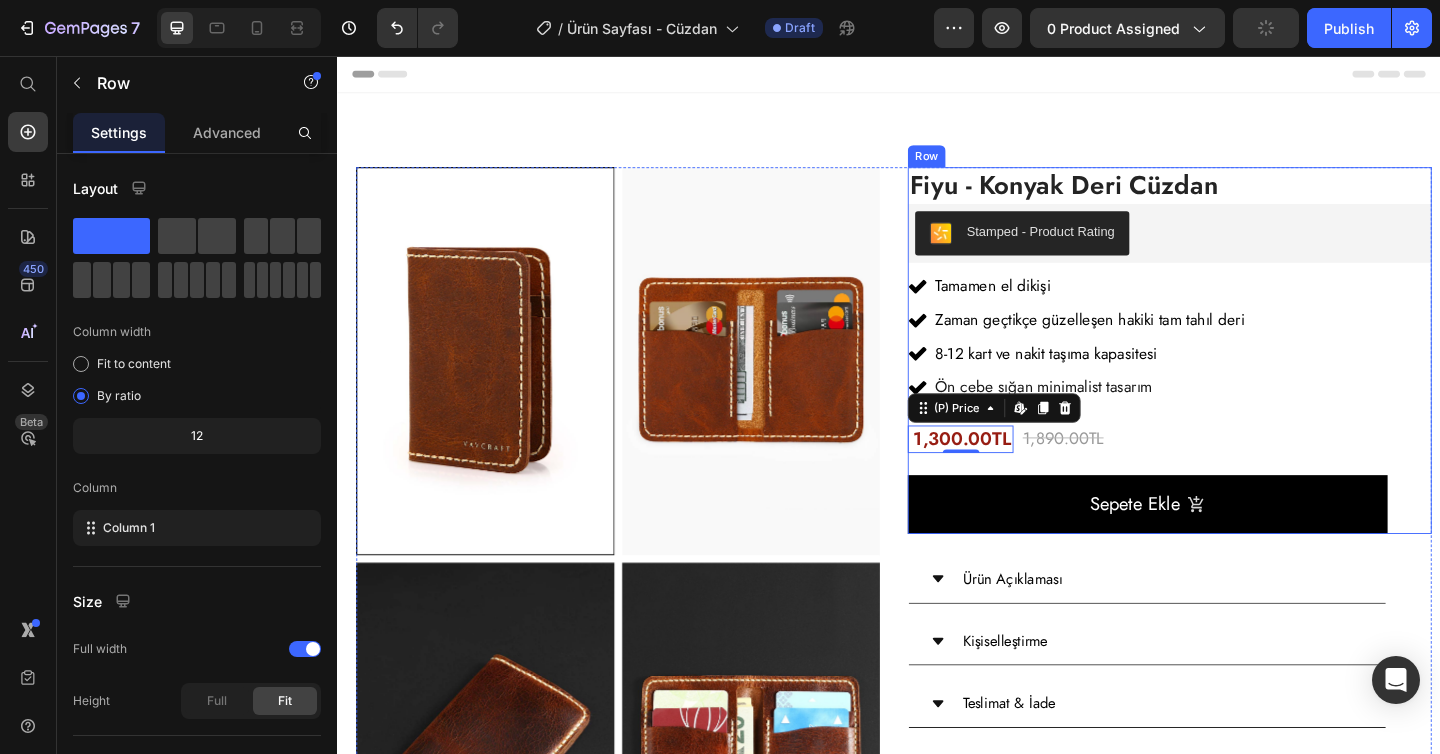 click on "(P) Images & Gallery Fiyu - Konyak Deri Cüzdan (P) Title Stamped - Product Rating Stamped
Icon Tamamen el dikişi Text block
Icon Zaman geçtikçe güzelleşen hakiki tam tahıl deri Text block
Icon 8-12 kart ve nakit taşıma kapasitesi Text block
Icon Ön cebe sığan minimalist tasarım Text block Icon List 1,300.00TL (P) Price   Edit content in Shopify 0 1,890.00TL (P) Price Row
Icon Tamamen el dikişi Text block
Icon Zaman geçtikçe güzelleşen hakiki tam tahıl deri Text block
Icon 8-12 kart ve nakit taşıma kapasitesi Text block
Icon Ön cebe sığan minimalist tasarım Text block Icon List Sepete Ekle (P) Cart Button" at bounding box center [1243, 376] 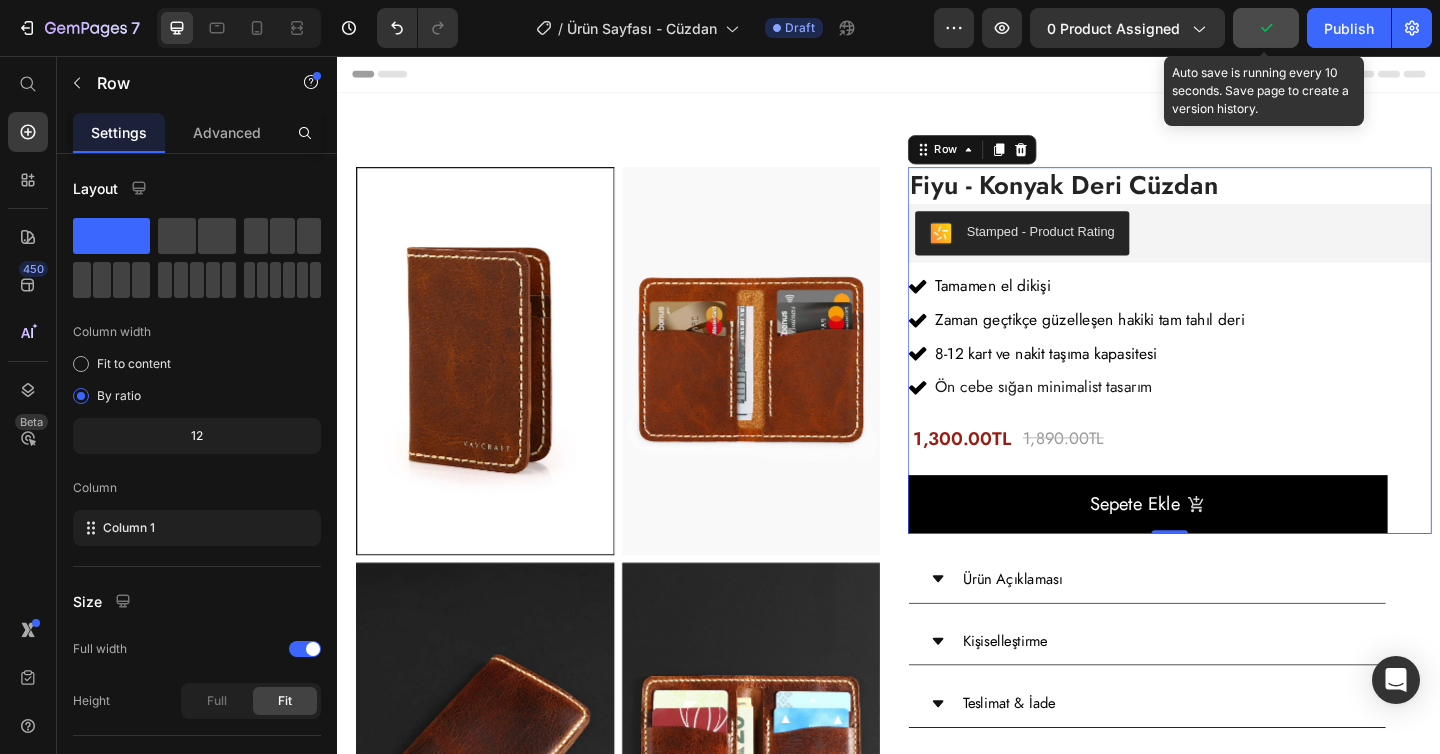 click 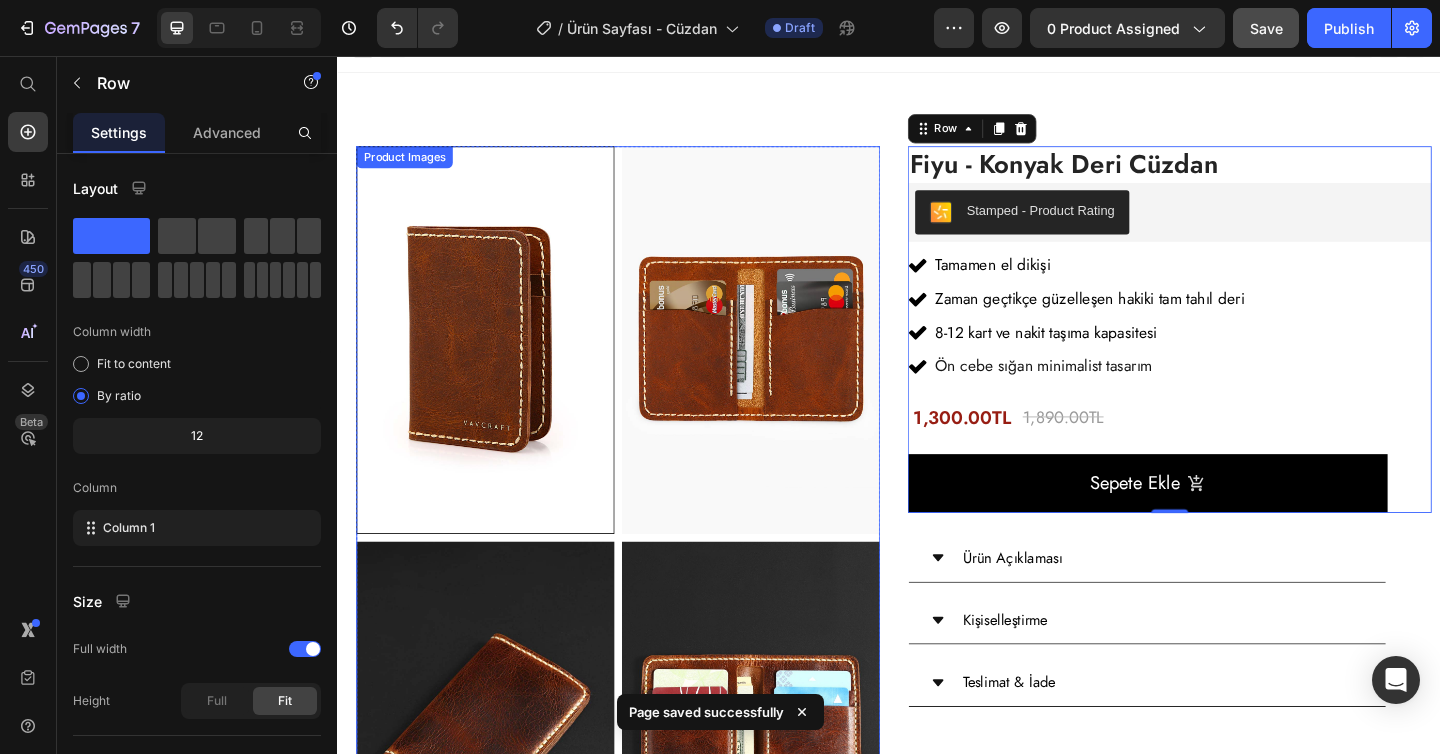 scroll, scrollTop: 0, scrollLeft: 0, axis: both 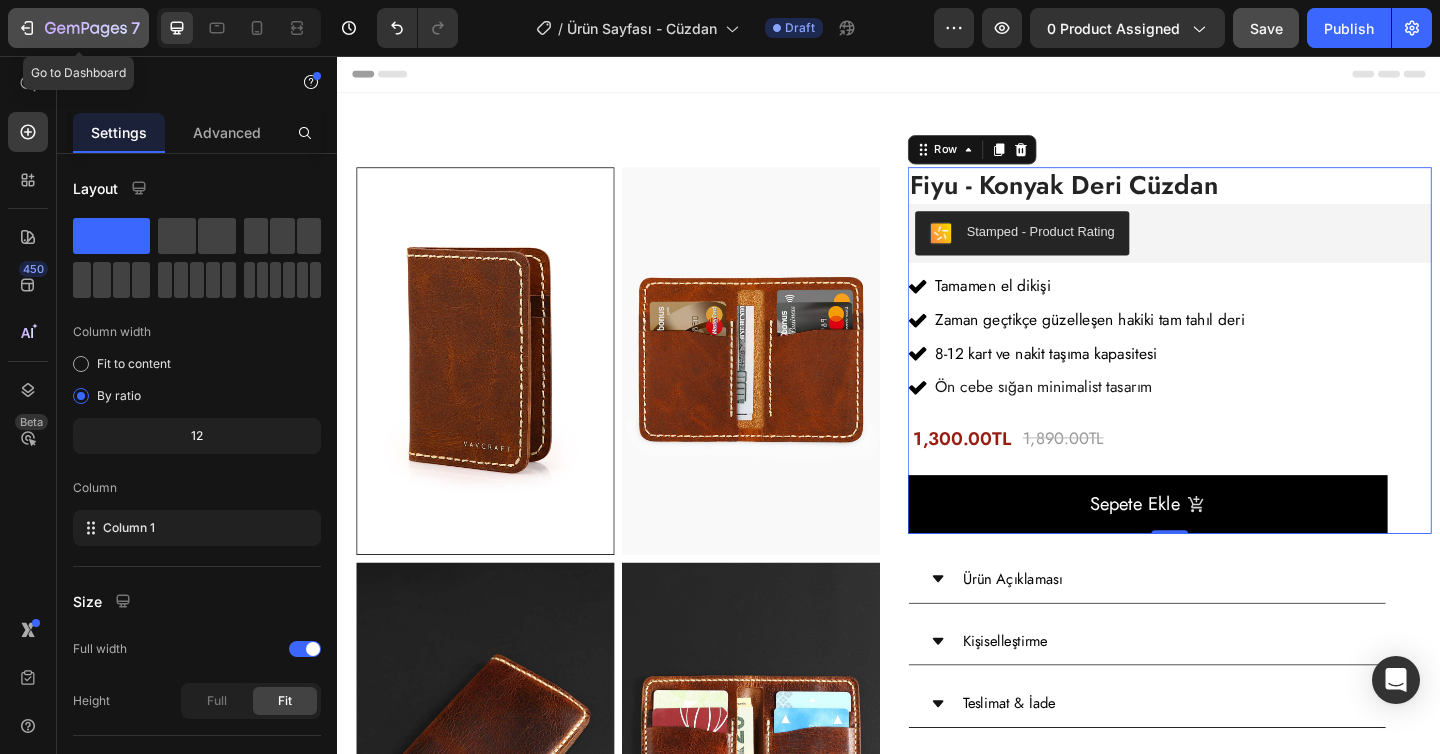 click 